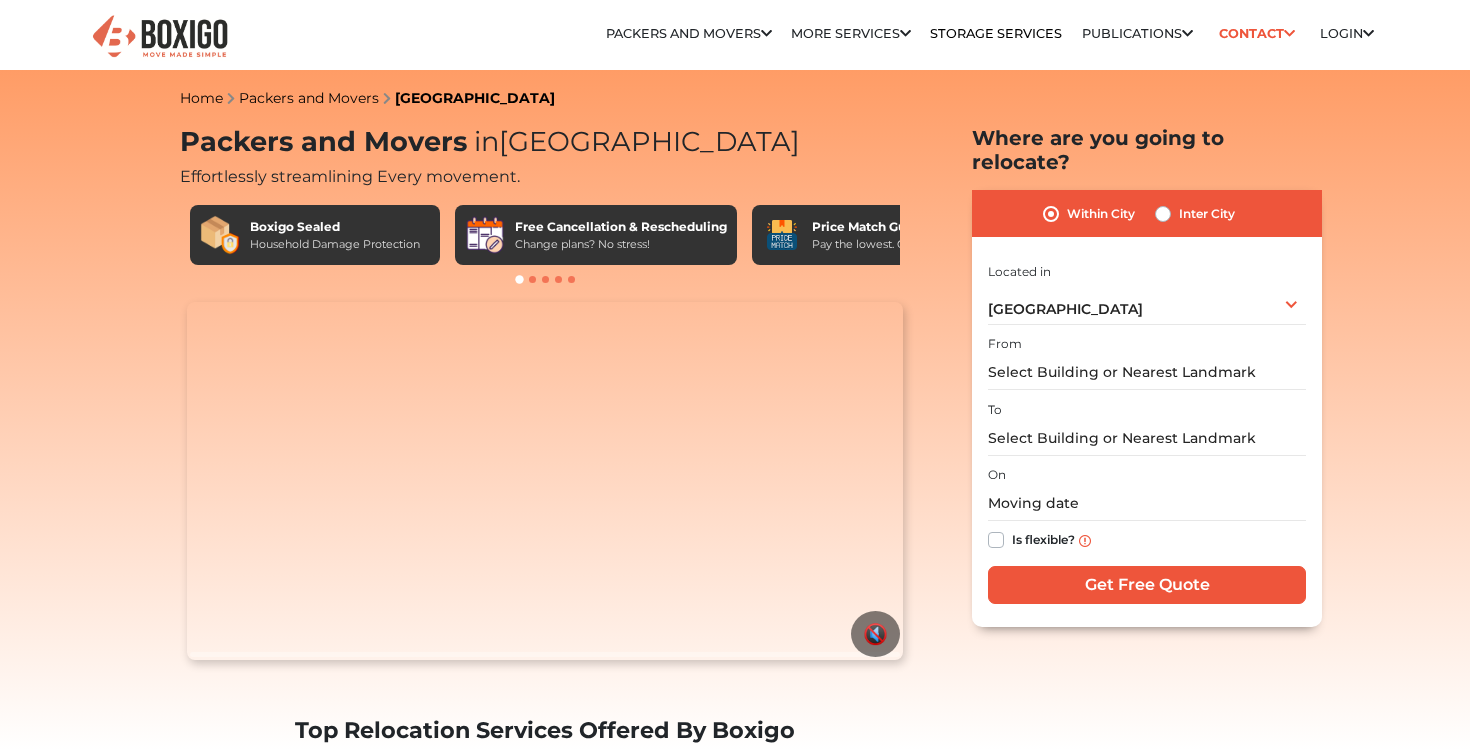 scroll, scrollTop: 0, scrollLeft: 0, axis: both 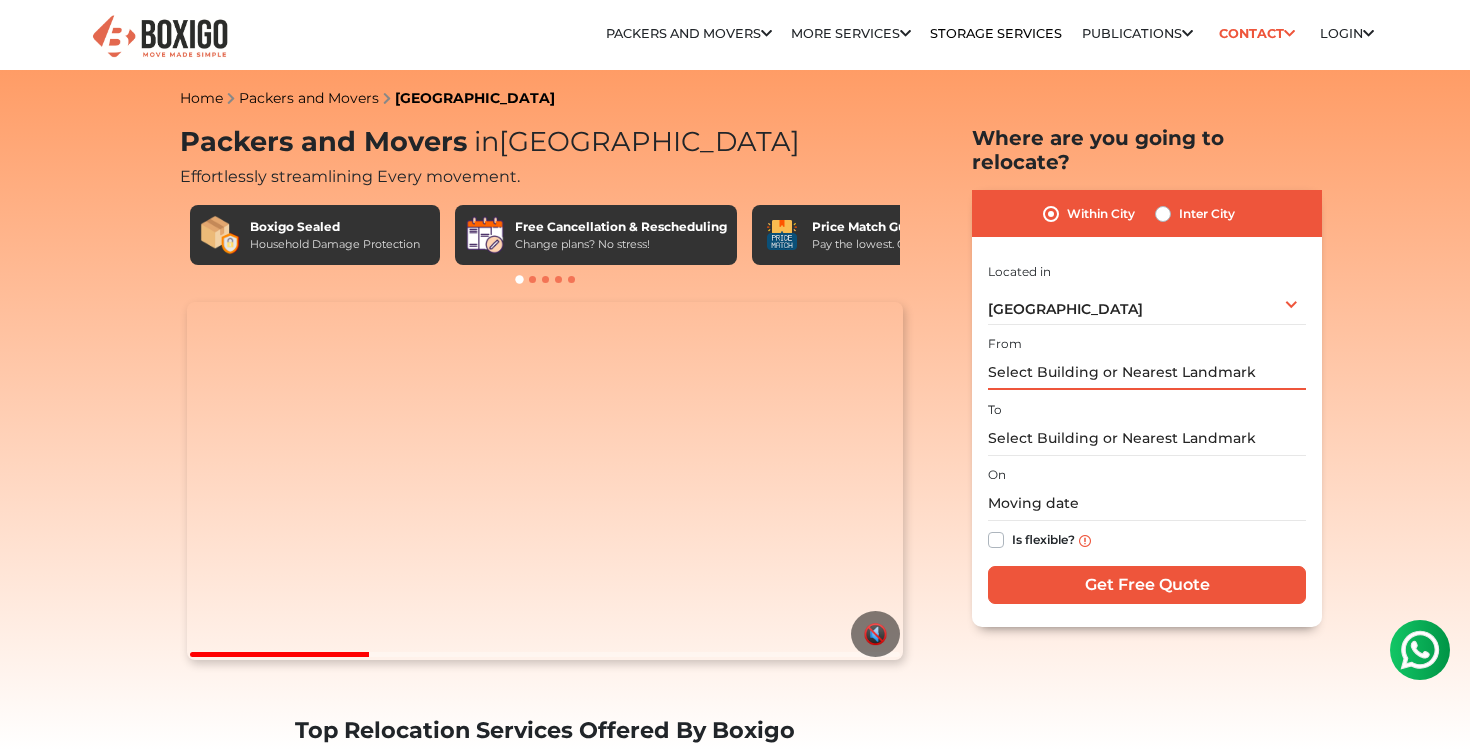 click at bounding box center [1147, 372] 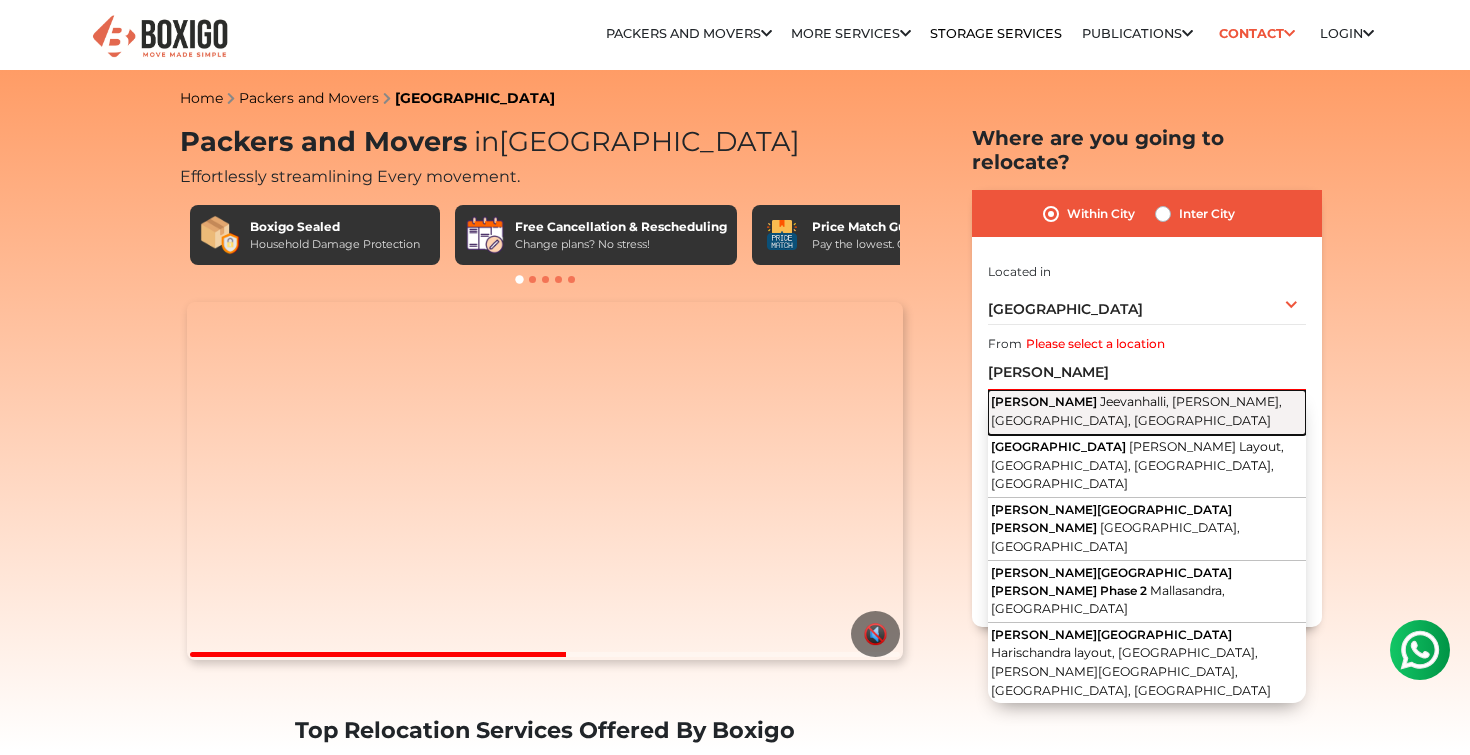 click on "Jeevanhalli, Maruthi Sevanagar, Bengaluru, Karnataka" at bounding box center [1136, 411] 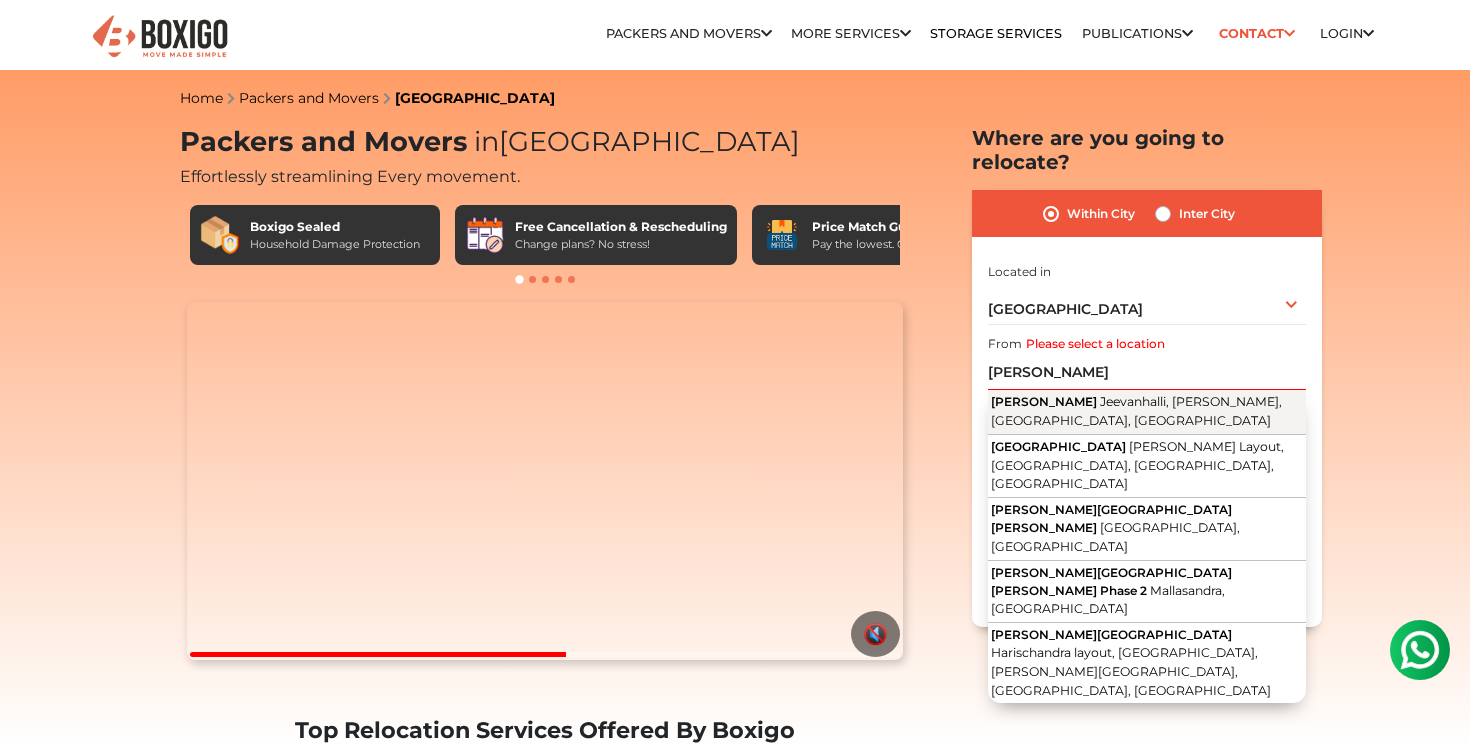 type on "PURVA PARK, Jeevanhalli, Maruthi Sevanagar, Bengaluru, Karnataka" 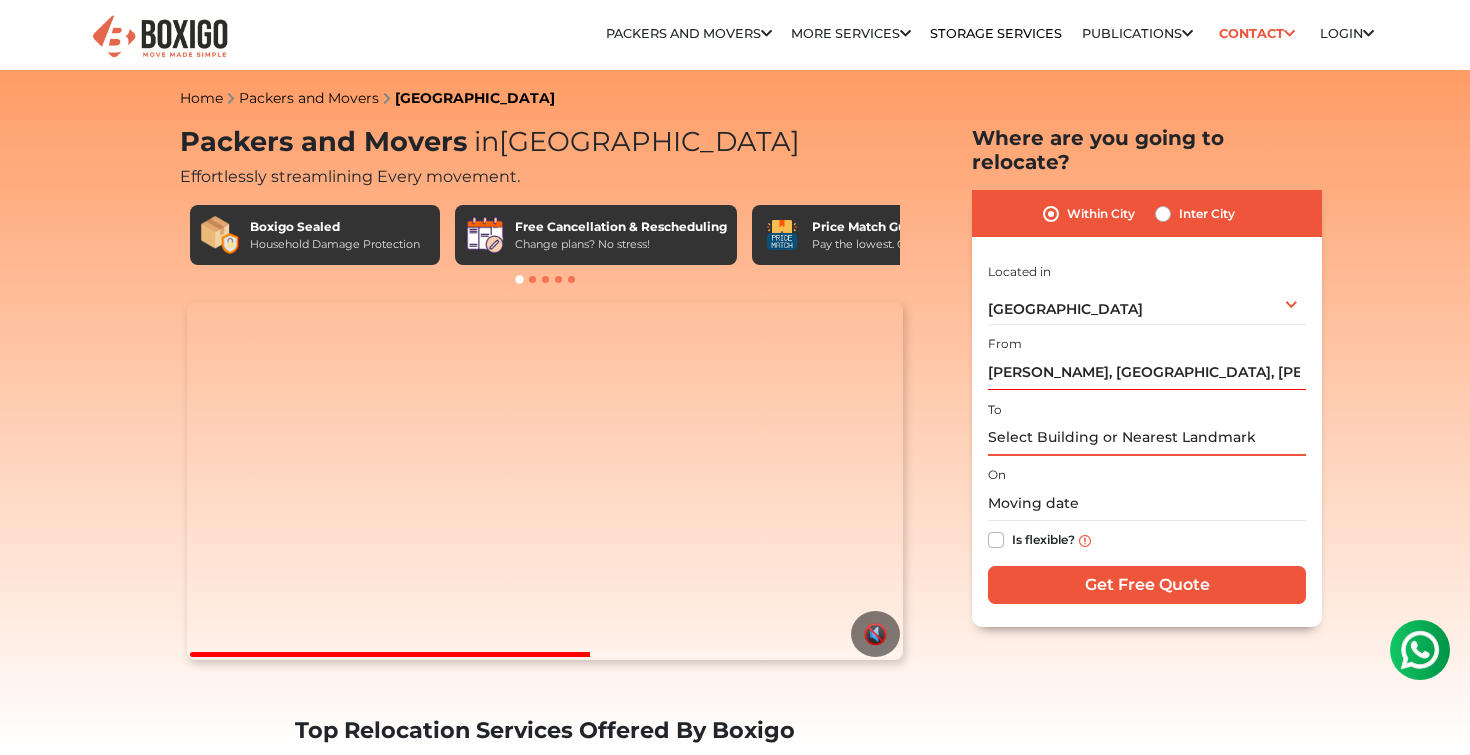 click at bounding box center [1147, 438] 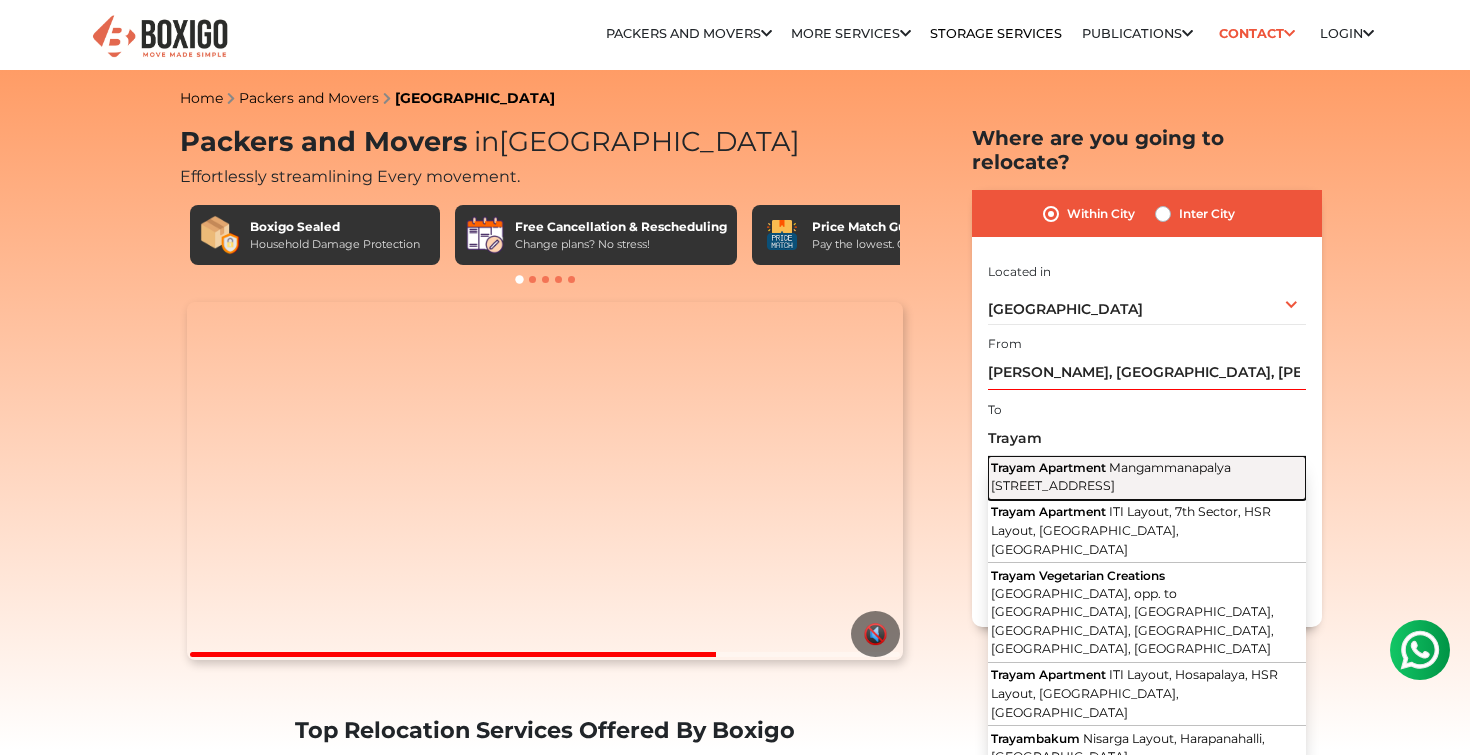 click on "Mangammanapalya Main Road, ITI Layout, 7th Sector, HSR Layout, Bengaluru, Karnataka" at bounding box center (1111, 477) 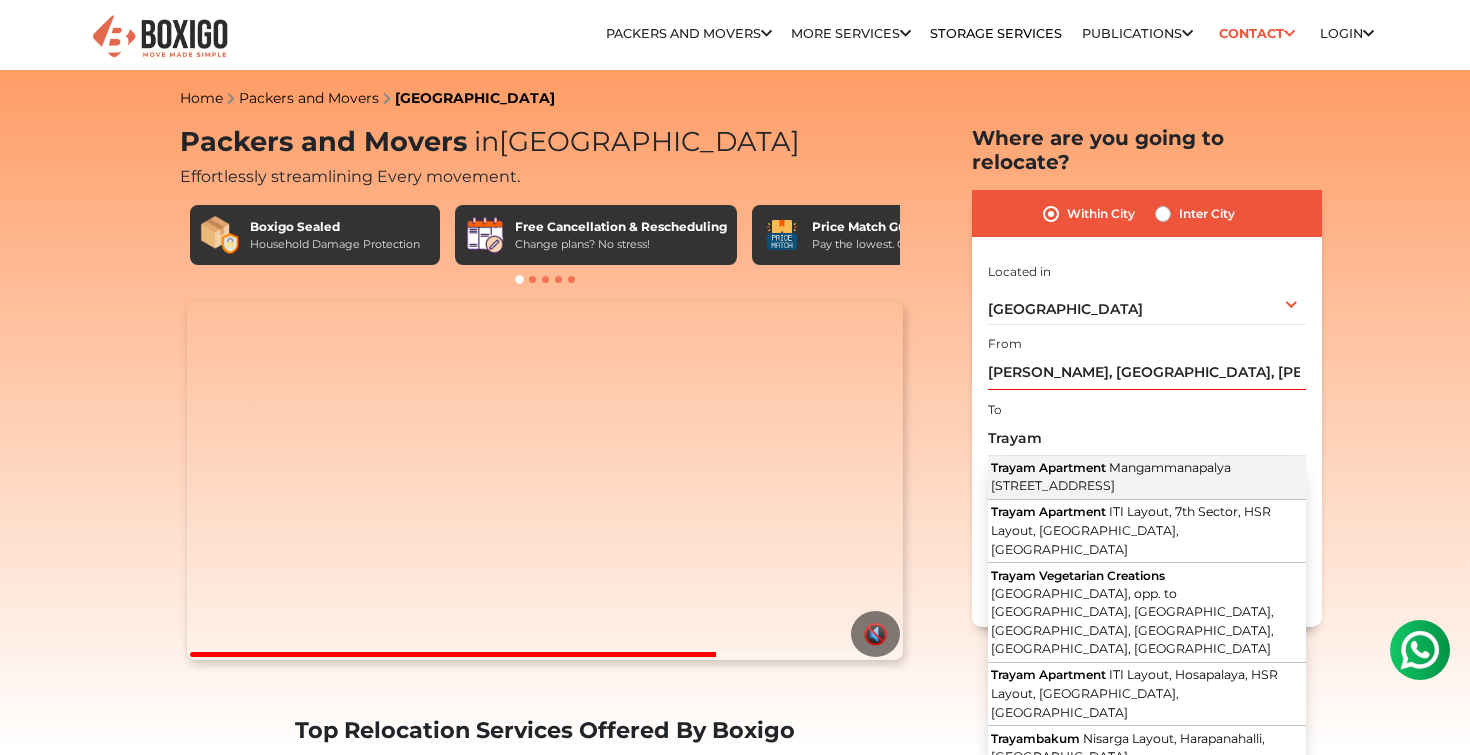 type on "Trayam Apartment, Mangammanapalya Main Road, ITI Layout, 7th Sector, HSR Layout, Bengaluru, Karnataka" 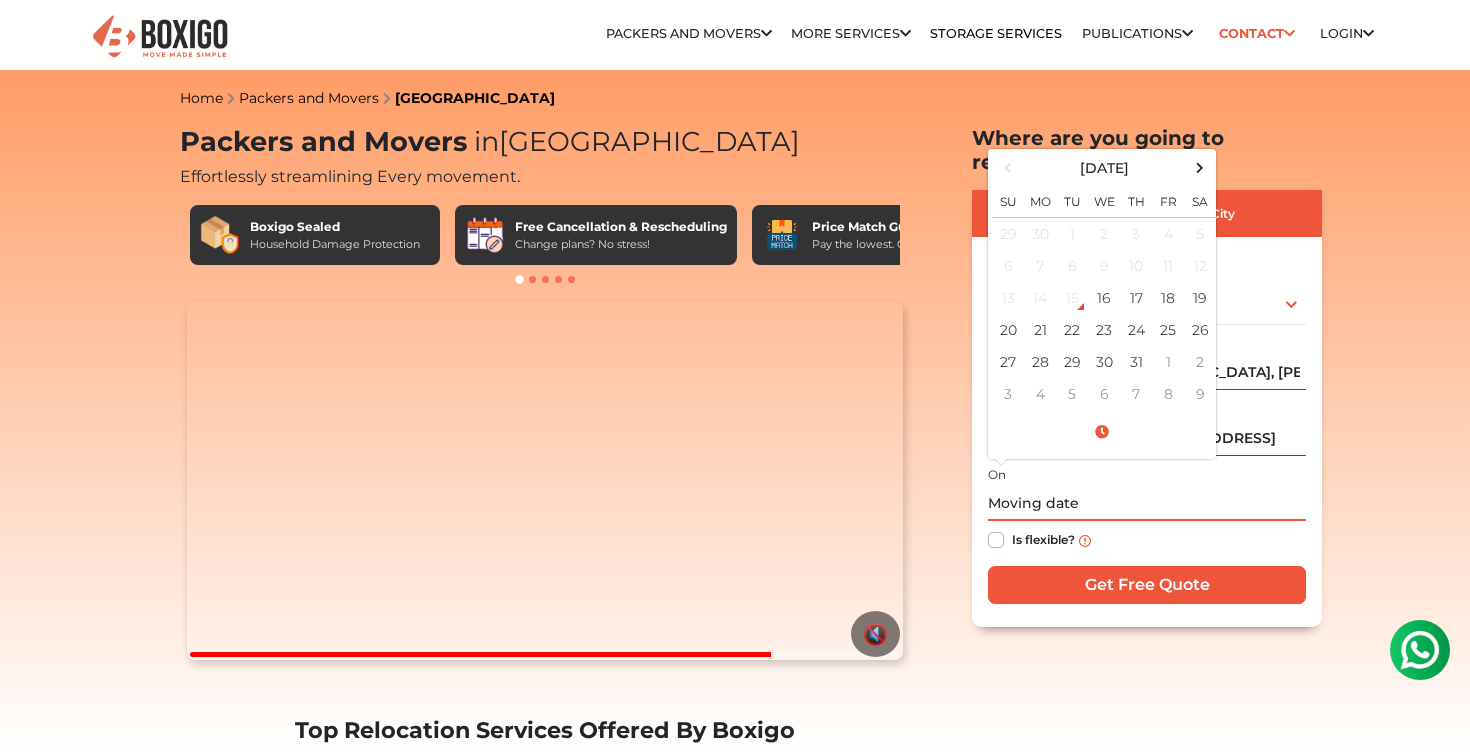 click at bounding box center (1147, 503) 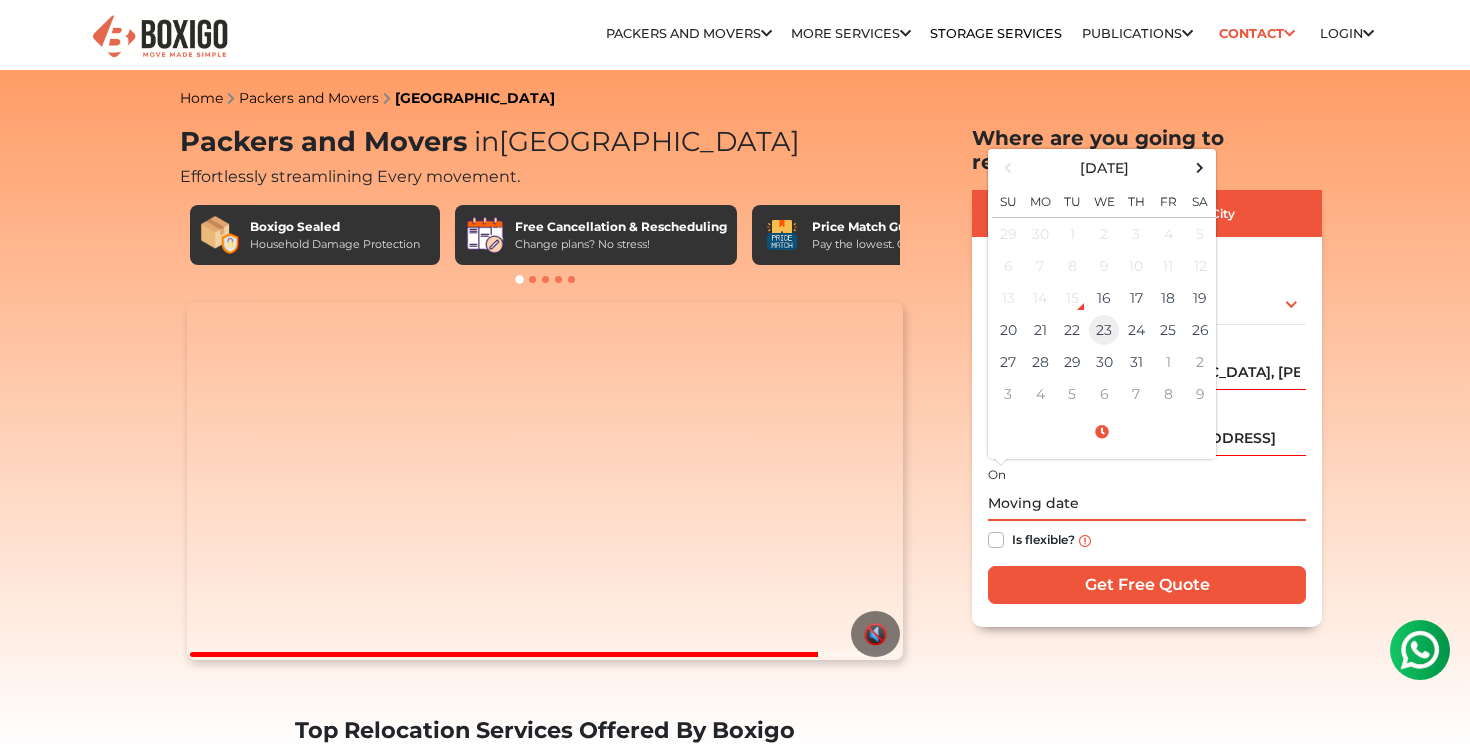 click on "23" at bounding box center (1104, 330) 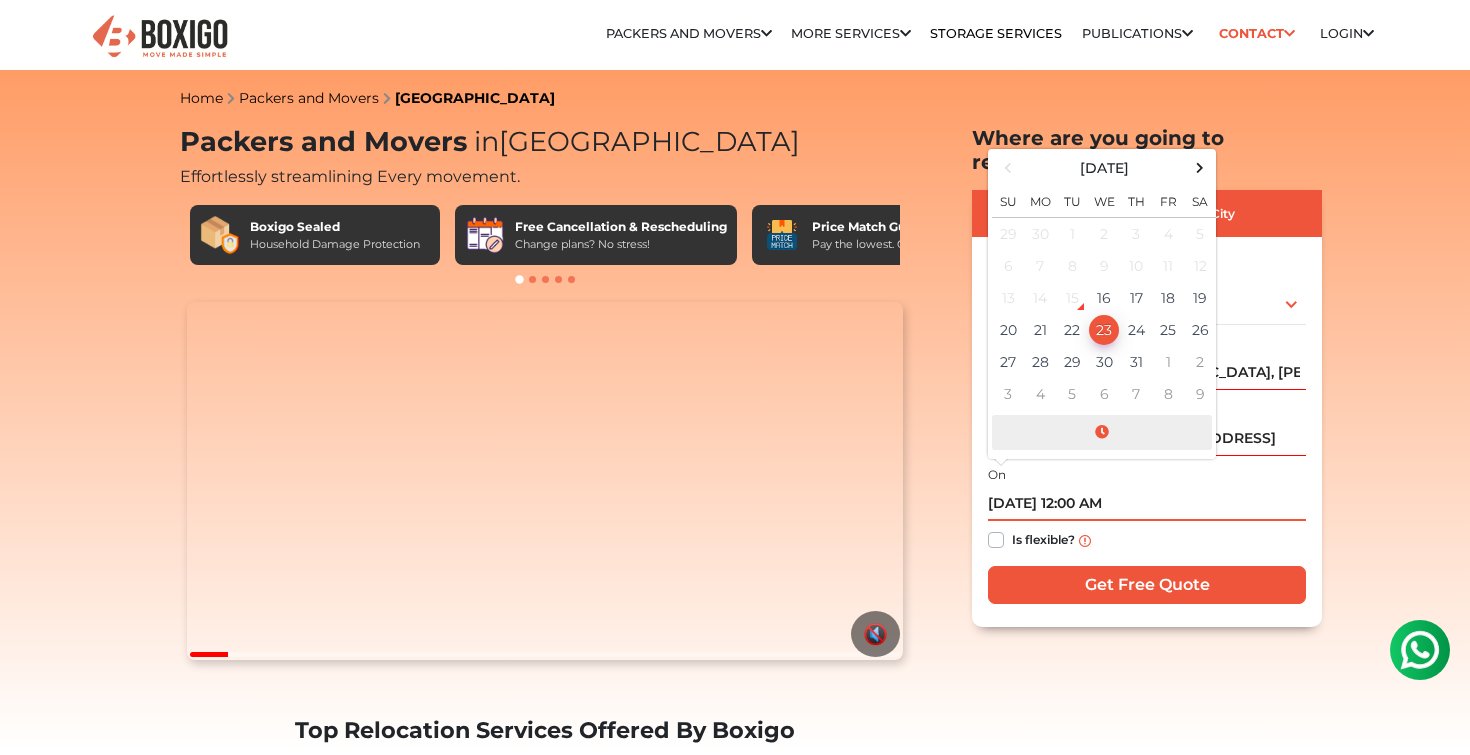 click at bounding box center [1102, 432] 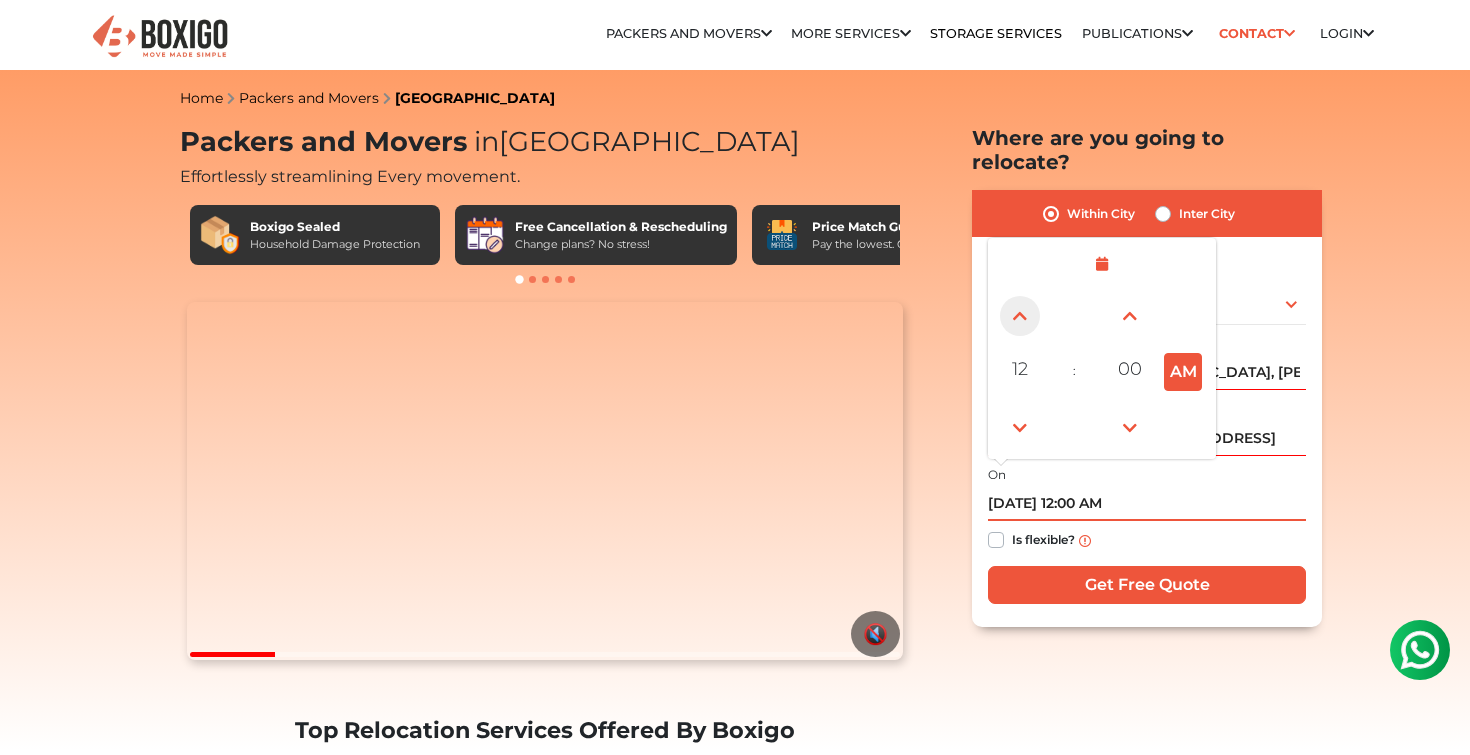 click at bounding box center [1020, 316] 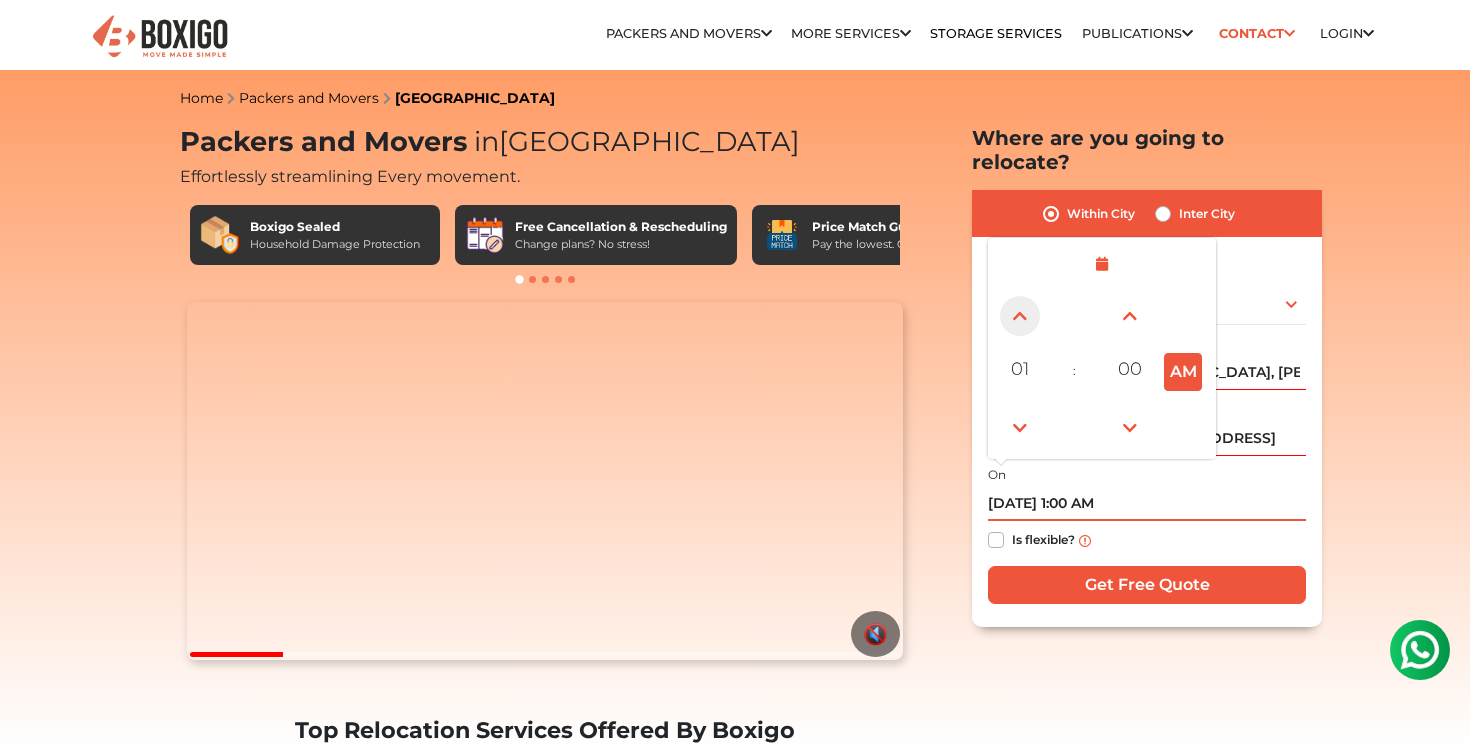 click at bounding box center [1020, 316] 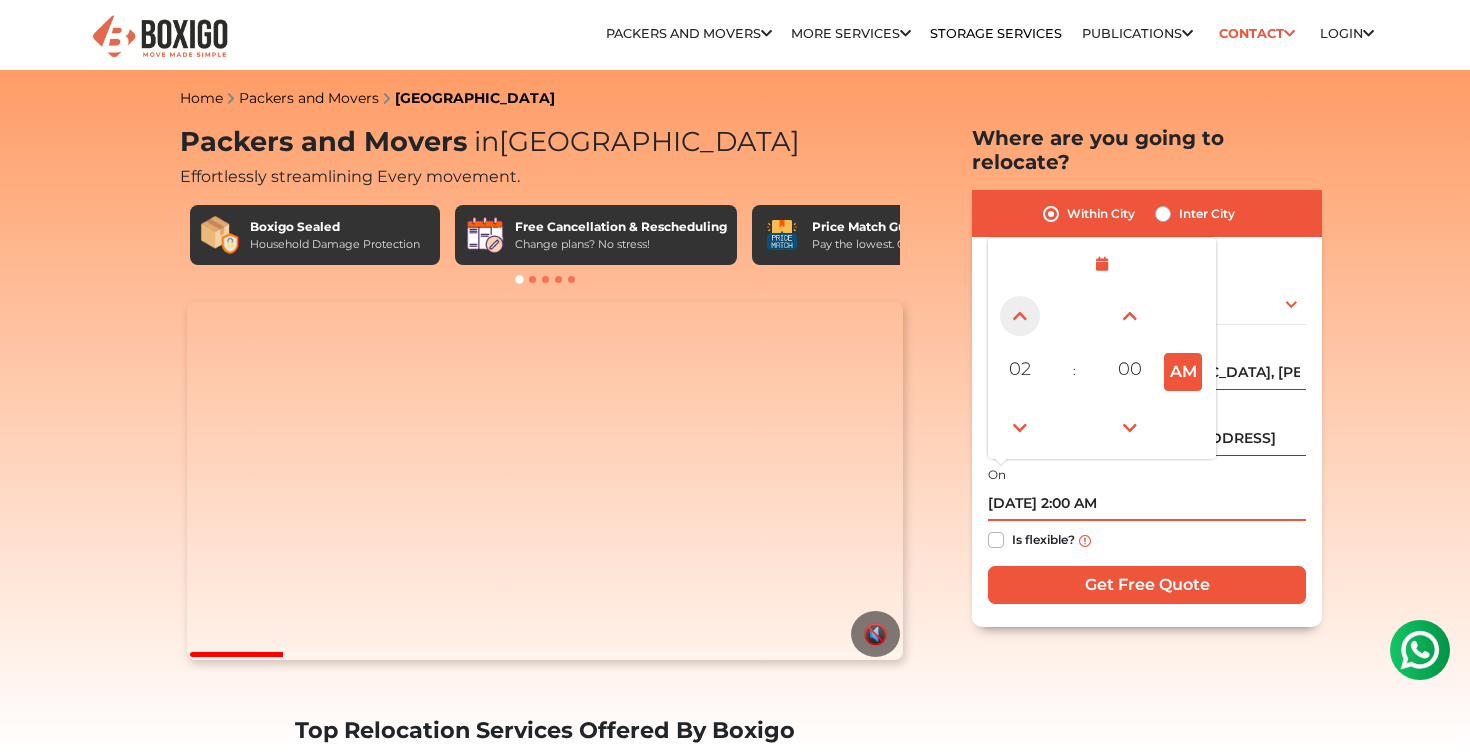 click at bounding box center (1020, 316) 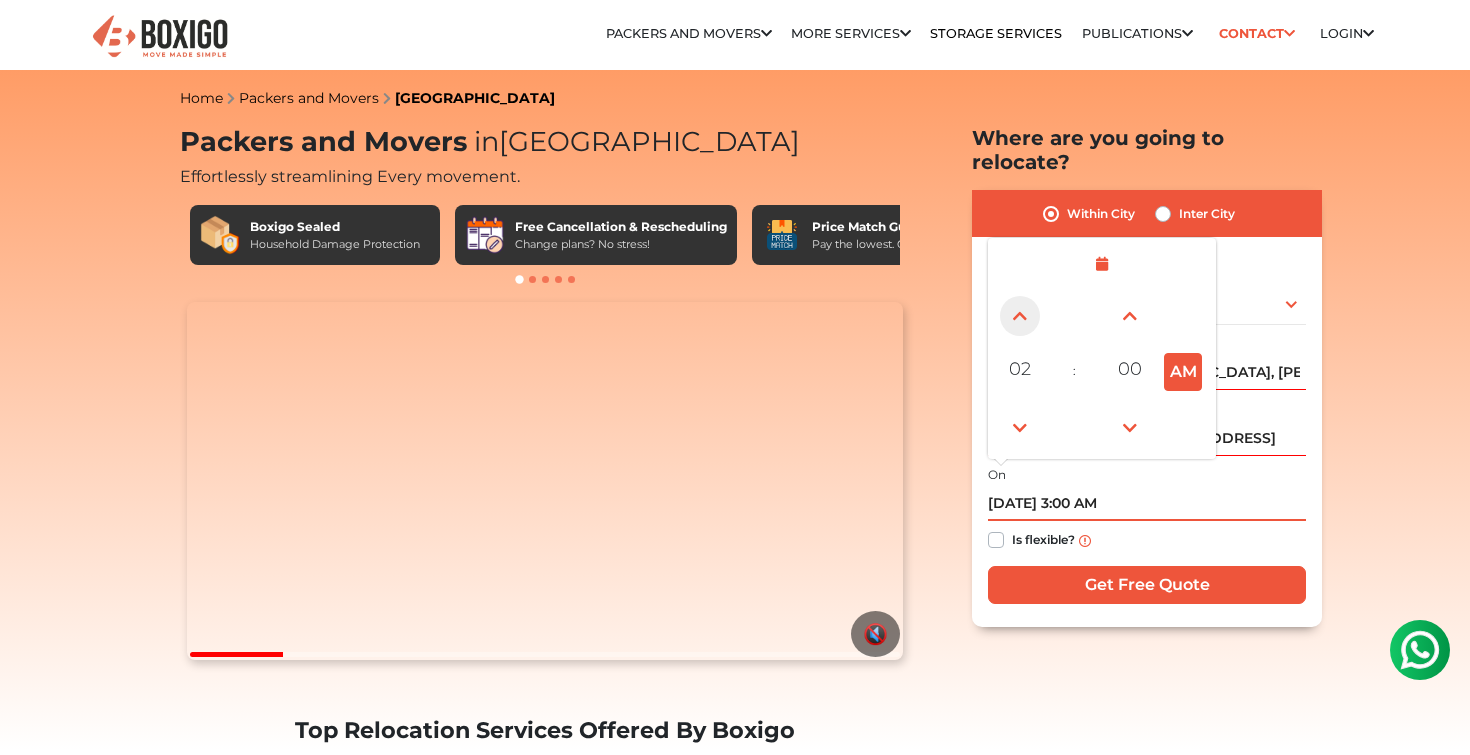 click at bounding box center [1020, 316] 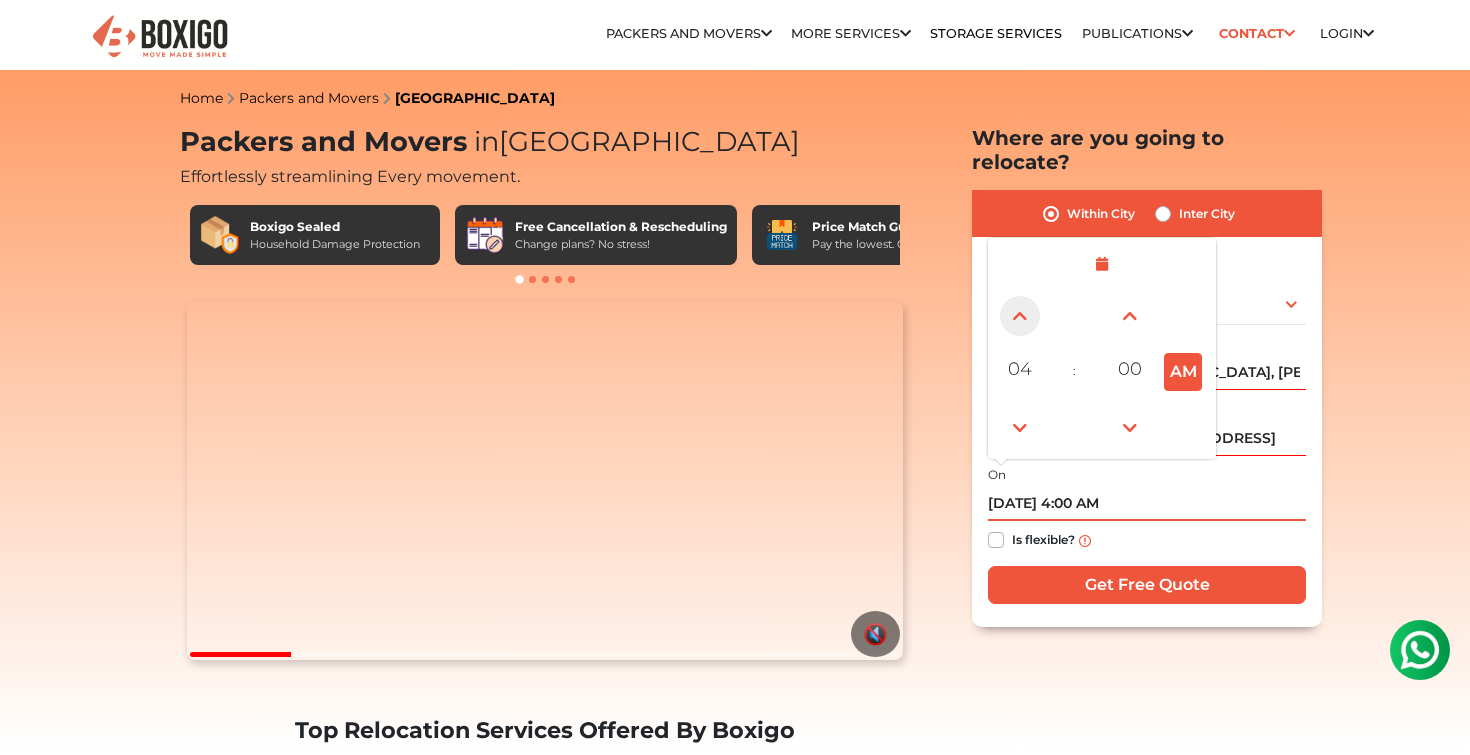 click at bounding box center (1020, 316) 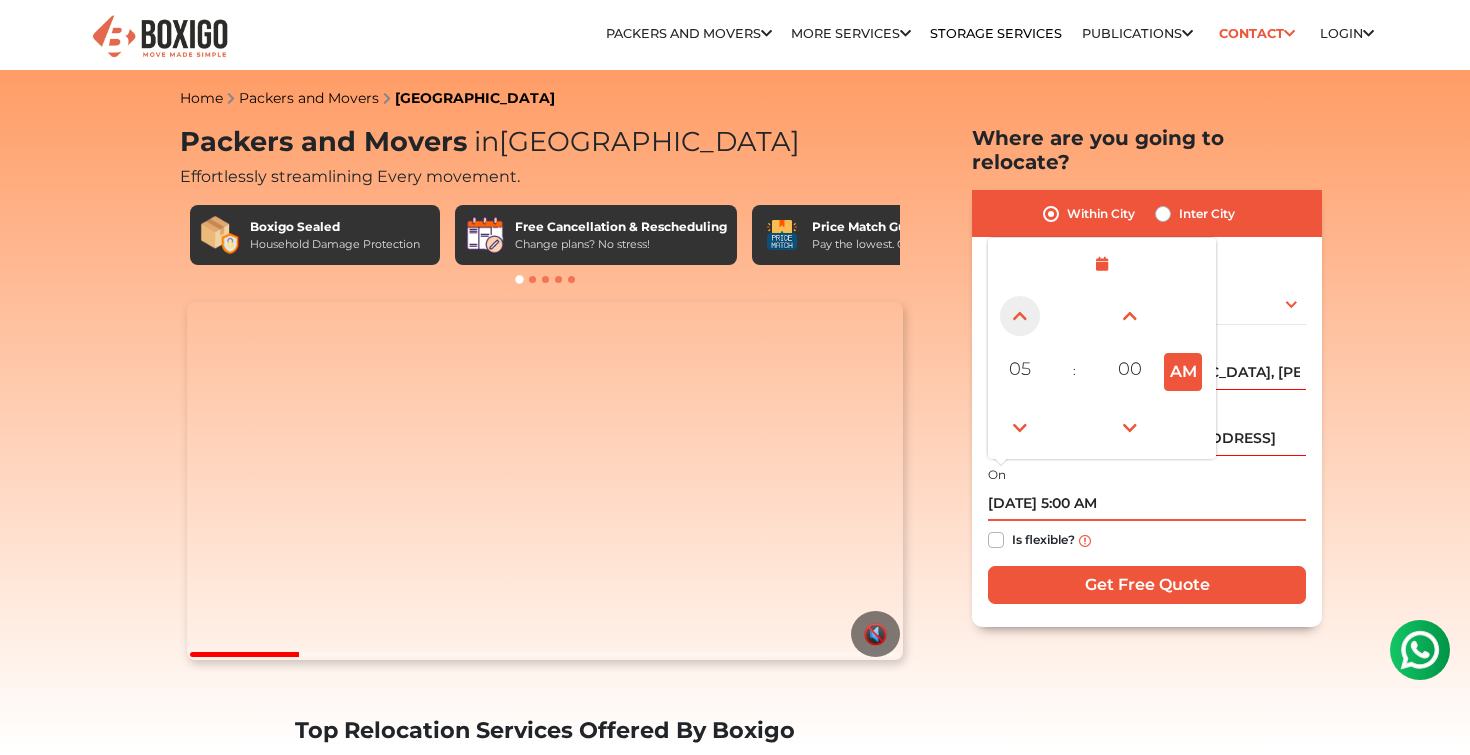 click at bounding box center [1020, 316] 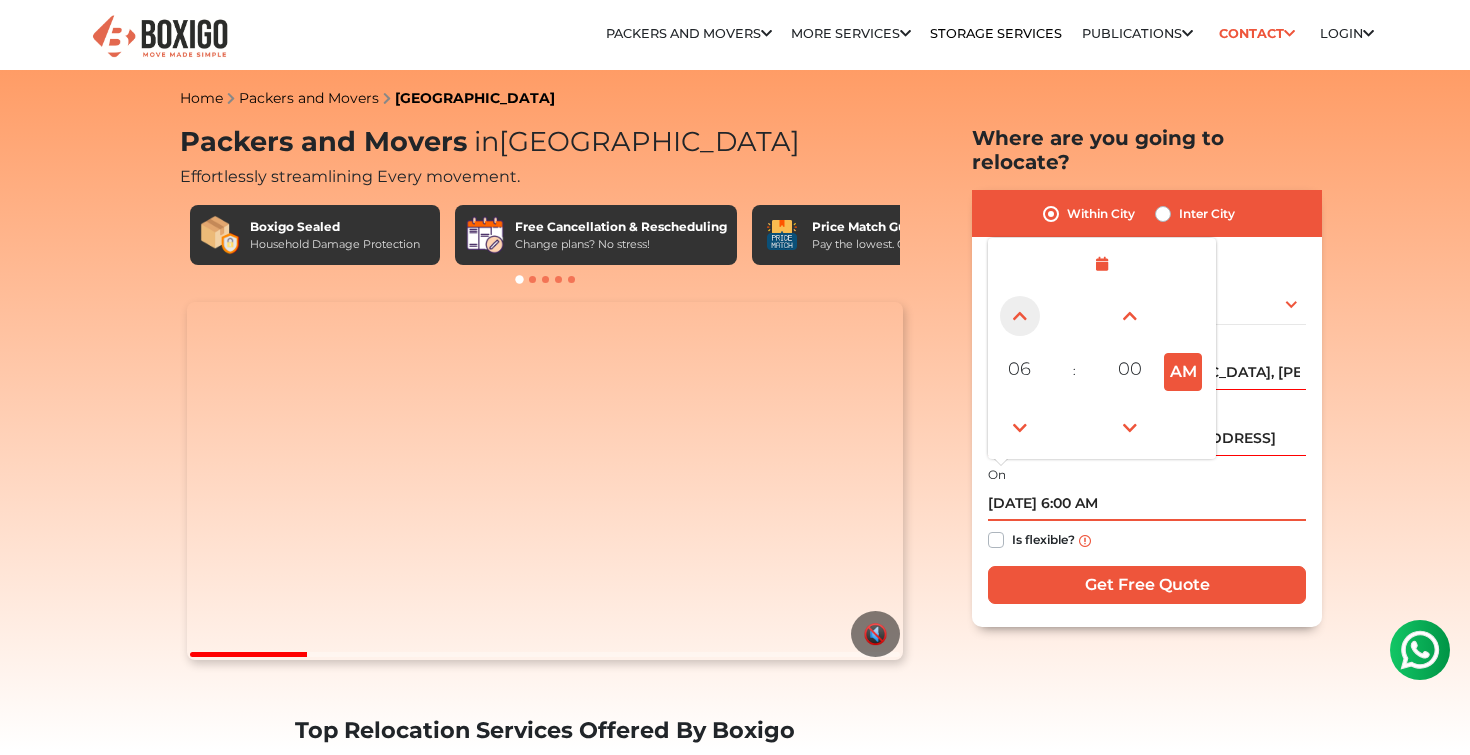click at bounding box center [1020, 316] 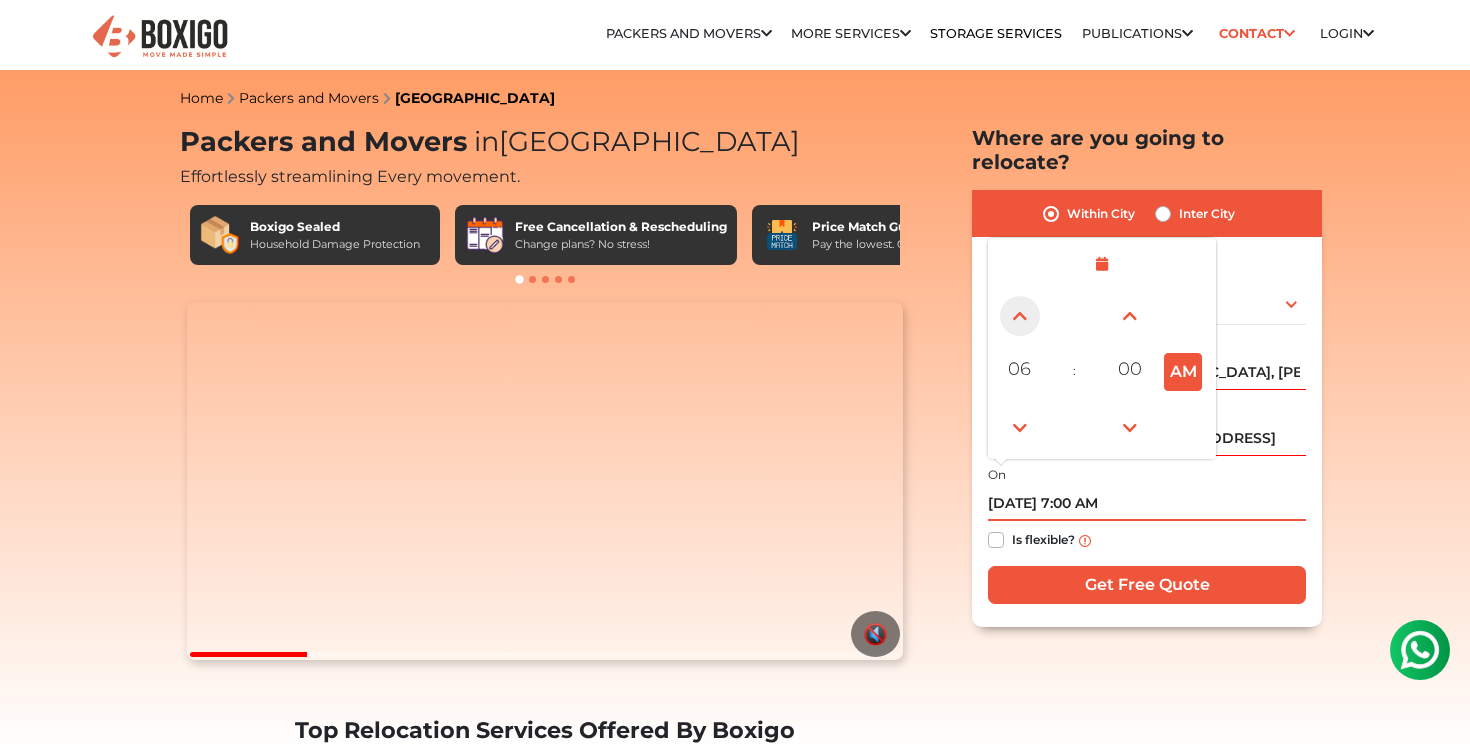 click at bounding box center [1020, 316] 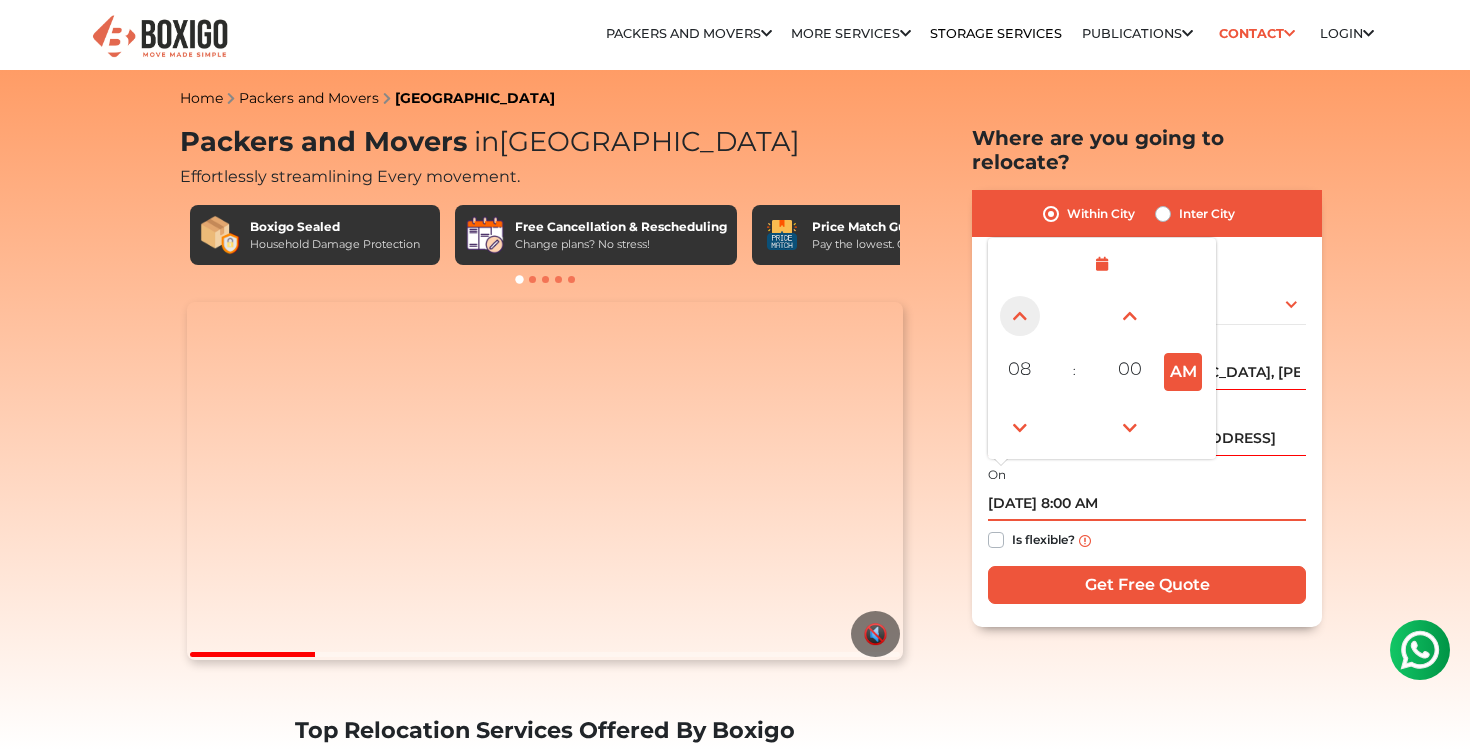 click at bounding box center [1020, 316] 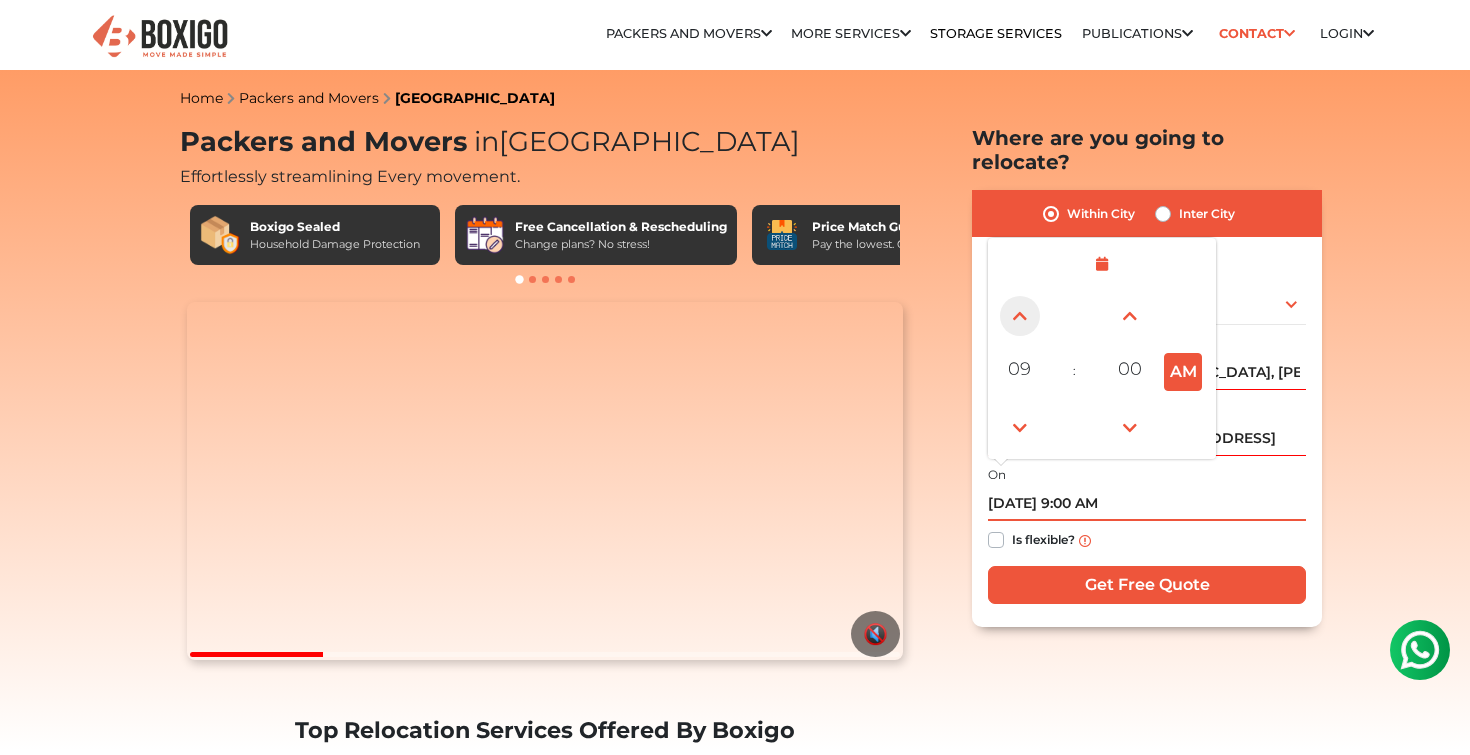click at bounding box center [1020, 316] 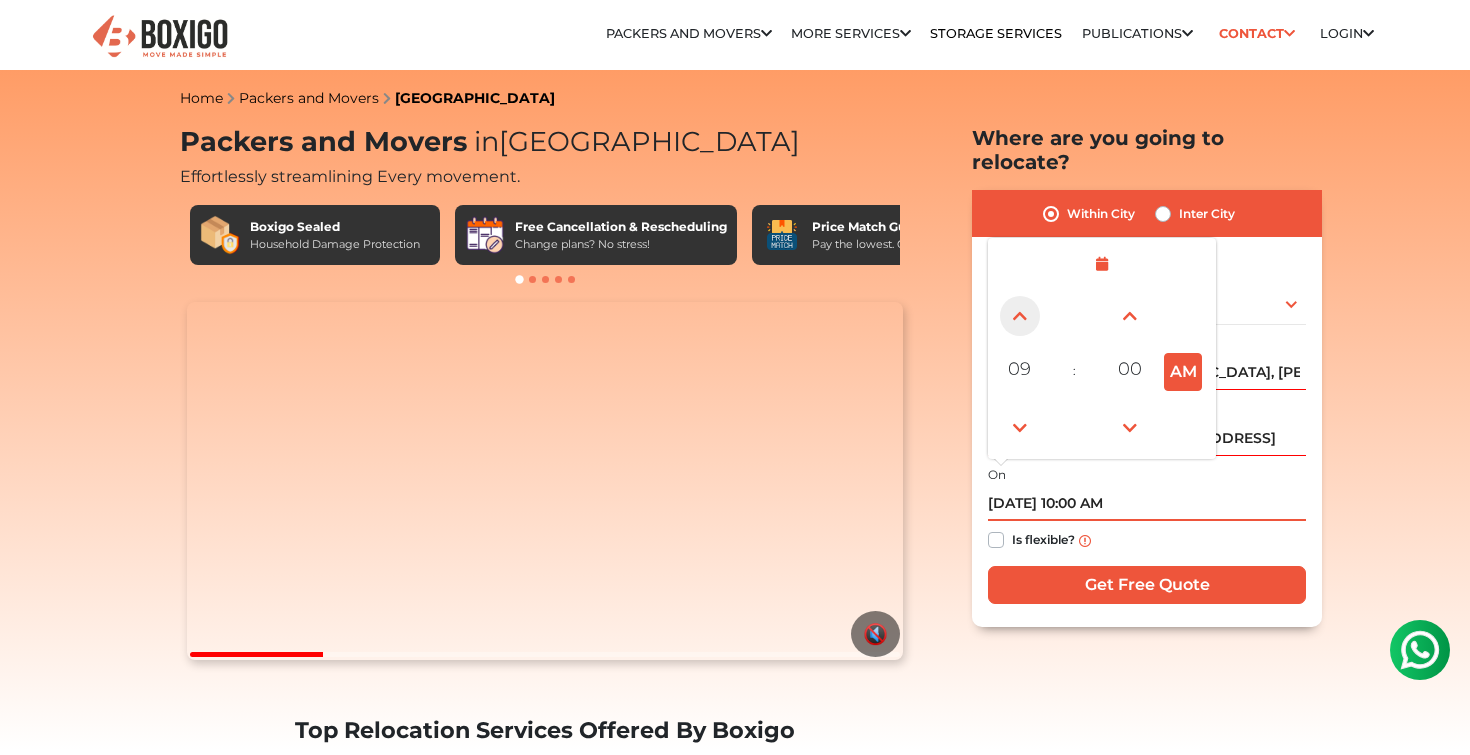 click at bounding box center [1020, 316] 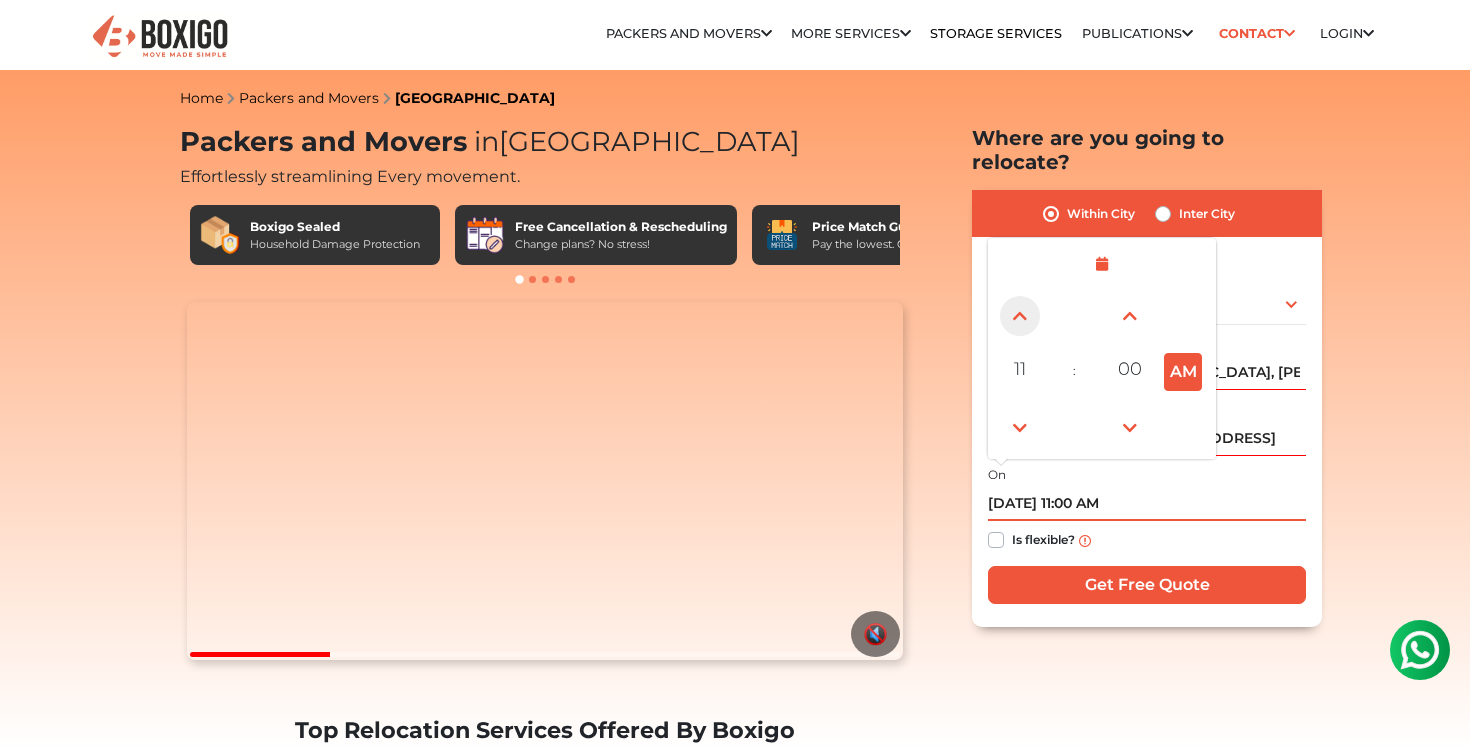 click at bounding box center (1020, 316) 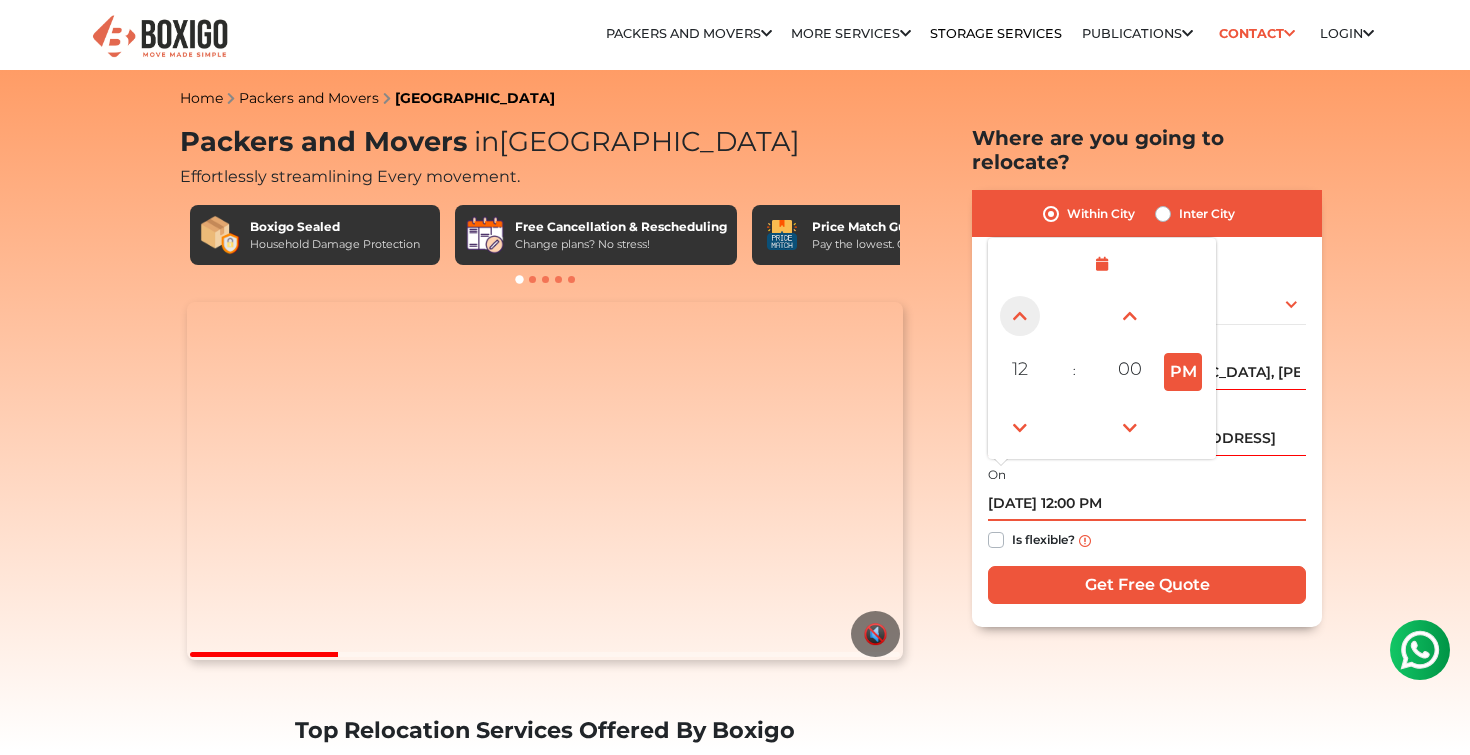 click at bounding box center (1020, 316) 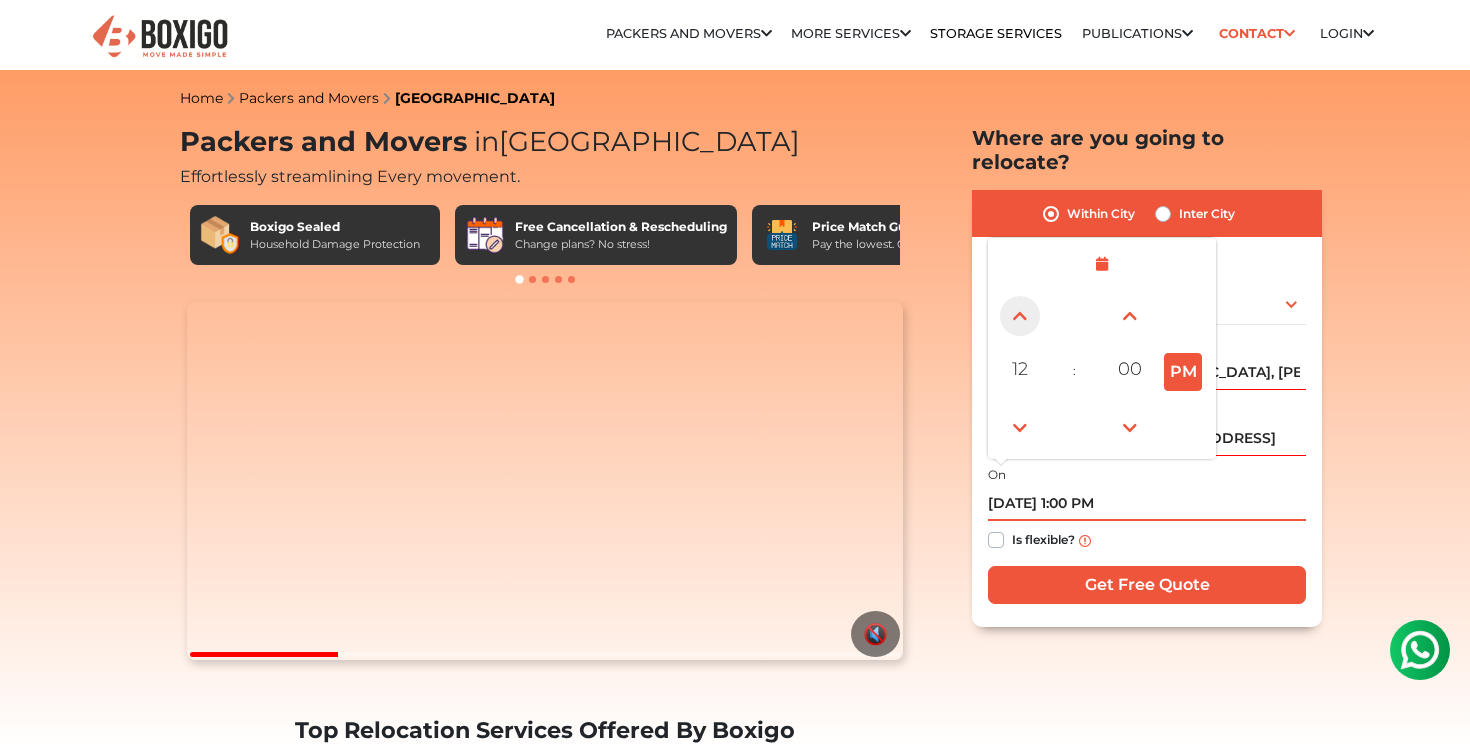 click at bounding box center [1020, 316] 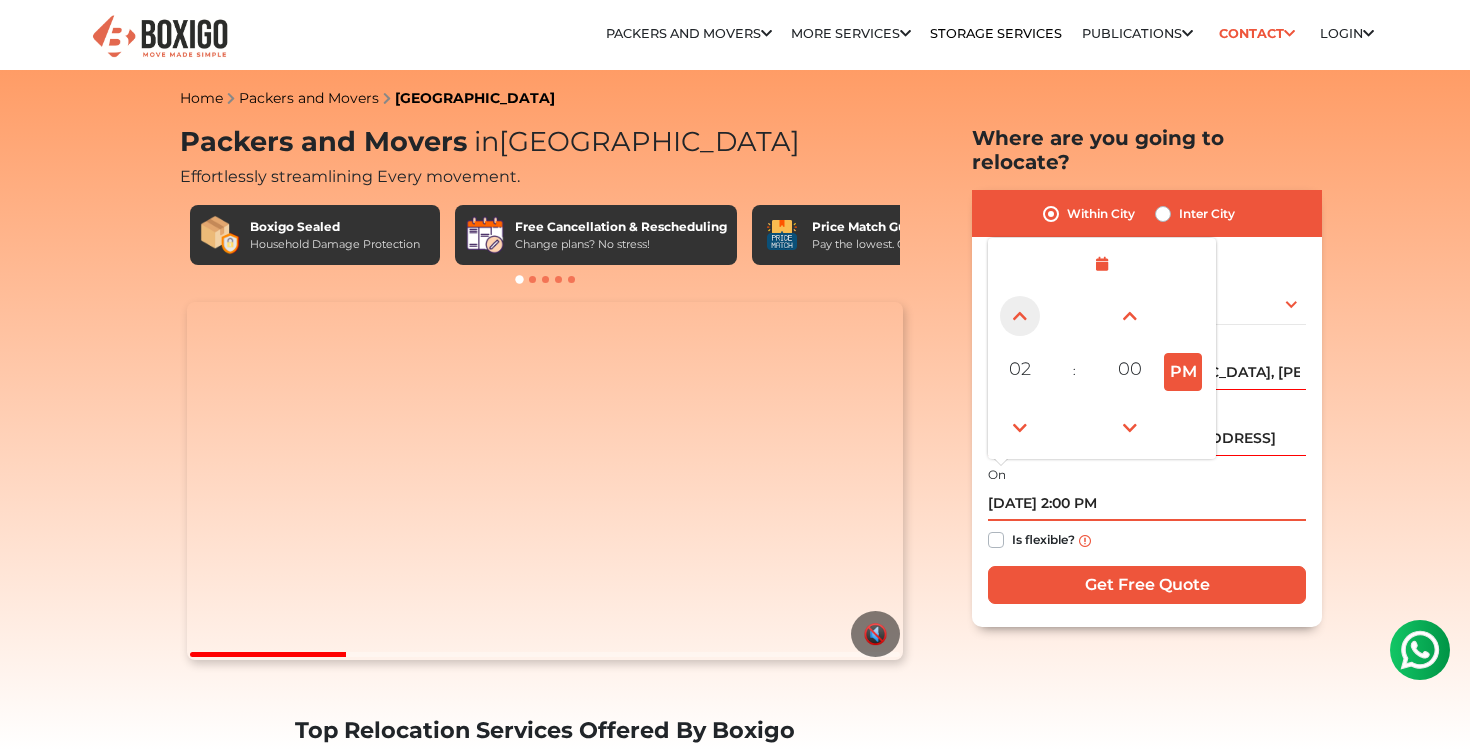 click at bounding box center (1020, 316) 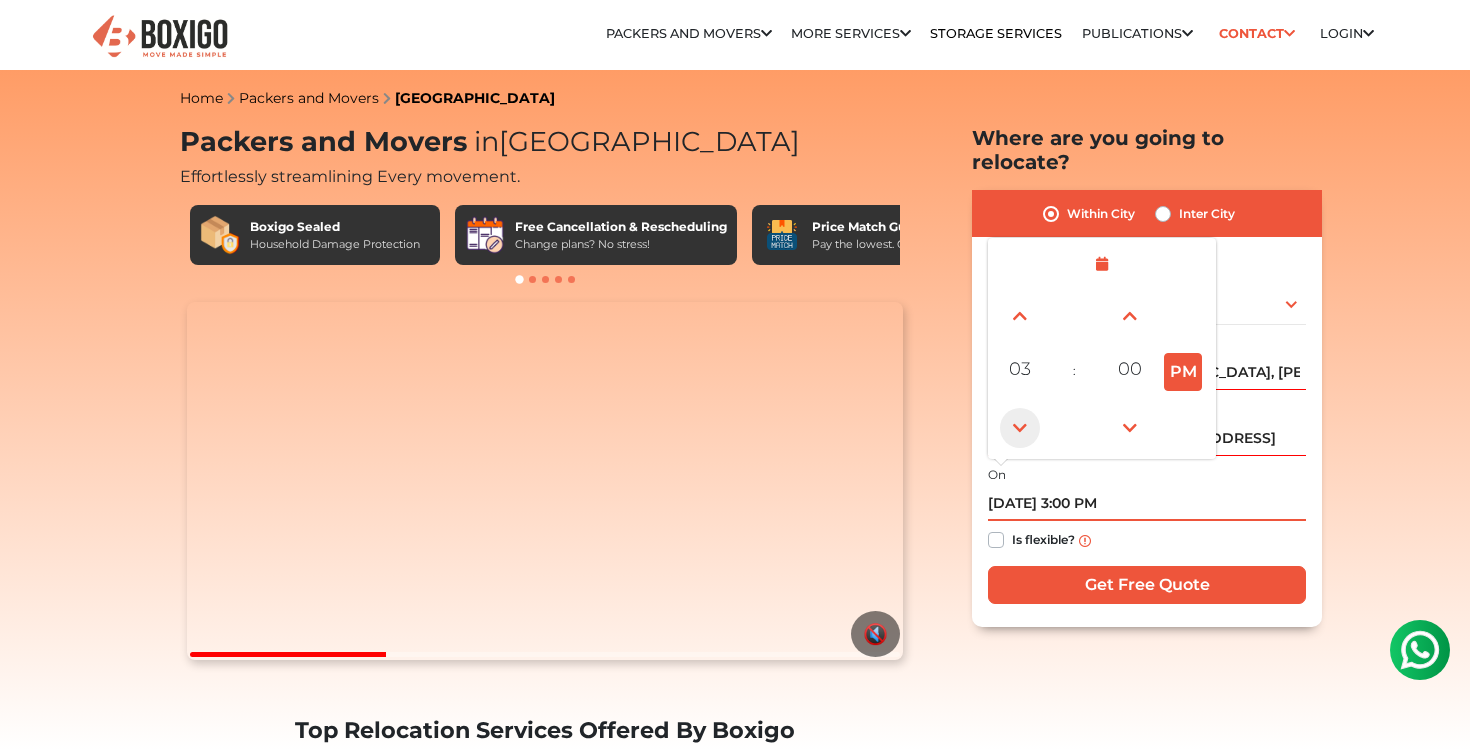click at bounding box center [1020, 428] 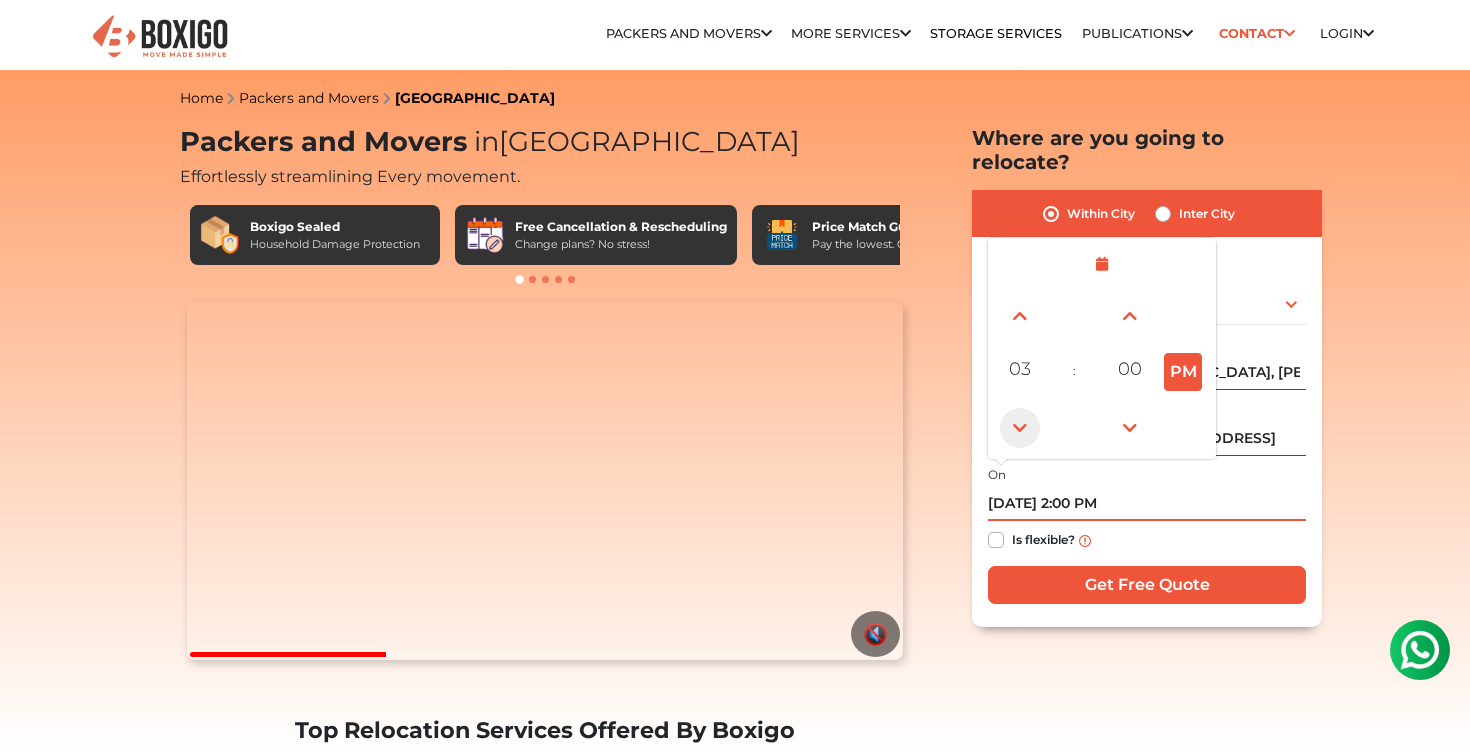 click at bounding box center (1020, 428) 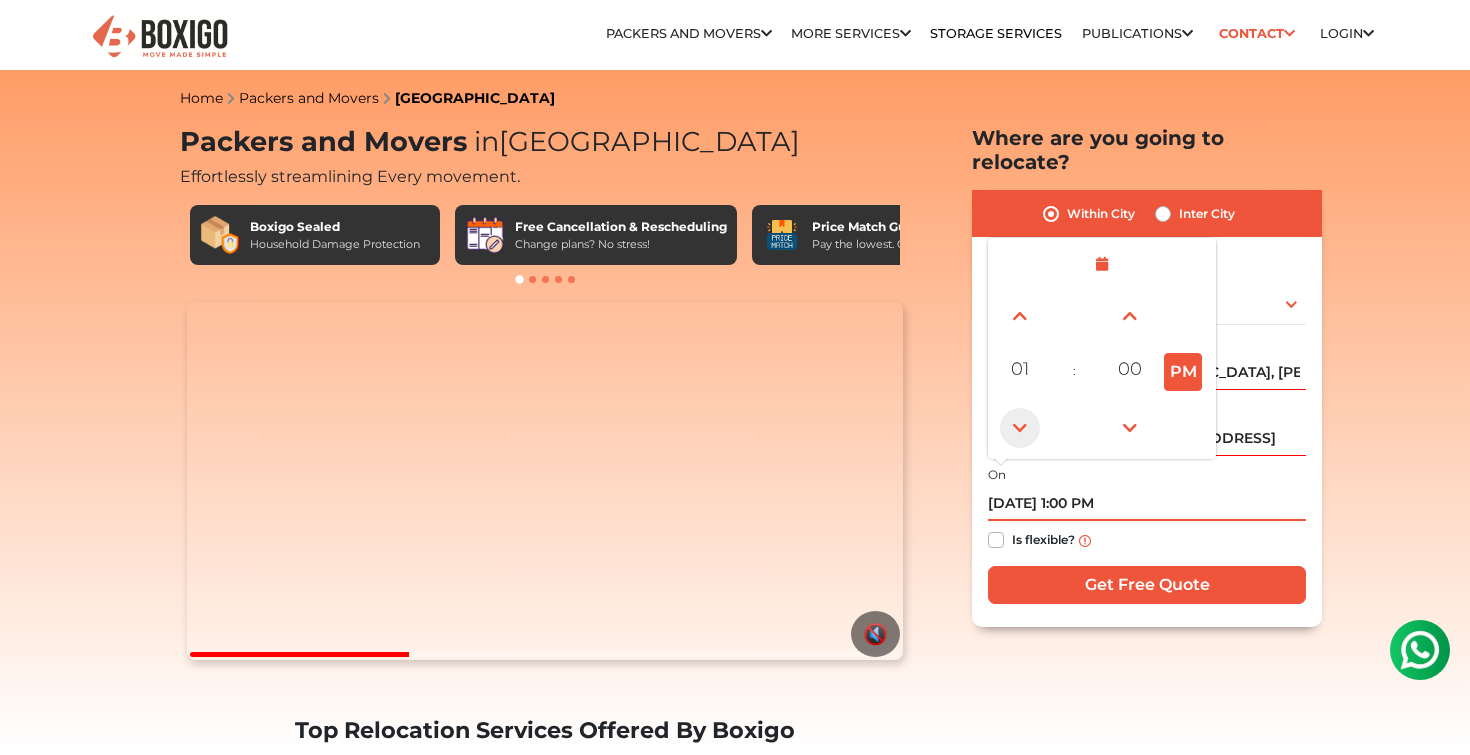click at bounding box center (1020, 428) 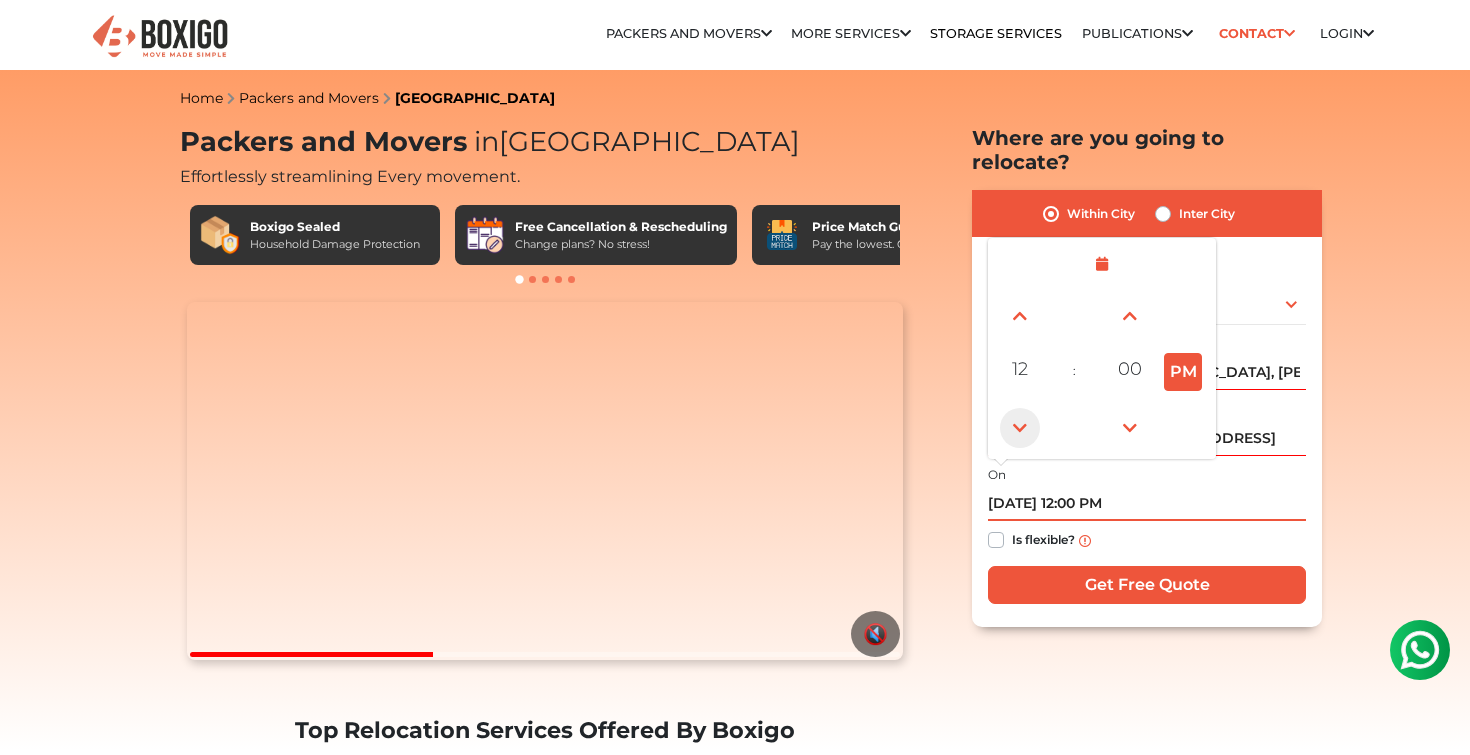 click at bounding box center [1020, 428] 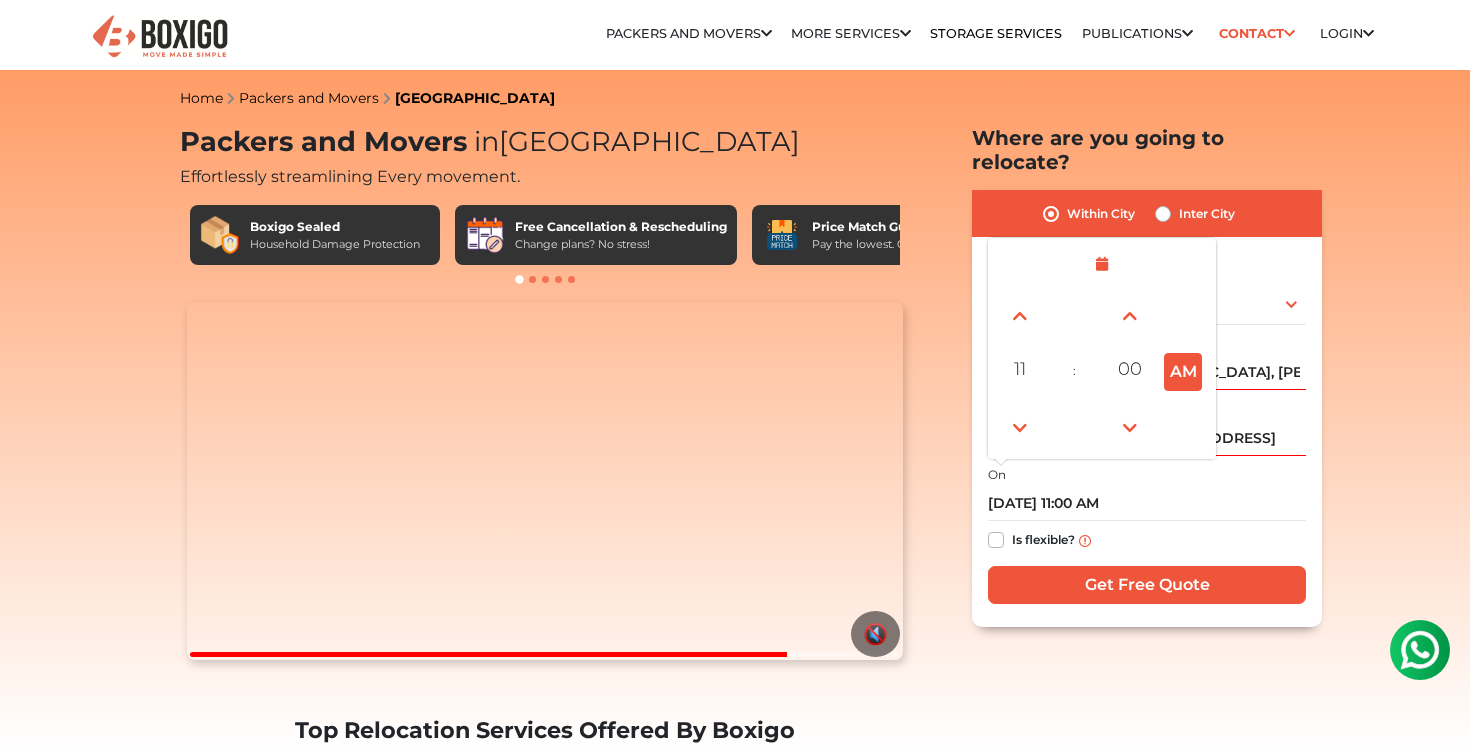 click on "Is flexible?" at bounding box center (1147, 540) 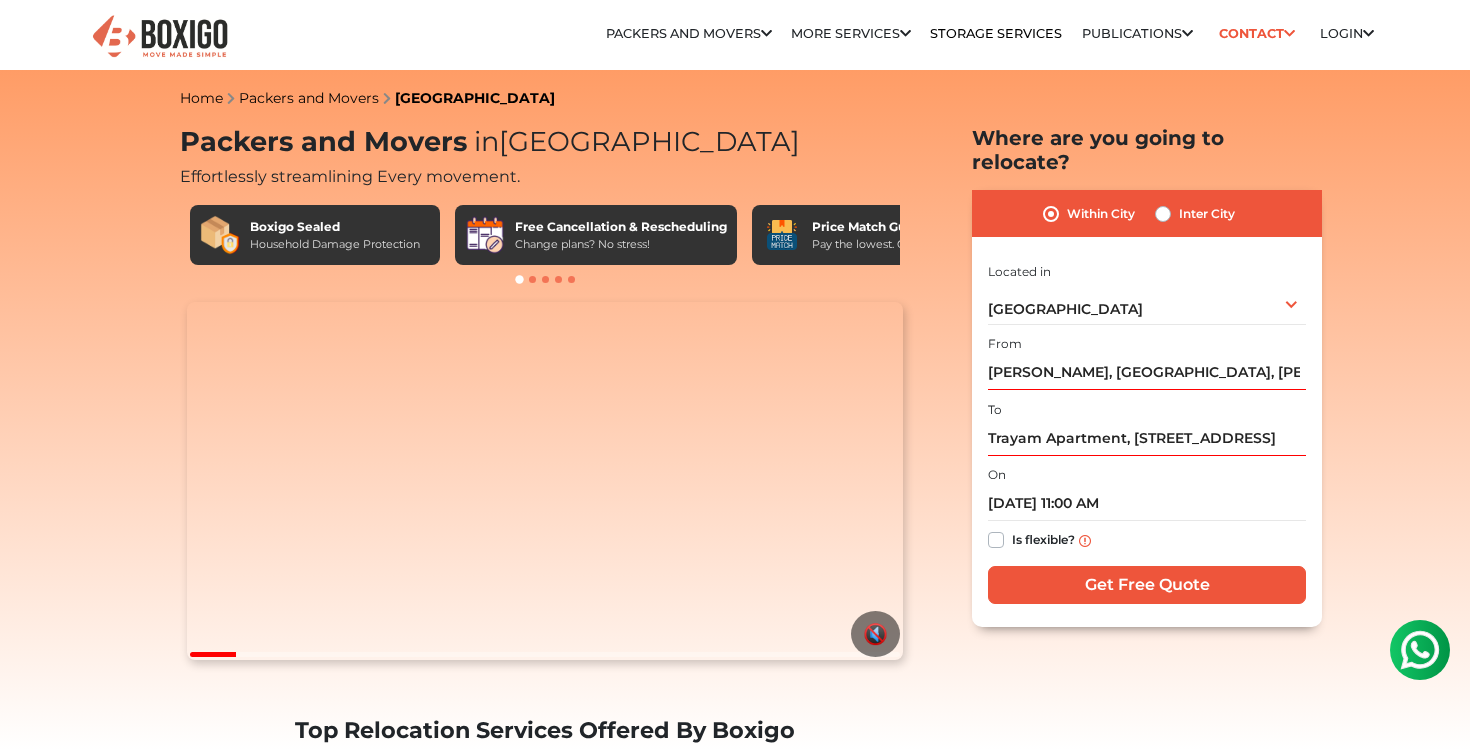 click on "Is flexible?" at bounding box center [1043, 538] 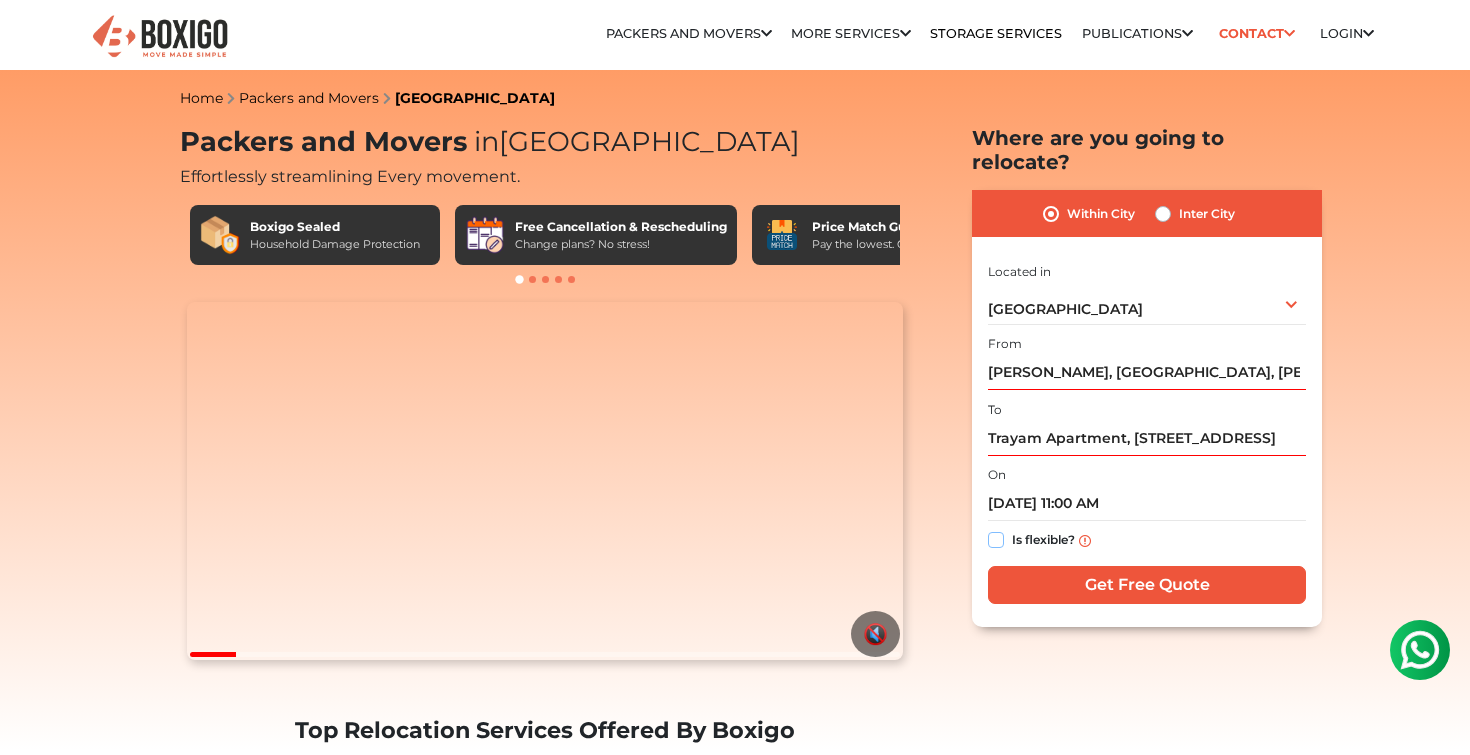 click on "Is flexible?" at bounding box center (996, 538) 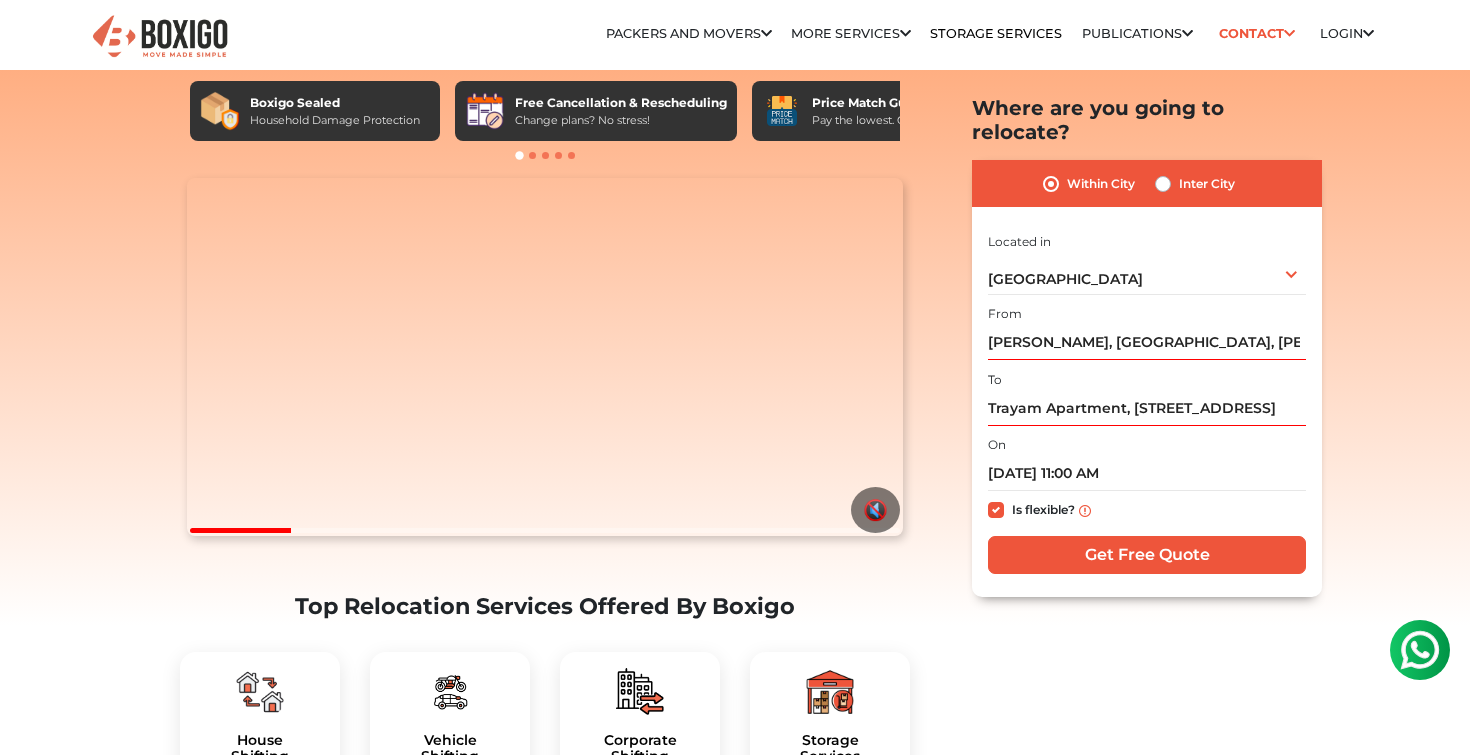 scroll, scrollTop: 377, scrollLeft: 0, axis: vertical 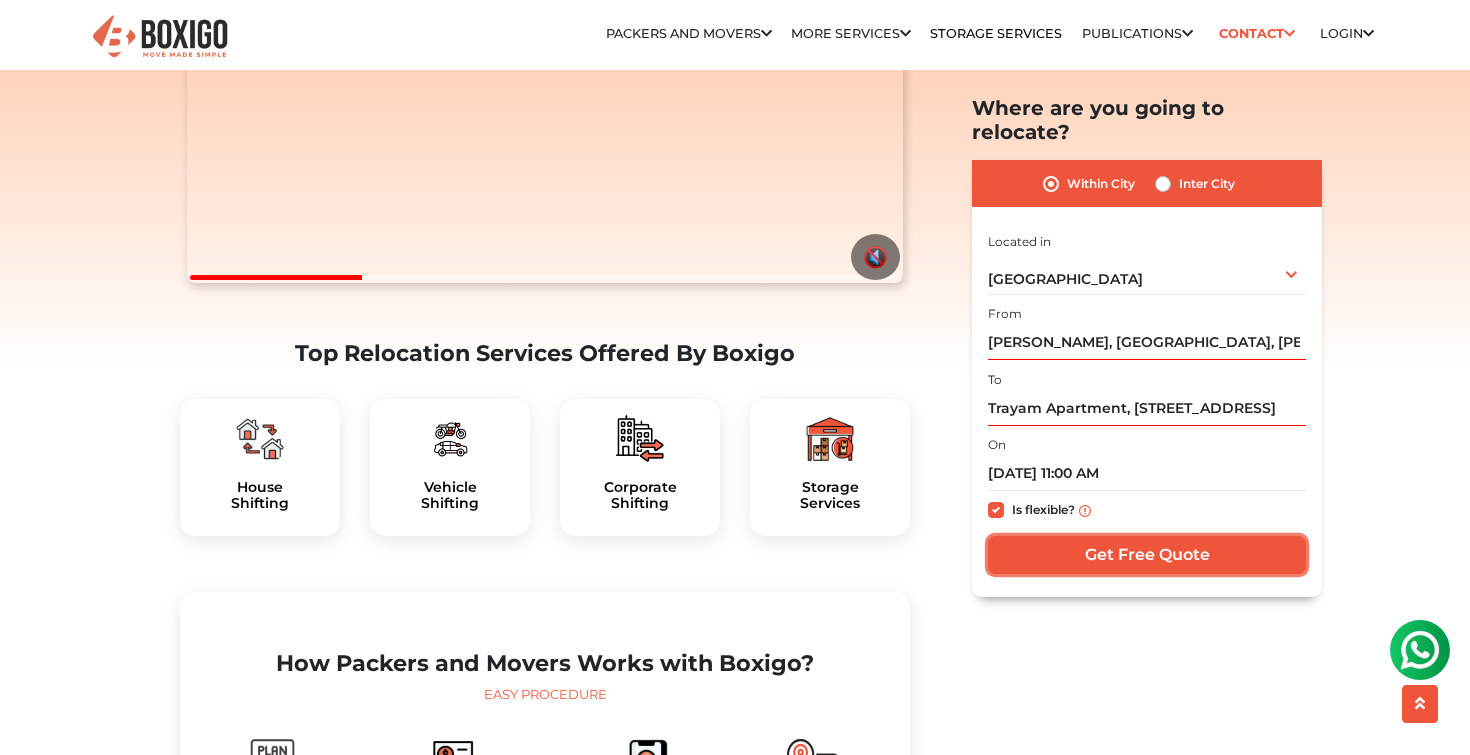 click on "Get Free Quote" at bounding box center [1147, 556] 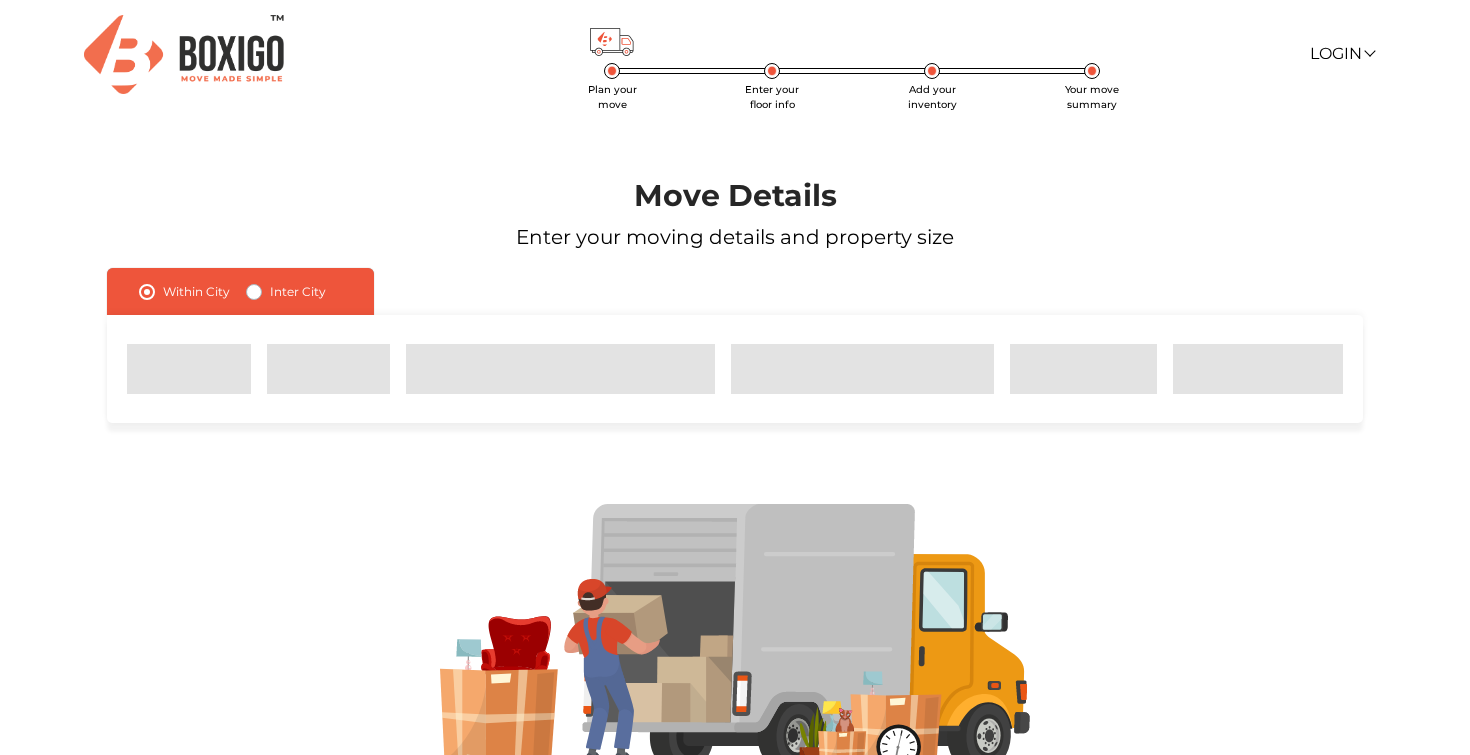 scroll, scrollTop: 0, scrollLeft: 0, axis: both 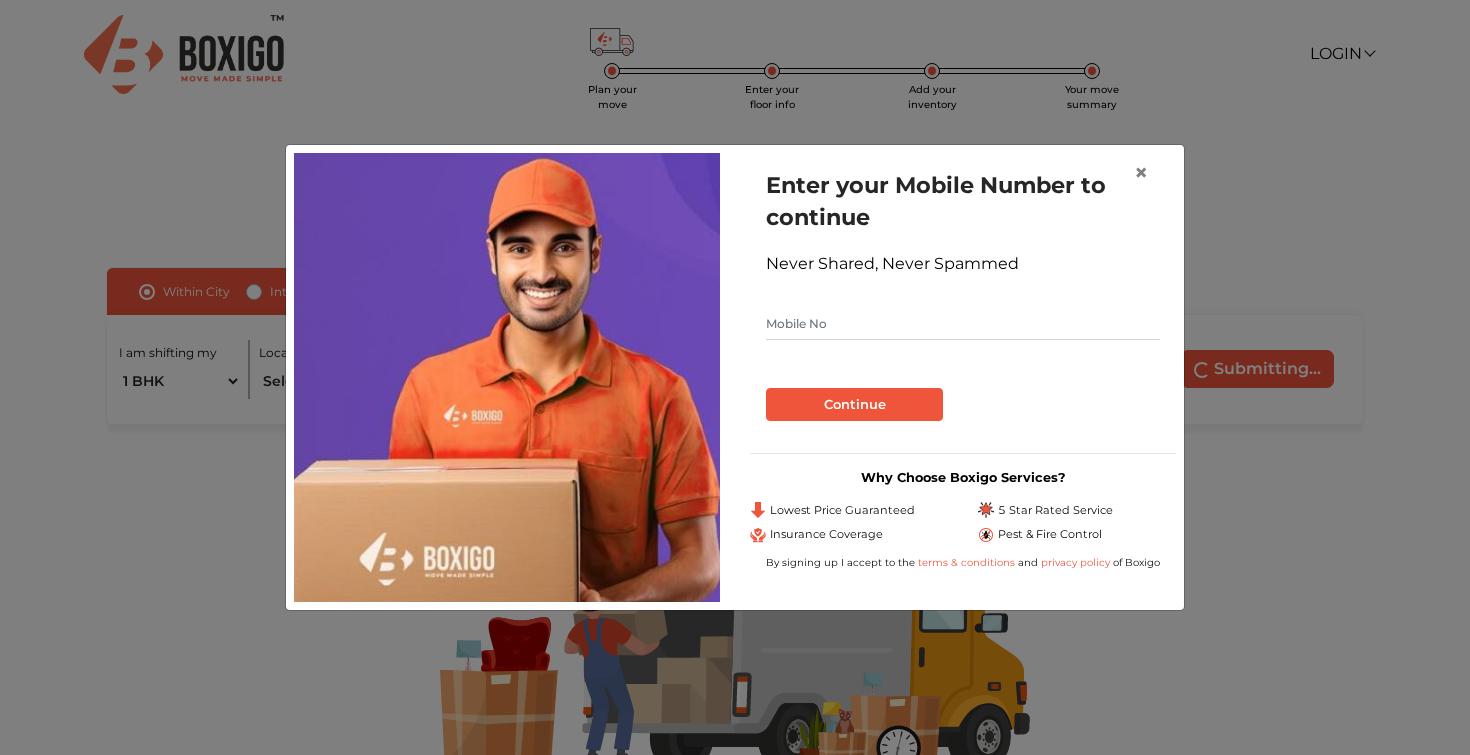 click at bounding box center [963, 324] 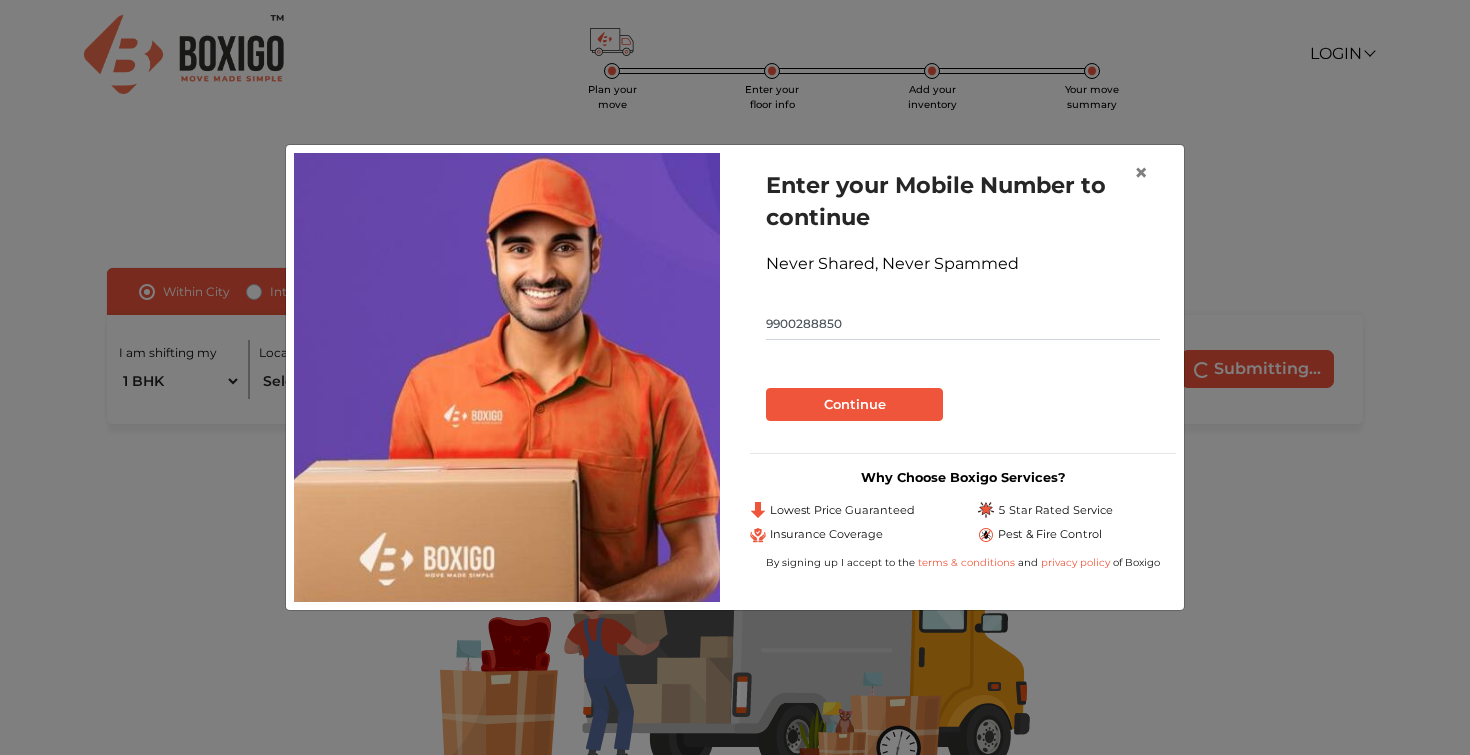 type on "9900288850" 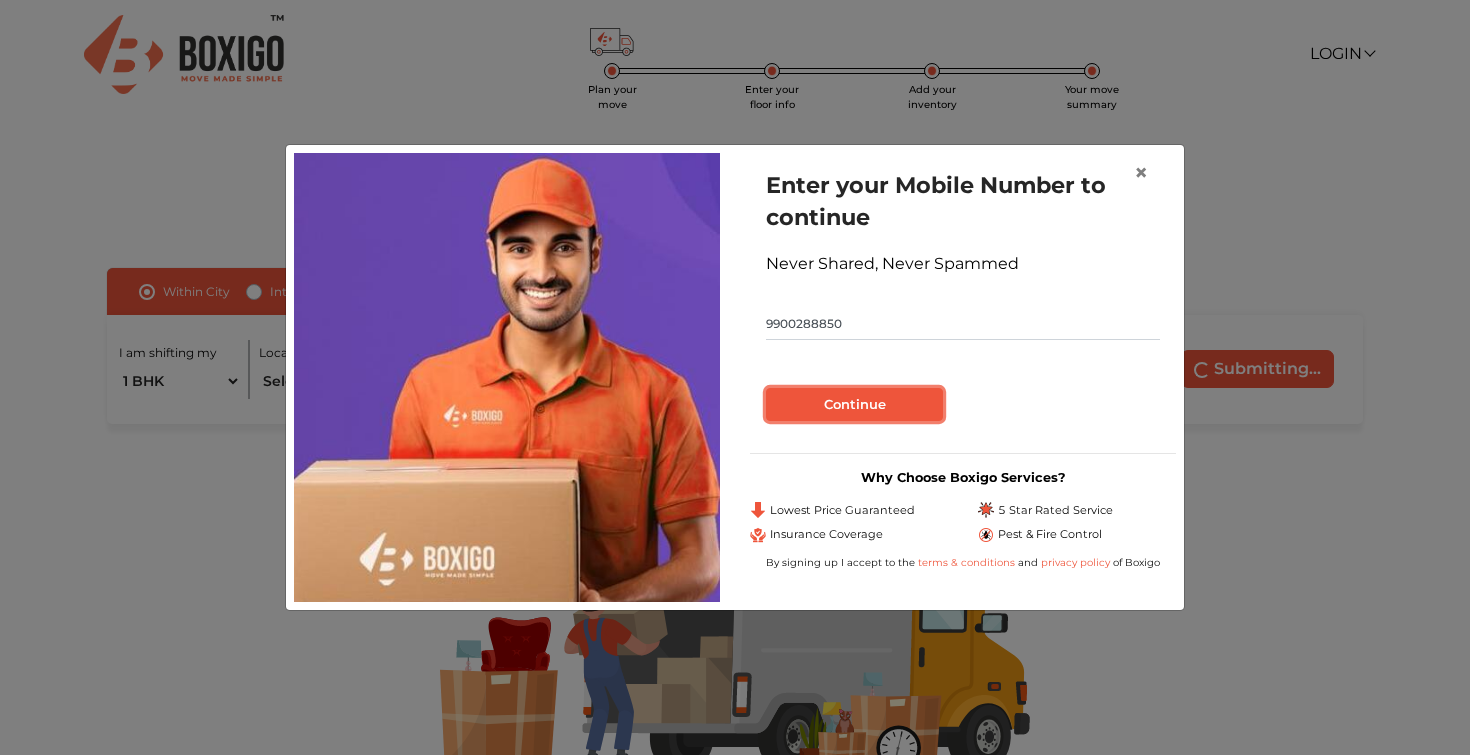 click on "Continue" at bounding box center [854, 405] 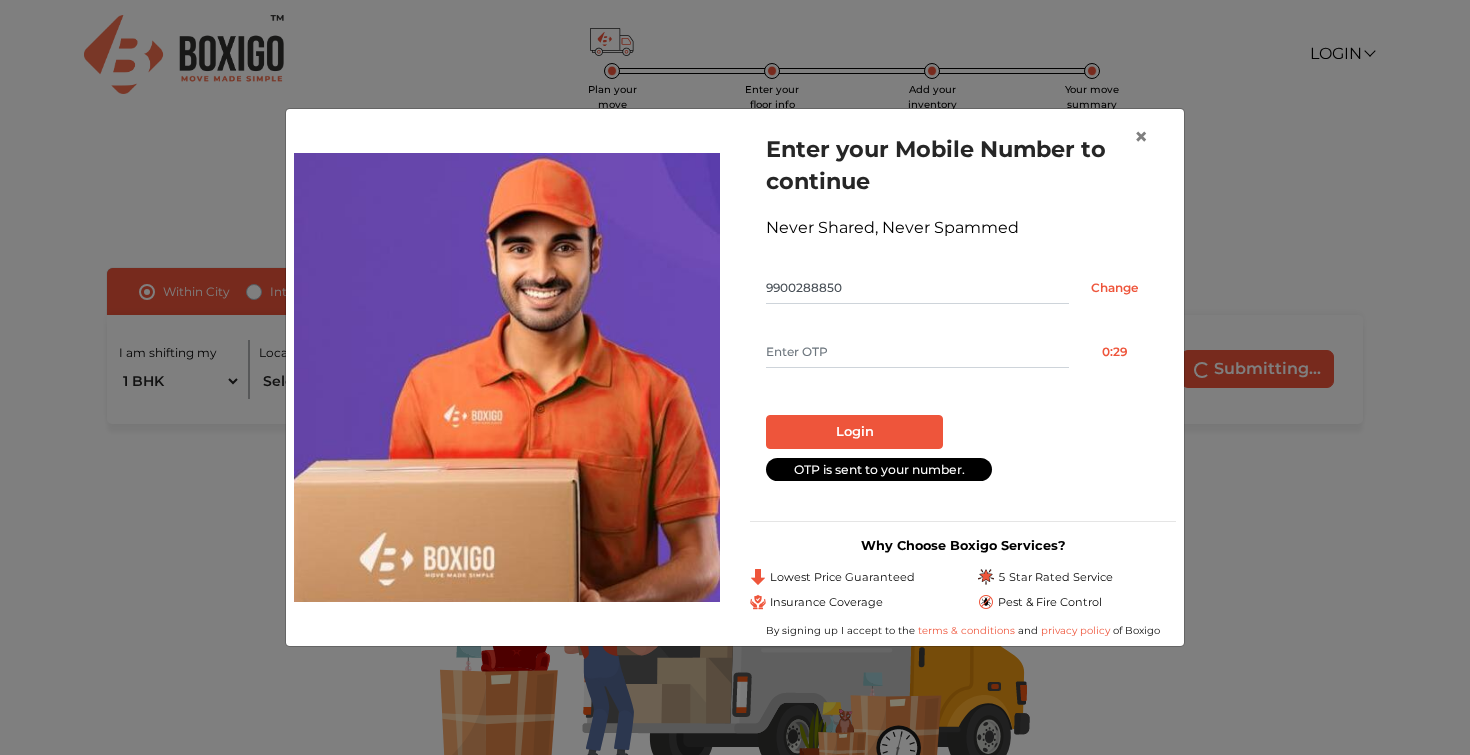 click at bounding box center [917, 352] 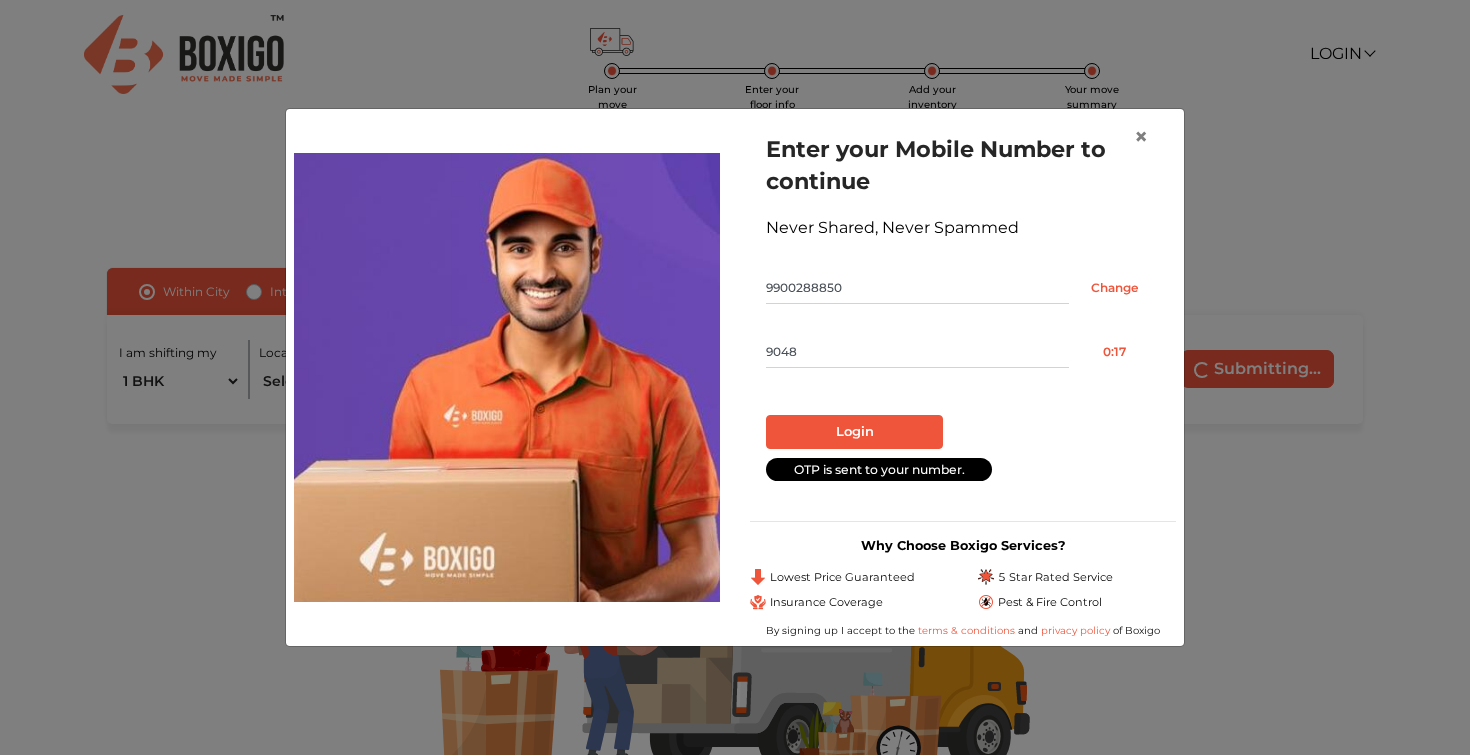 type on "9048" 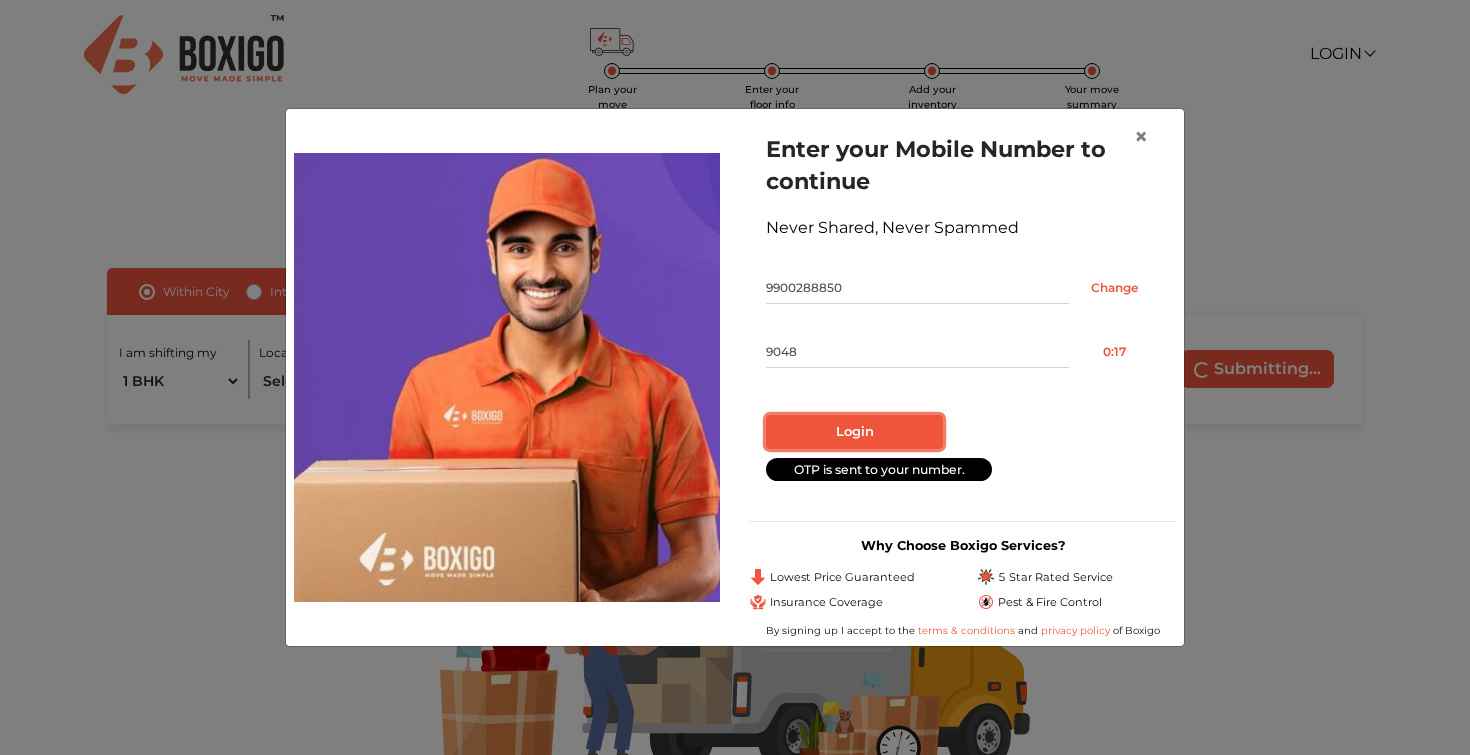 click on "Login" at bounding box center (854, 432) 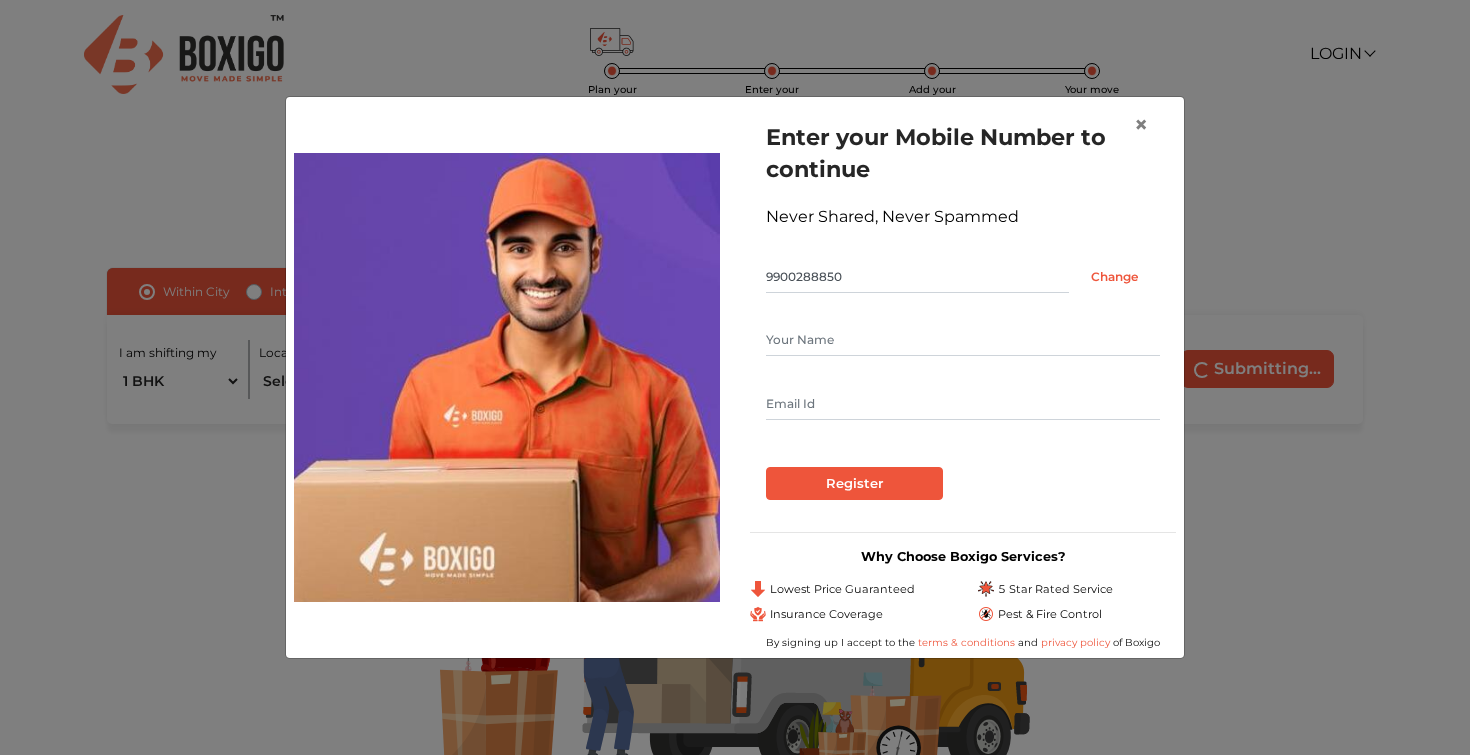 click at bounding box center [963, 340] 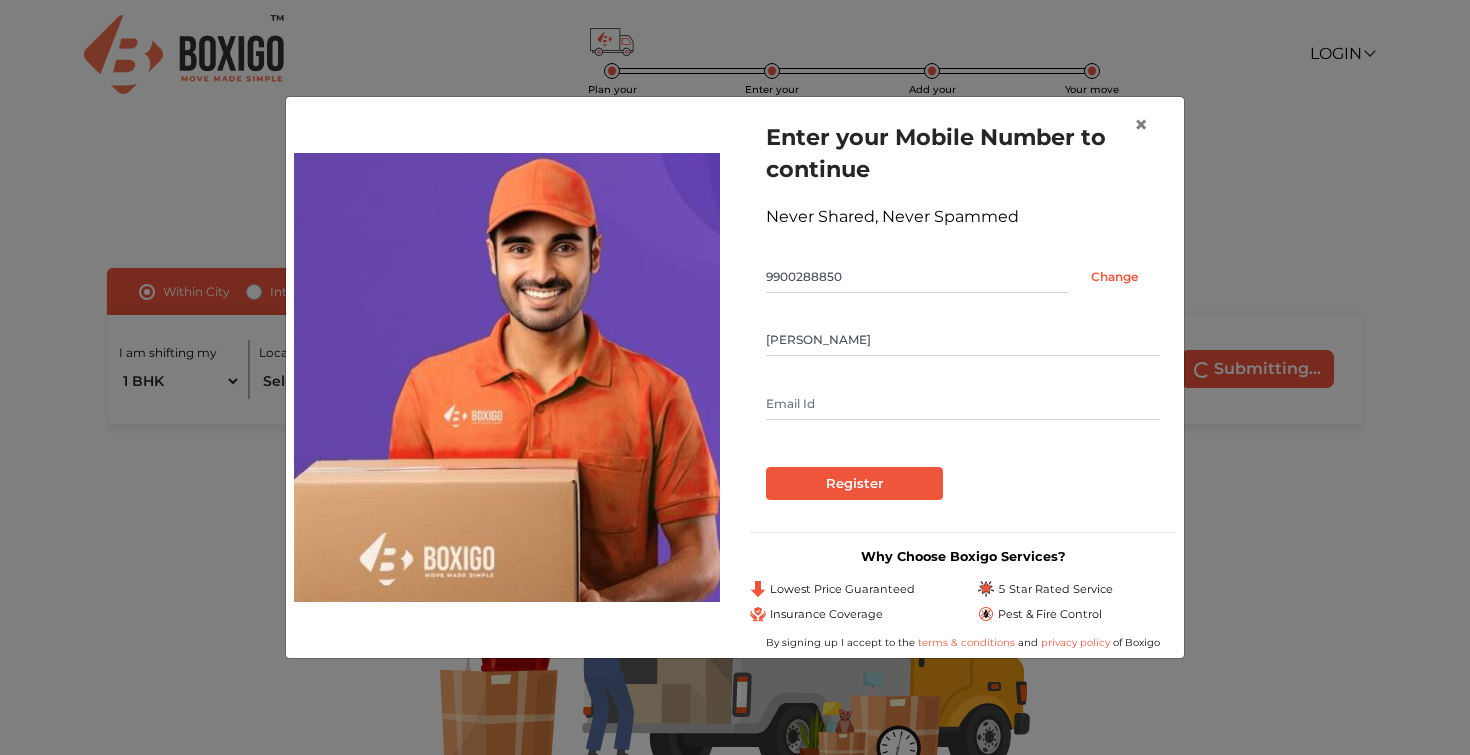 type on "Sridip" 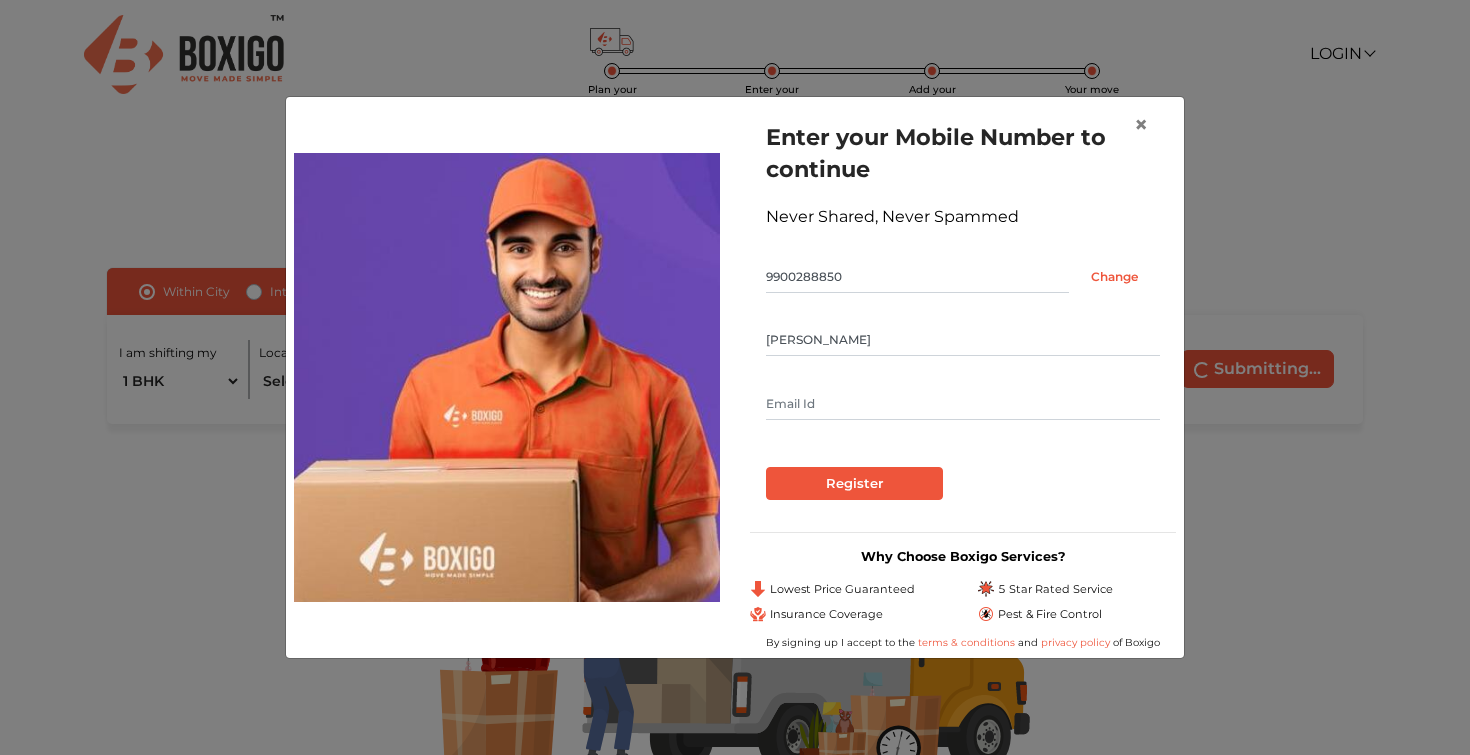 type on "sridip.sural@gmail.com" 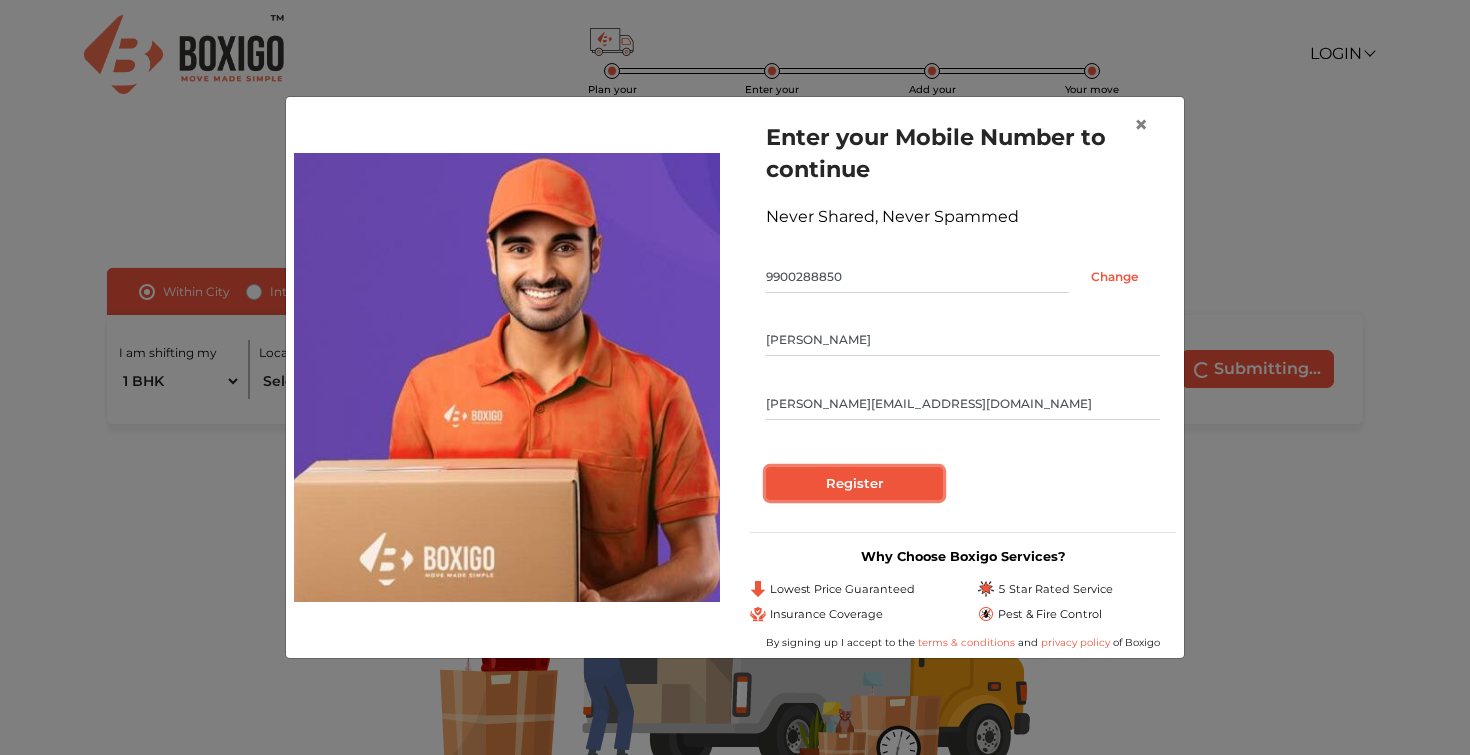 click on "Register" at bounding box center [854, 484] 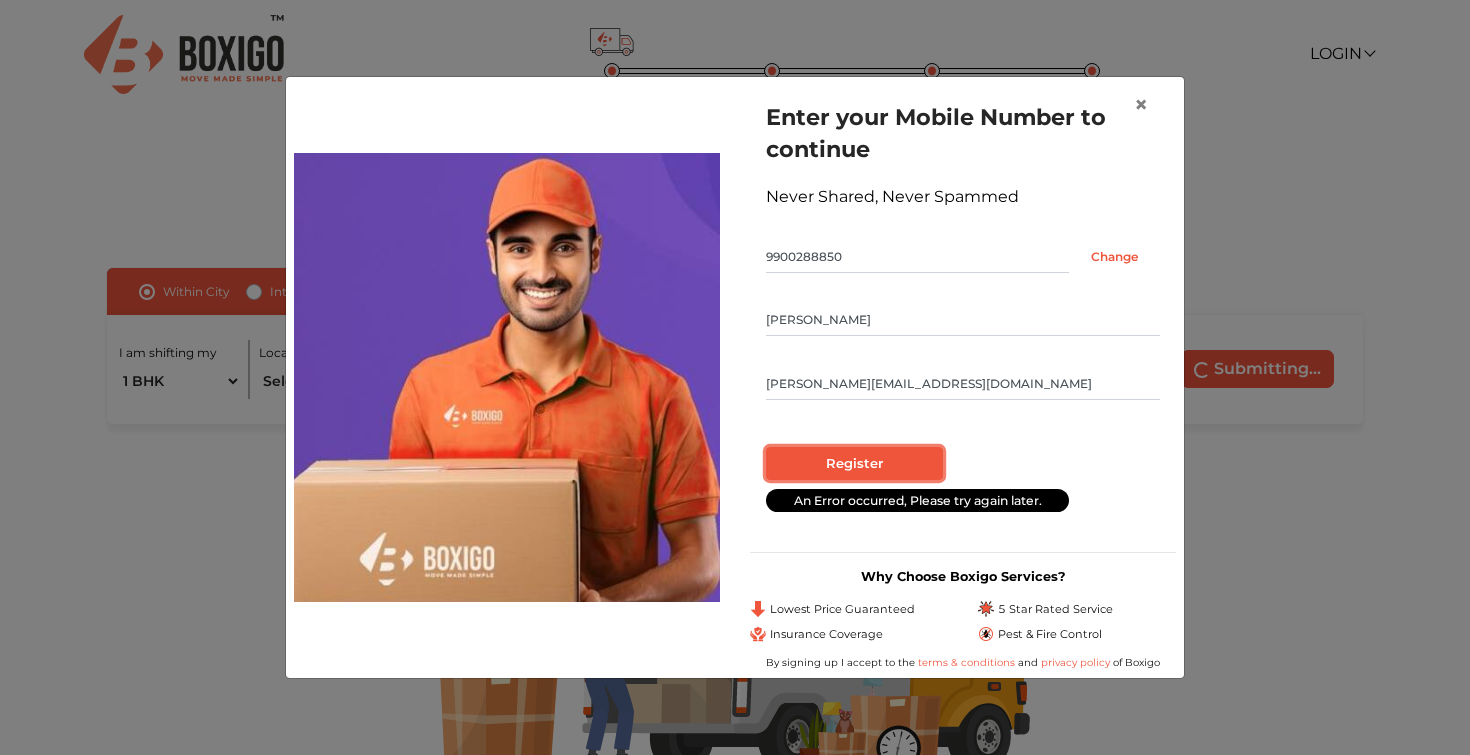 click on "Register" at bounding box center [854, 464] 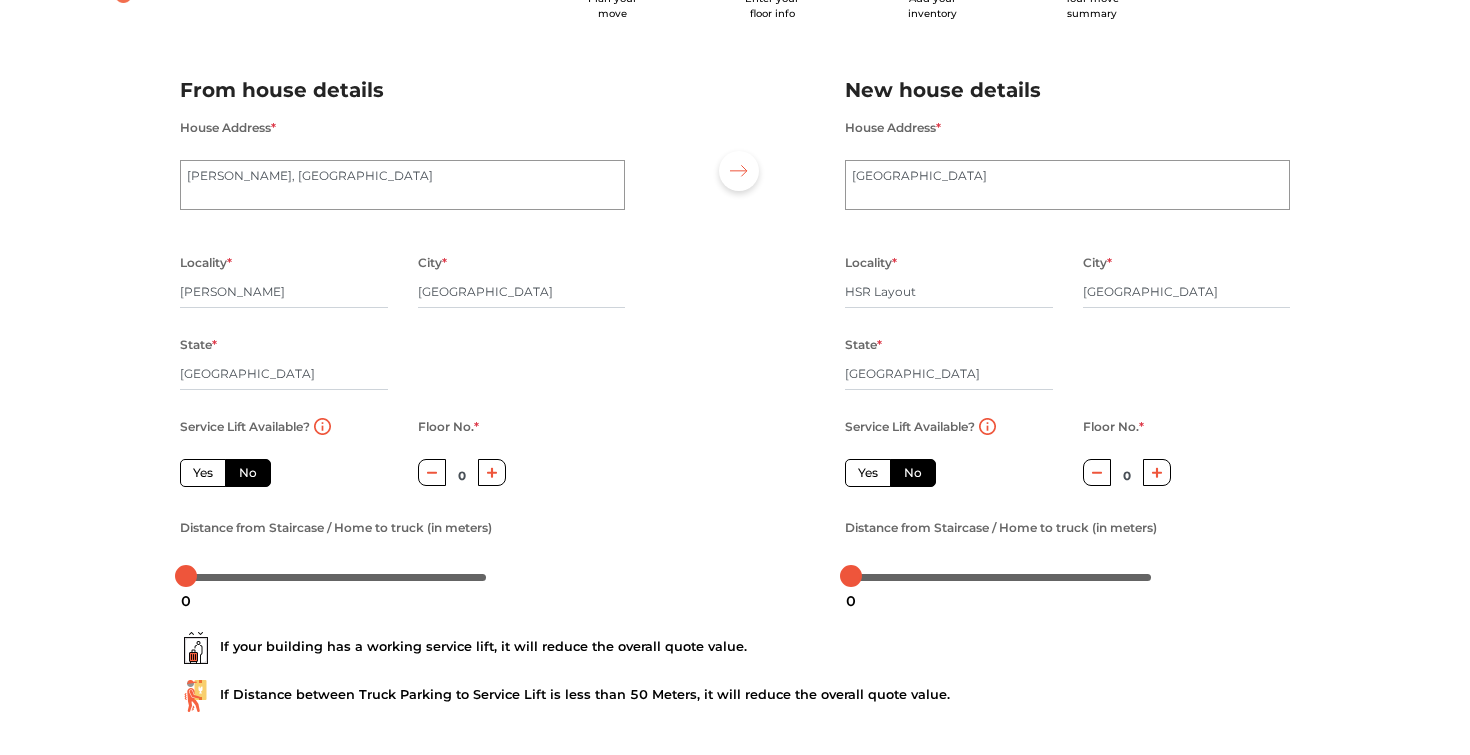 scroll, scrollTop: 0, scrollLeft: 0, axis: both 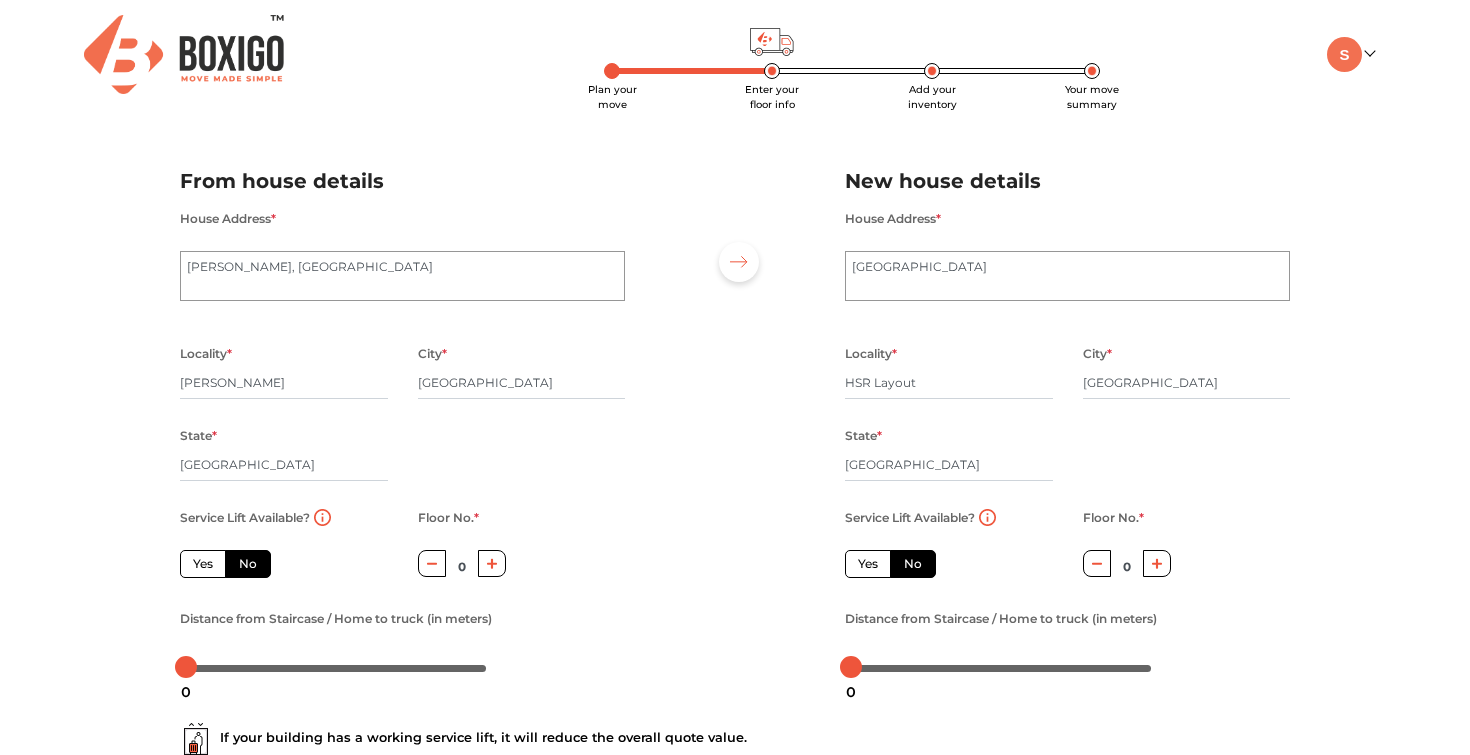 click on "Yes" at bounding box center (203, 564) 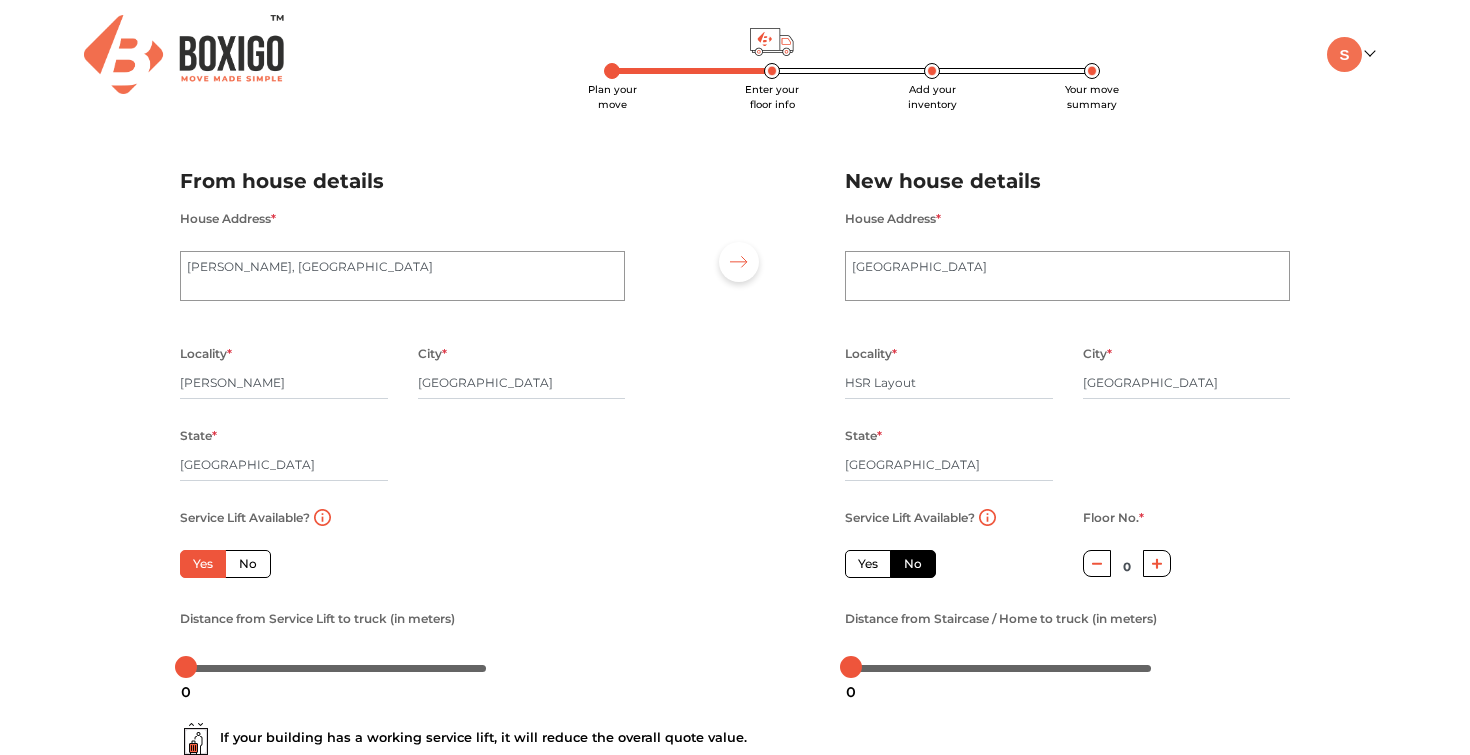 click on "Yes" at bounding box center [868, 564] 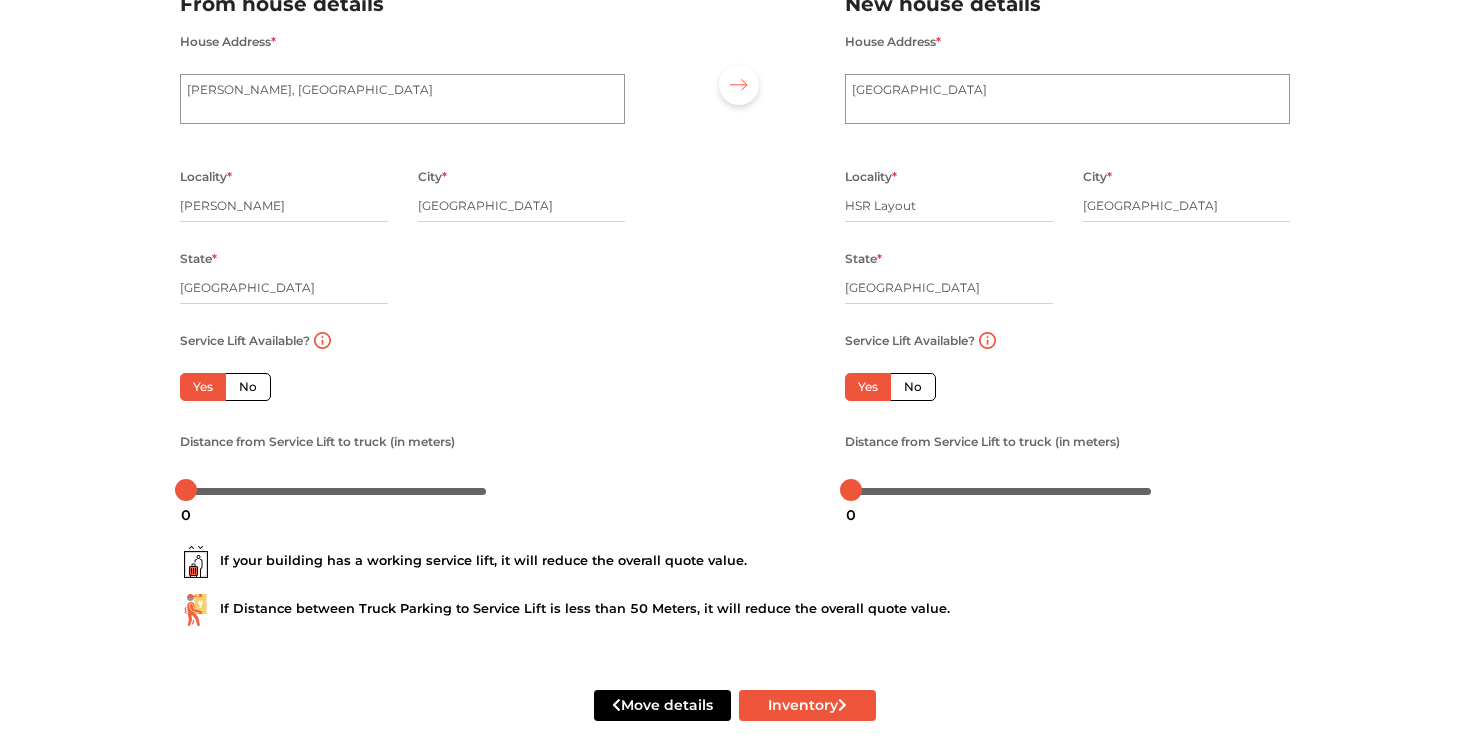 scroll, scrollTop: 180, scrollLeft: 0, axis: vertical 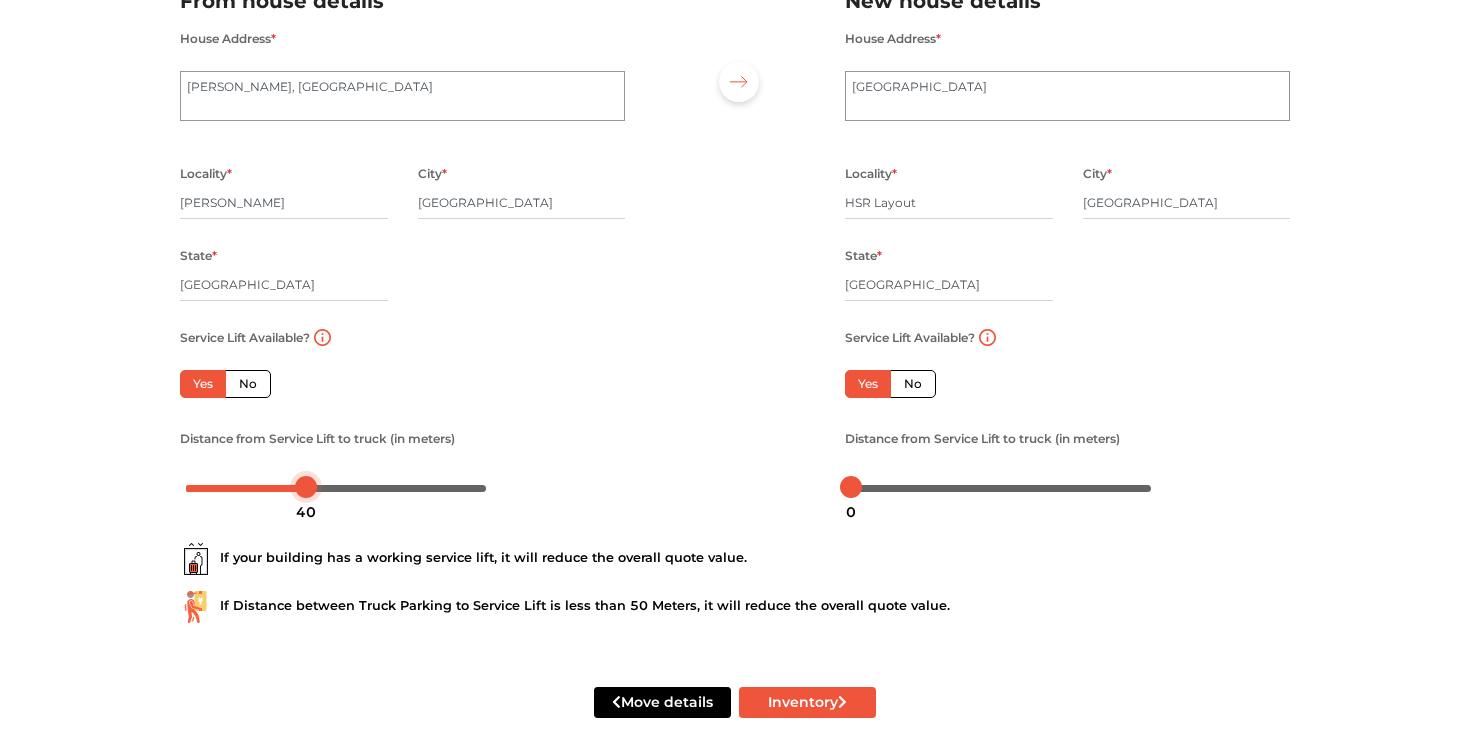 drag, startPoint x: 190, startPoint y: 490, endPoint x: 309, endPoint y: 491, distance: 119.0042 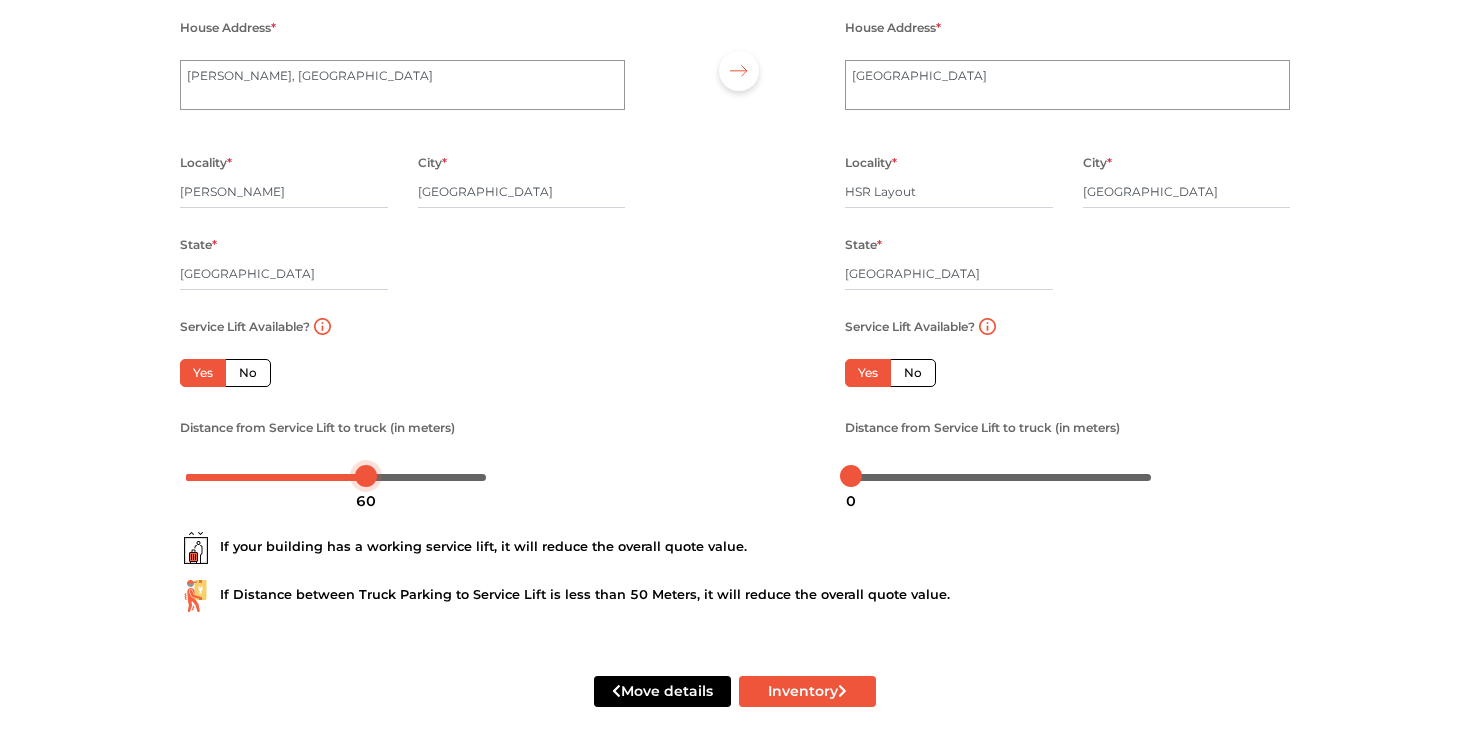 drag, startPoint x: 309, startPoint y: 472, endPoint x: 368, endPoint y: 475, distance: 59.07622 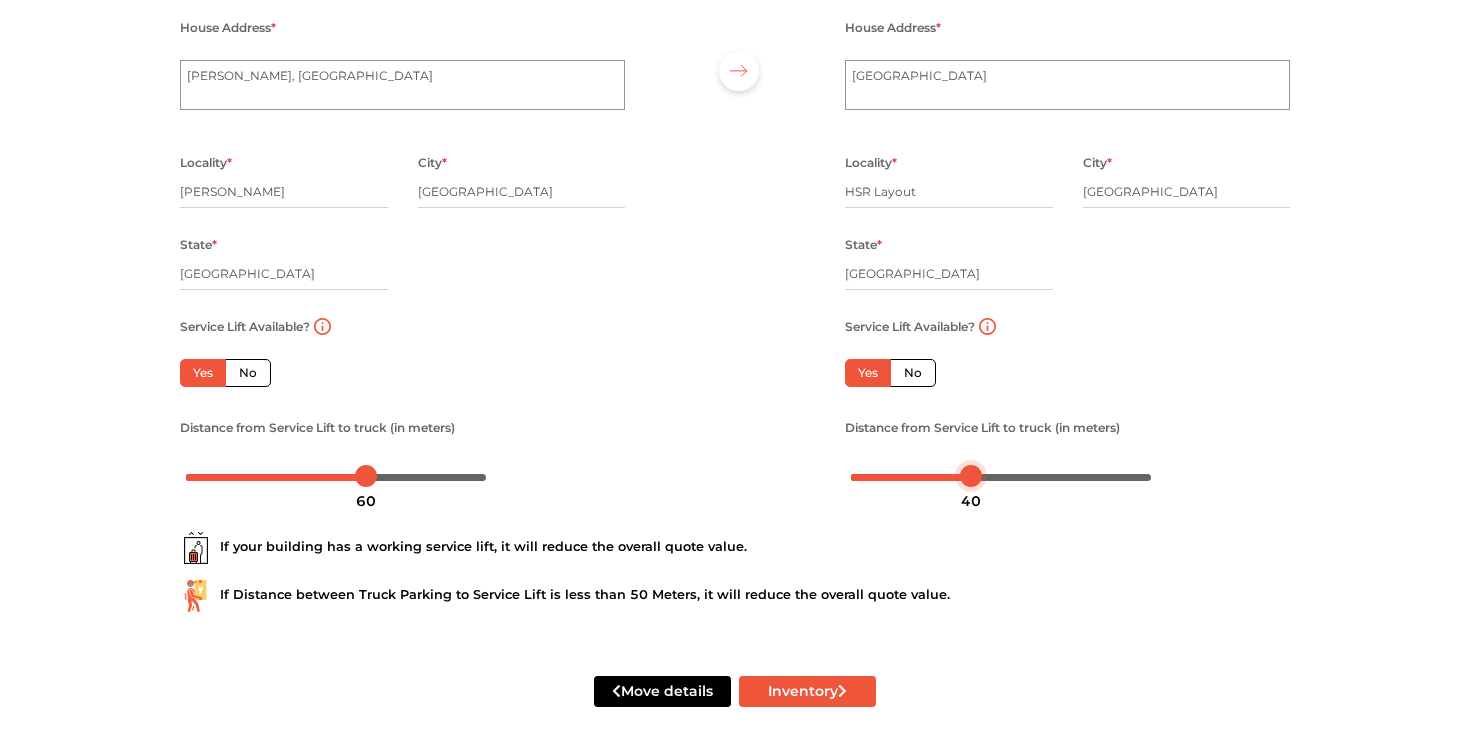 drag, startPoint x: 855, startPoint y: 473, endPoint x: 974, endPoint y: 468, distance: 119.104996 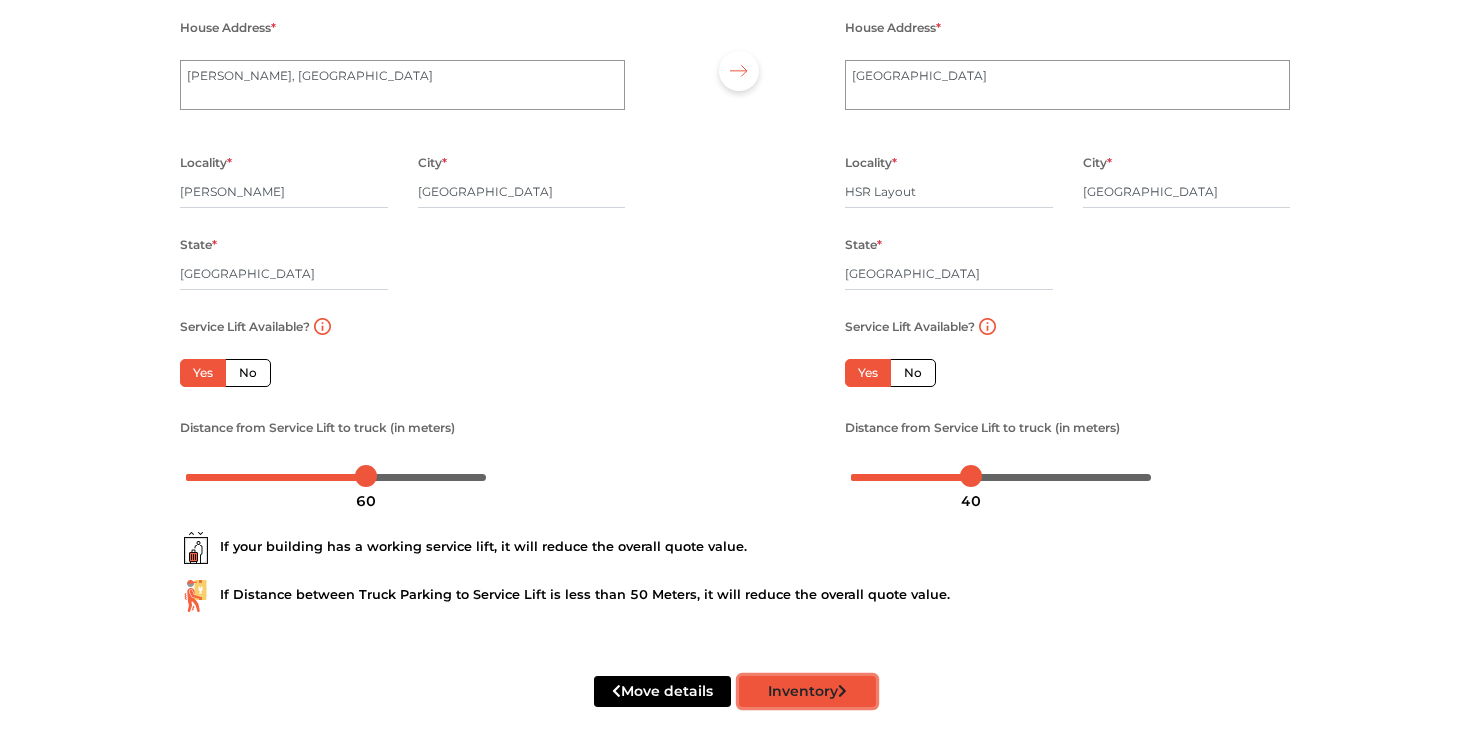 click on "Inventory" at bounding box center [807, 691] 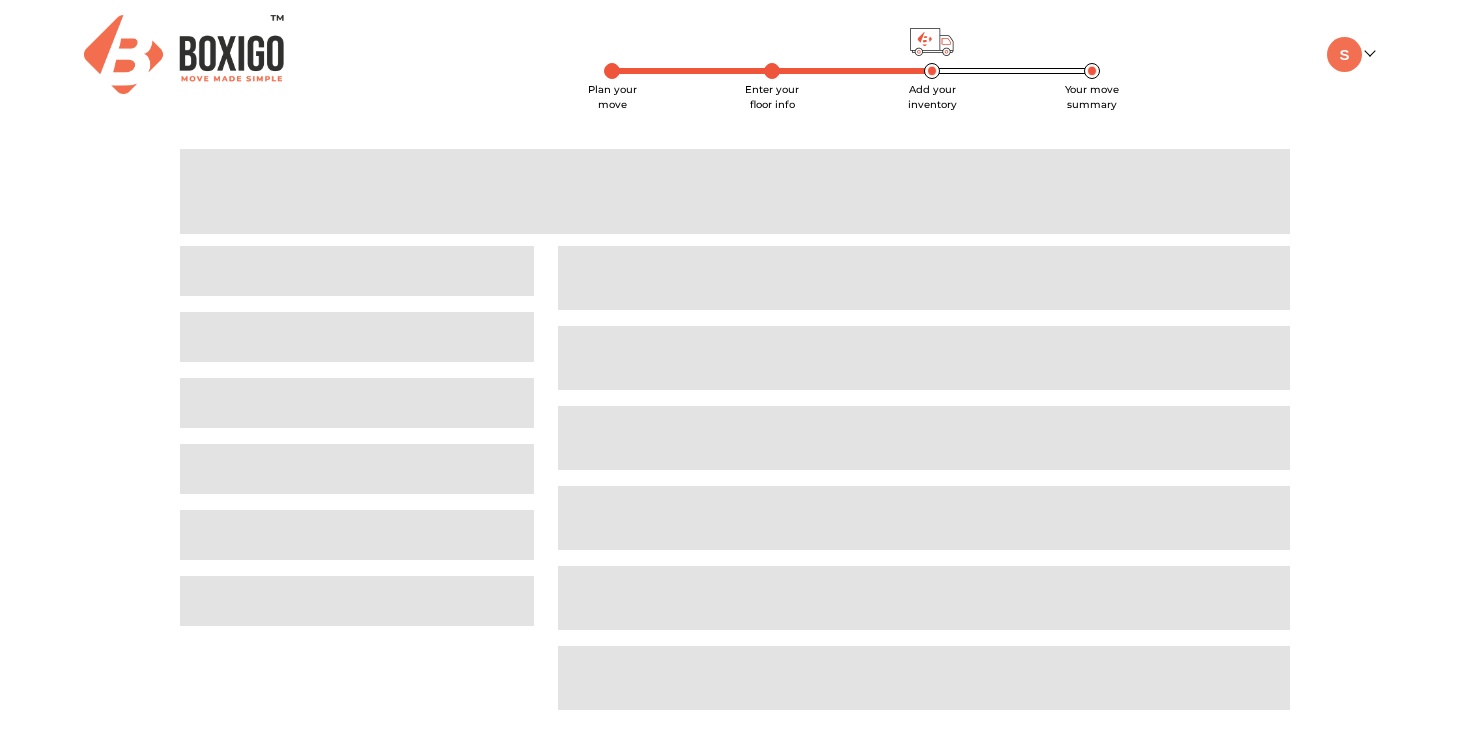 scroll, scrollTop: 0, scrollLeft: 0, axis: both 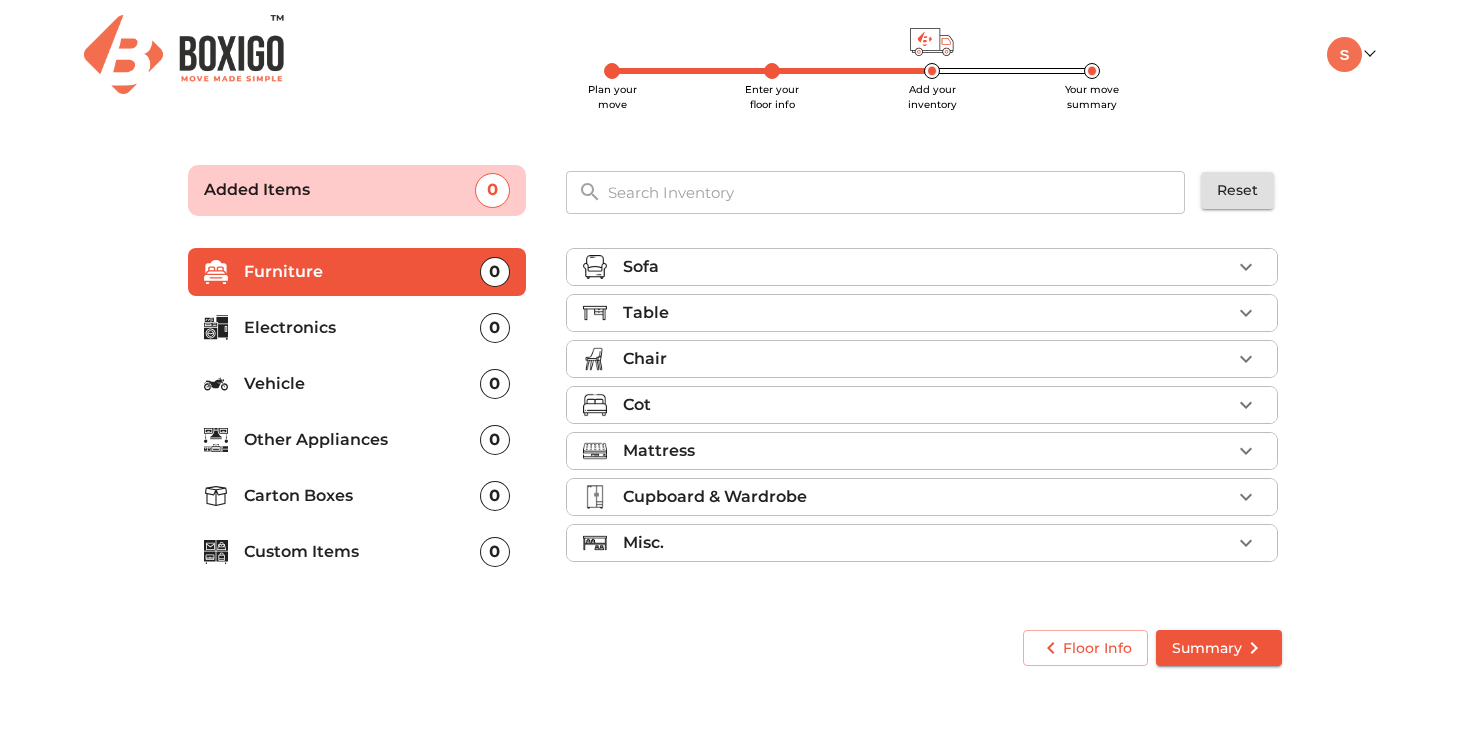 click on "Chair" at bounding box center (927, 359) 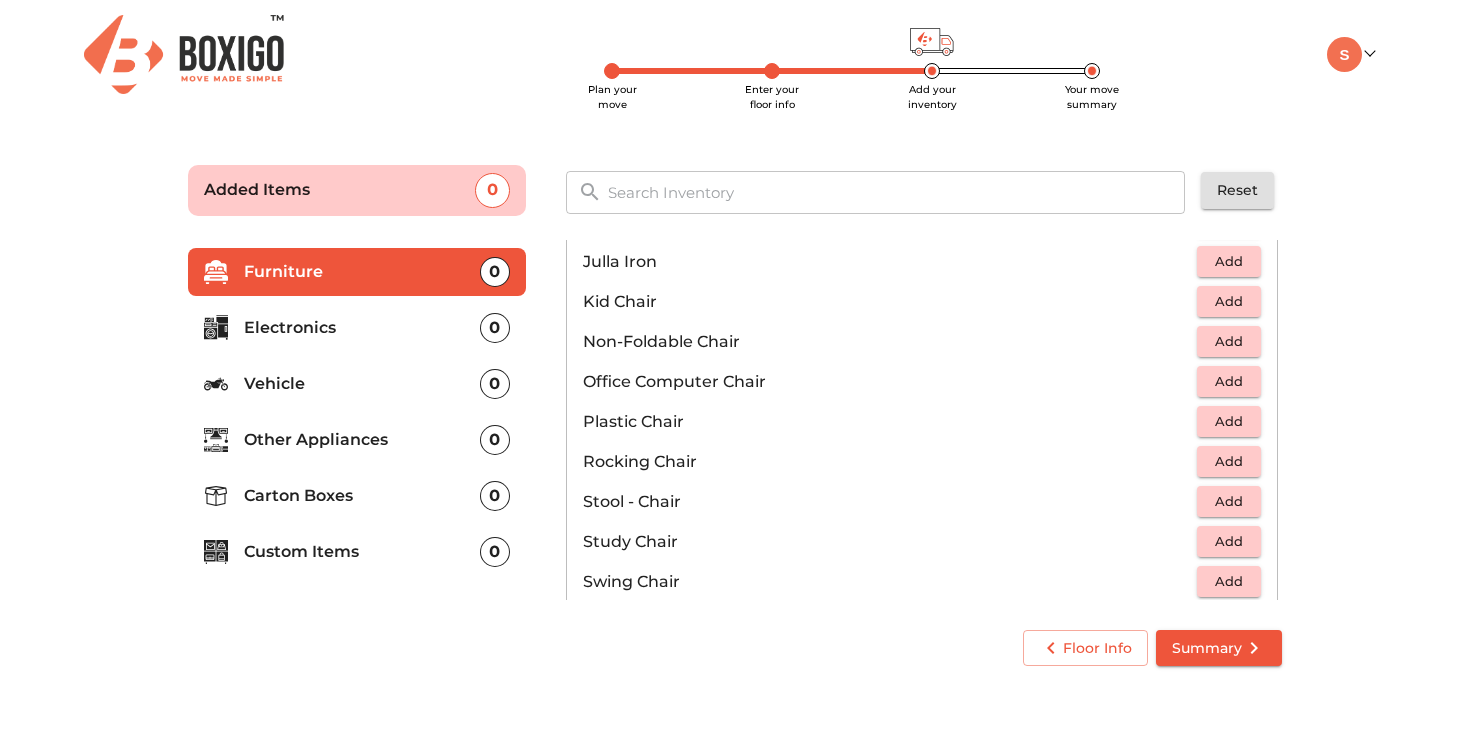scroll, scrollTop: 598, scrollLeft: 0, axis: vertical 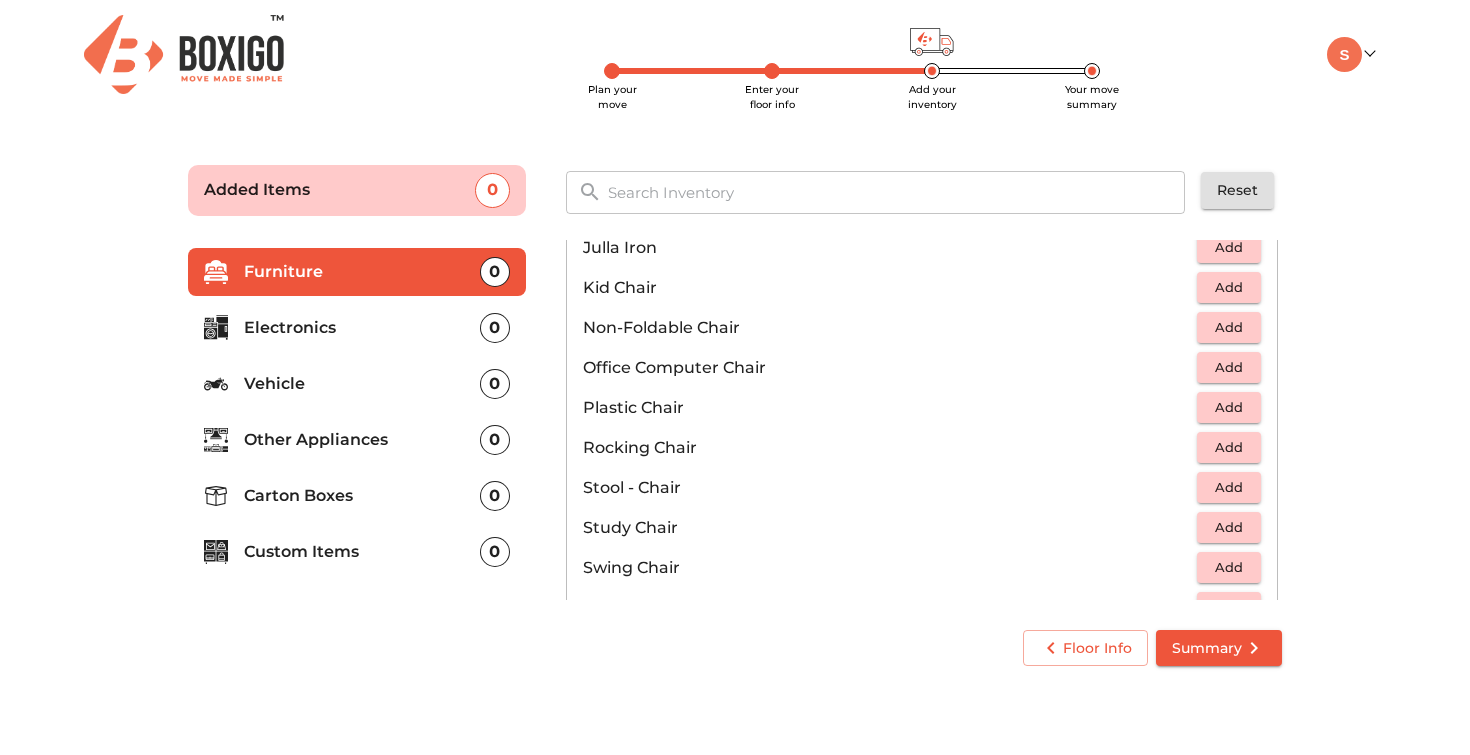 click on "Add" at bounding box center (1229, 407) 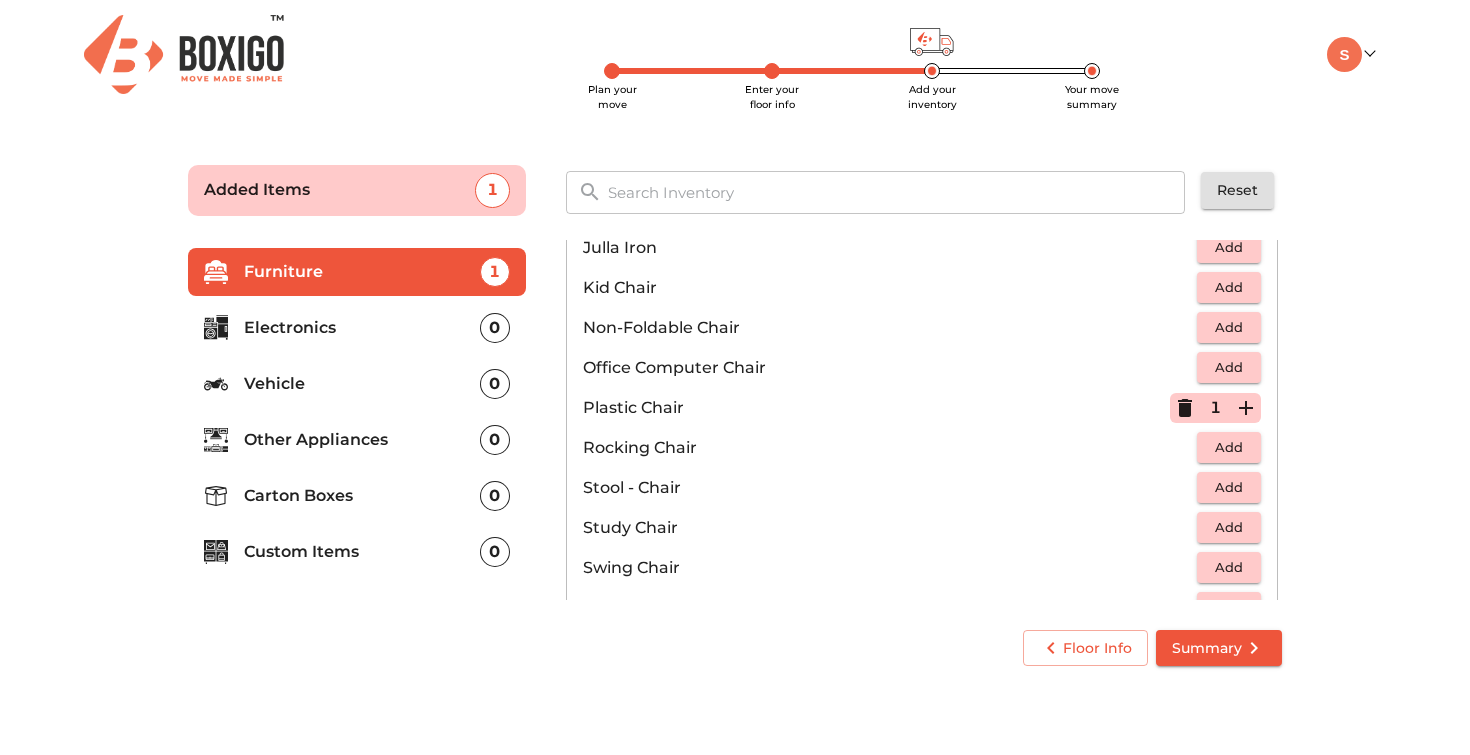 click 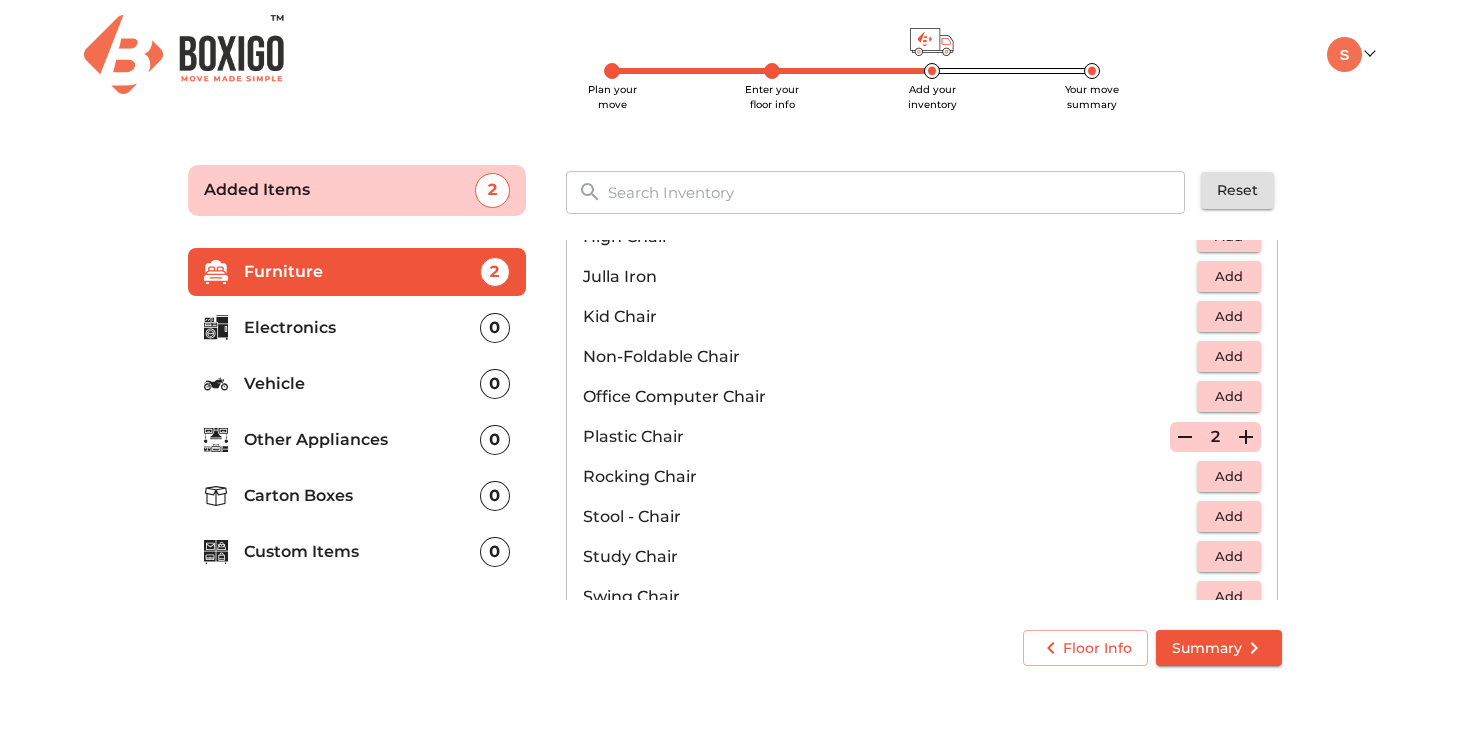 scroll, scrollTop: 556, scrollLeft: 0, axis: vertical 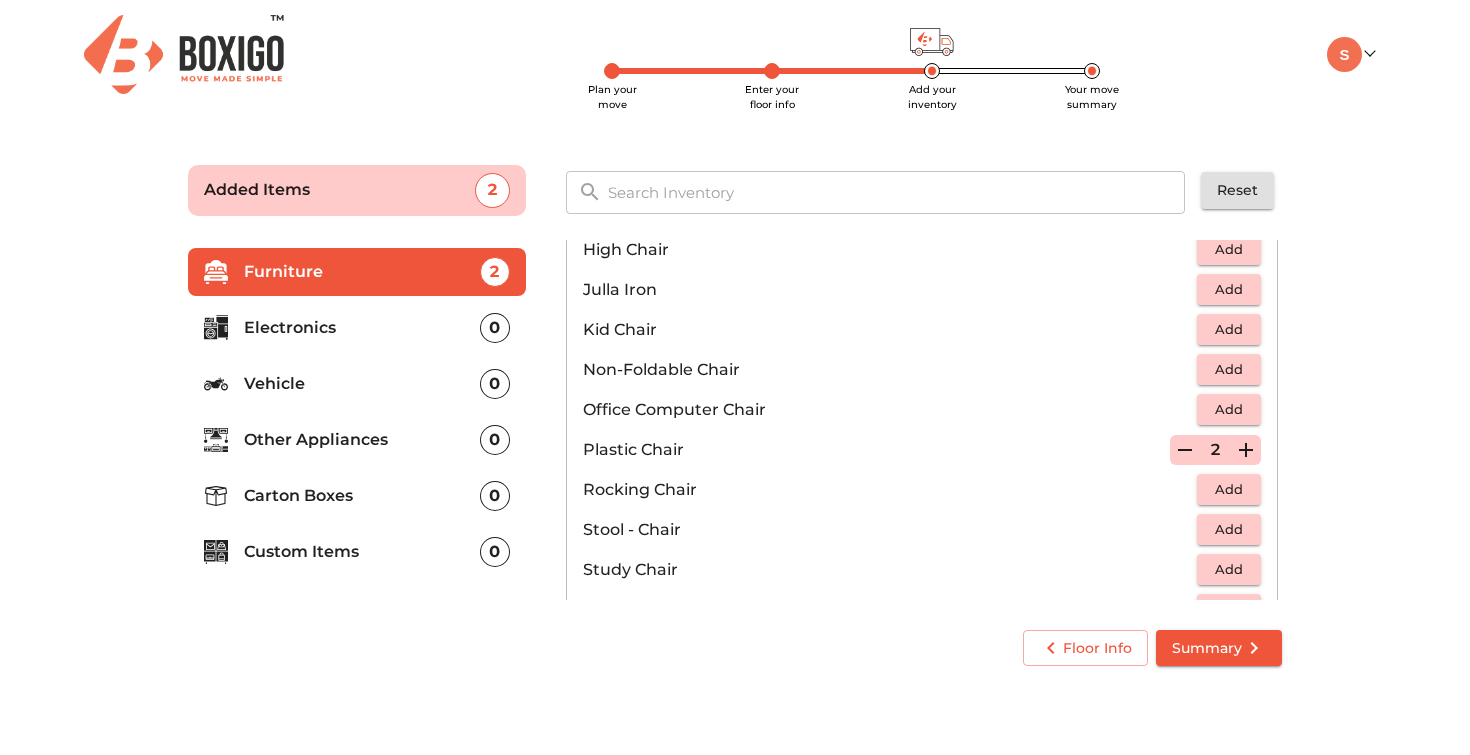 click on "Add" at bounding box center (1229, 409) 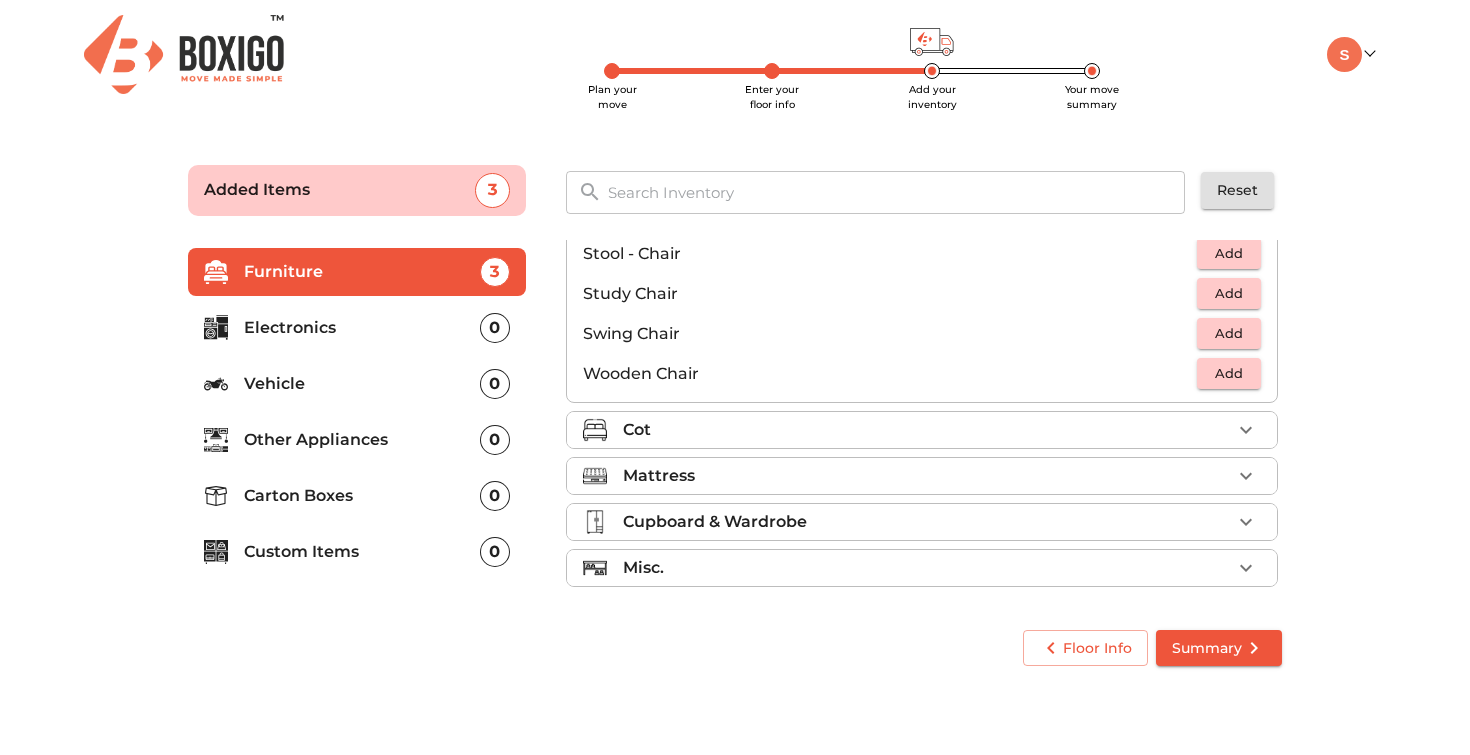 scroll, scrollTop: 835, scrollLeft: 0, axis: vertical 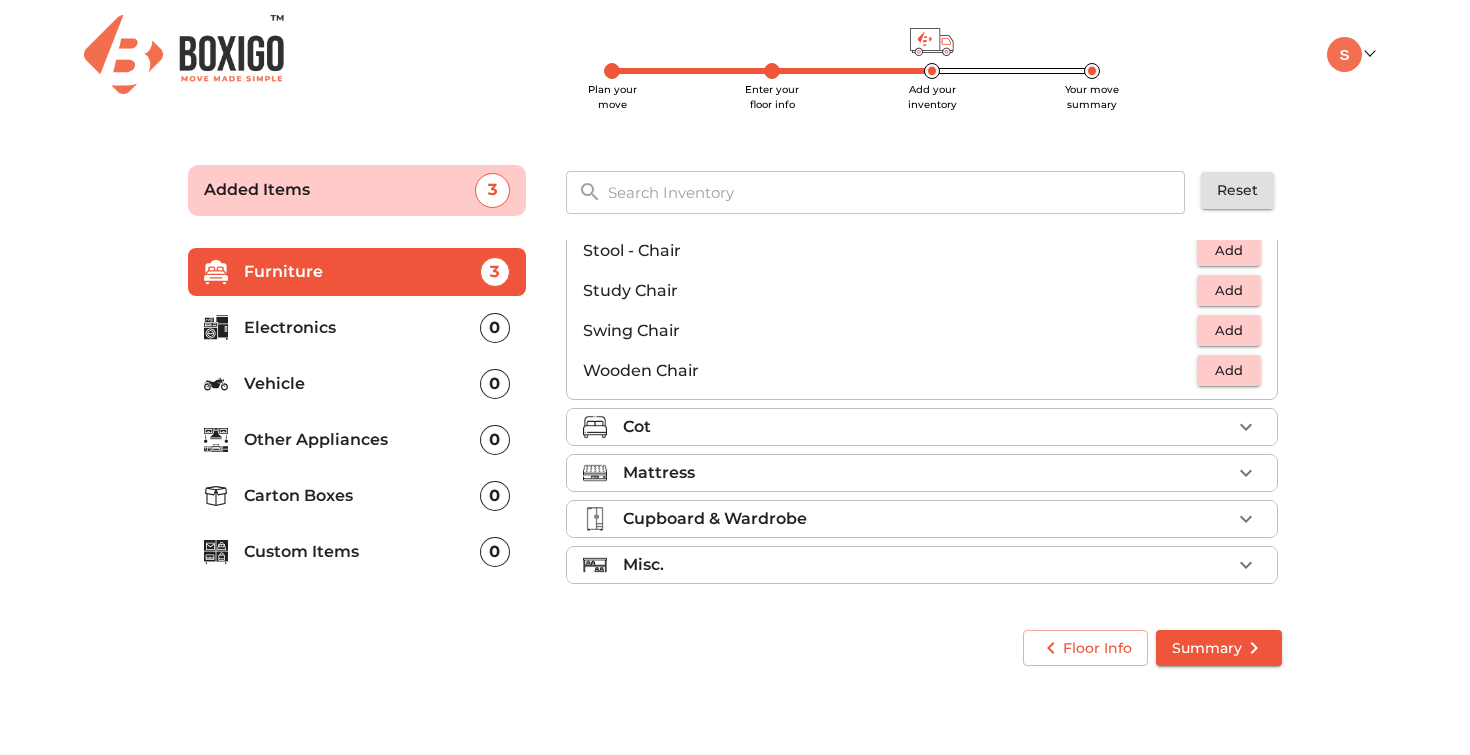 click on "Cot" at bounding box center [927, 427] 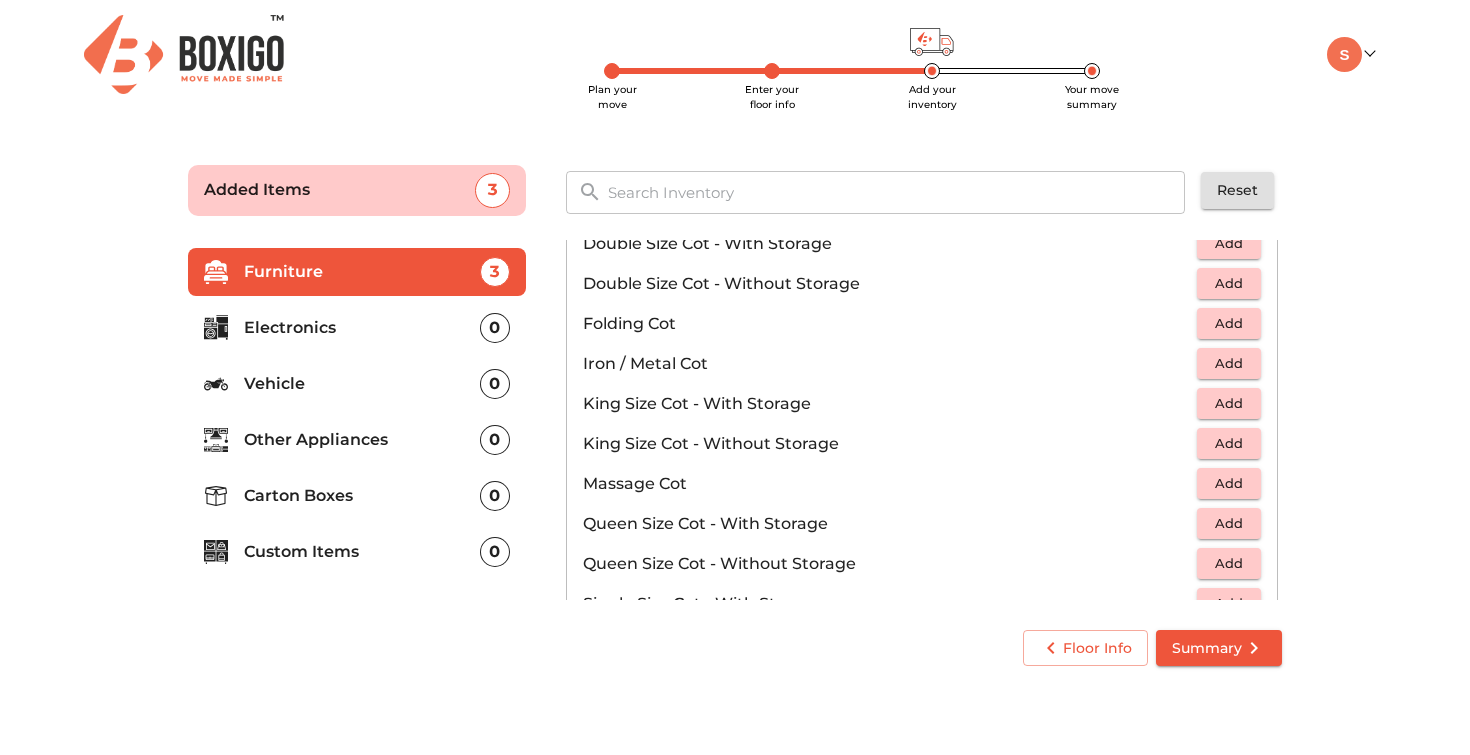 scroll, scrollTop: 394, scrollLeft: 0, axis: vertical 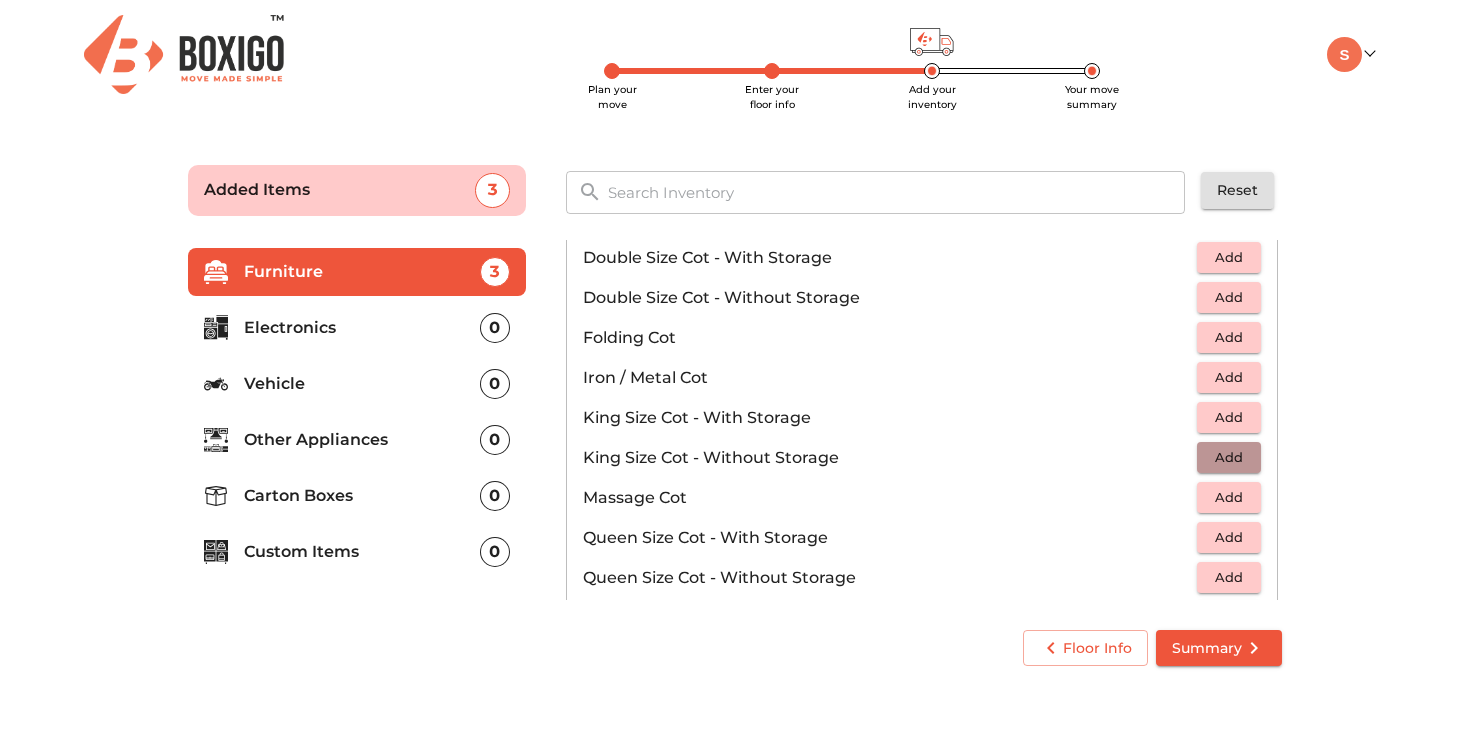 click on "Add" at bounding box center [1229, 457] 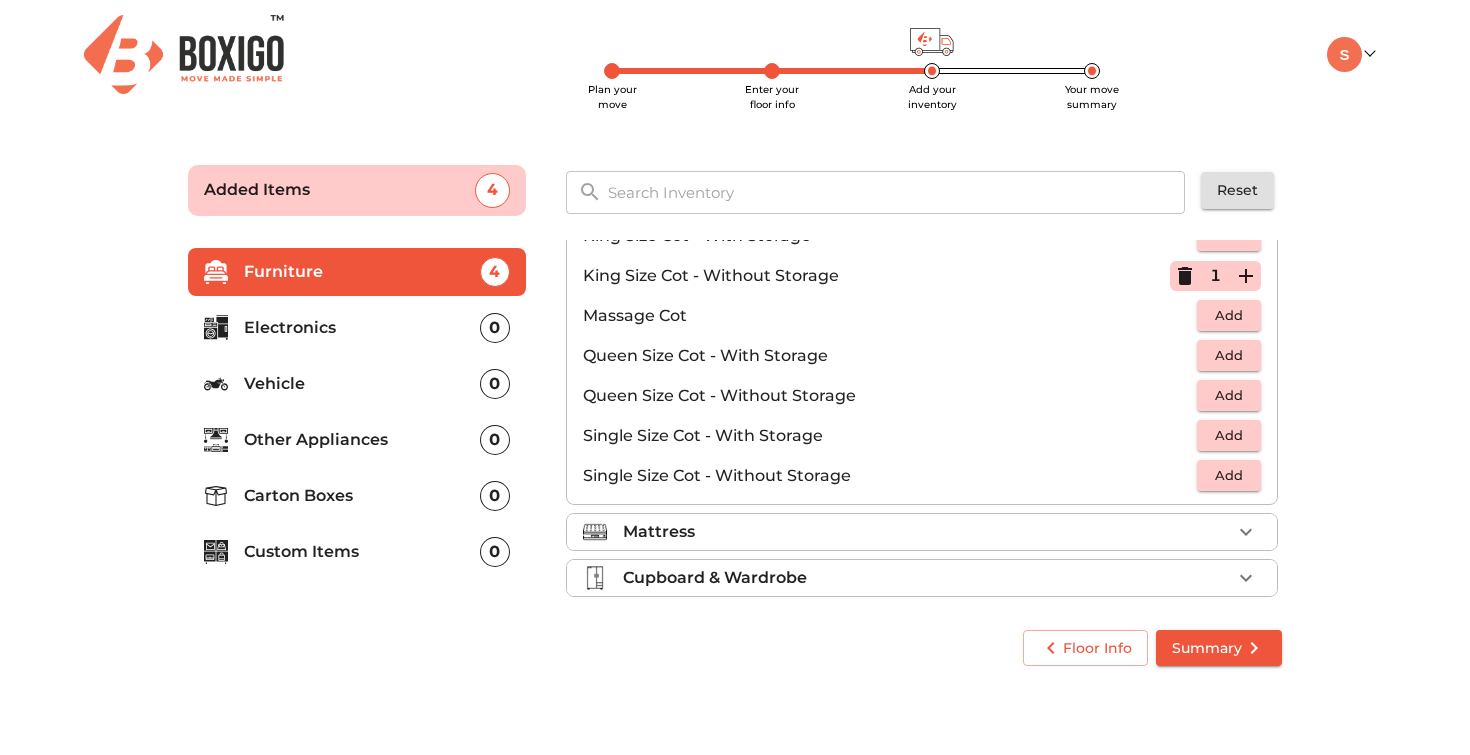 scroll, scrollTop: 635, scrollLeft: 0, axis: vertical 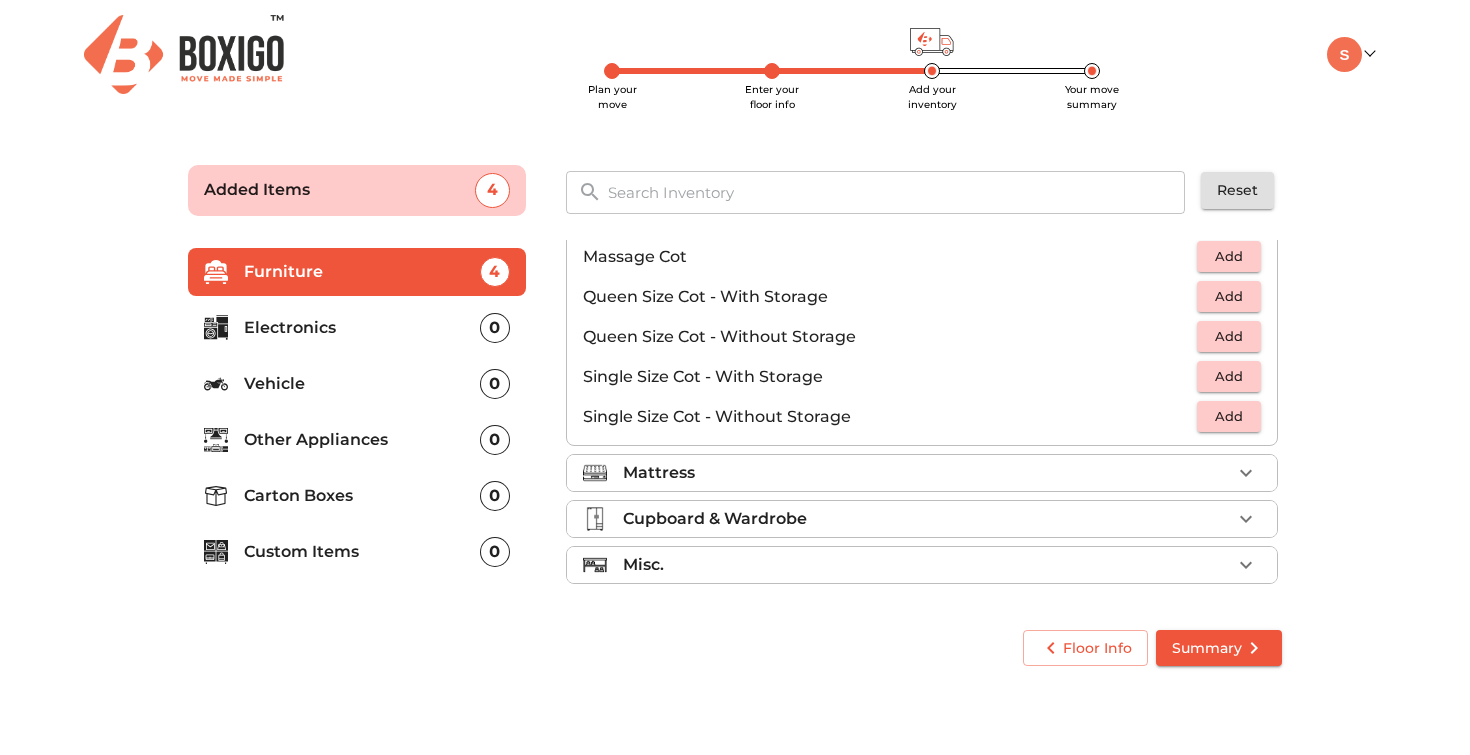 click on "Mattress" at bounding box center (927, 473) 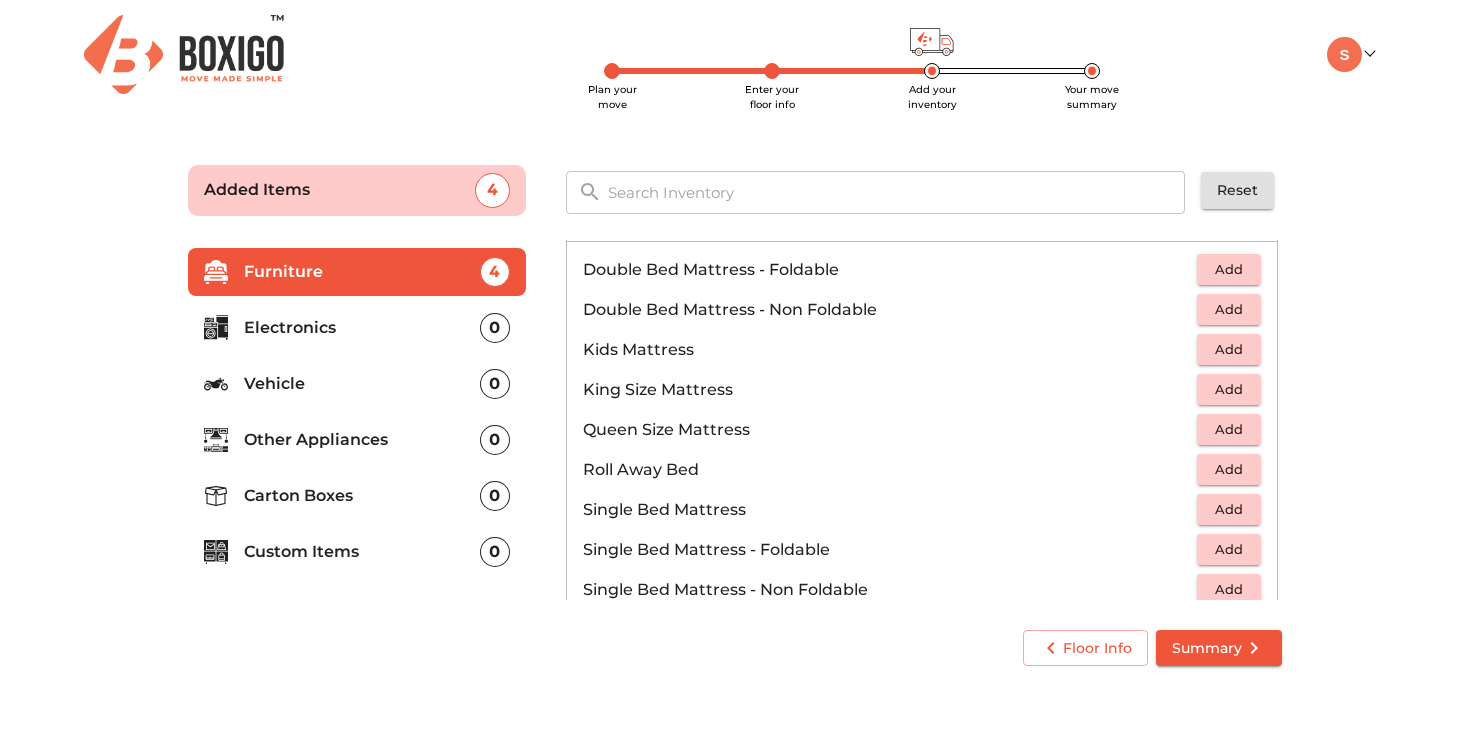 scroll, scrollTop: 227, scrollLeft: 0, axis: vertical 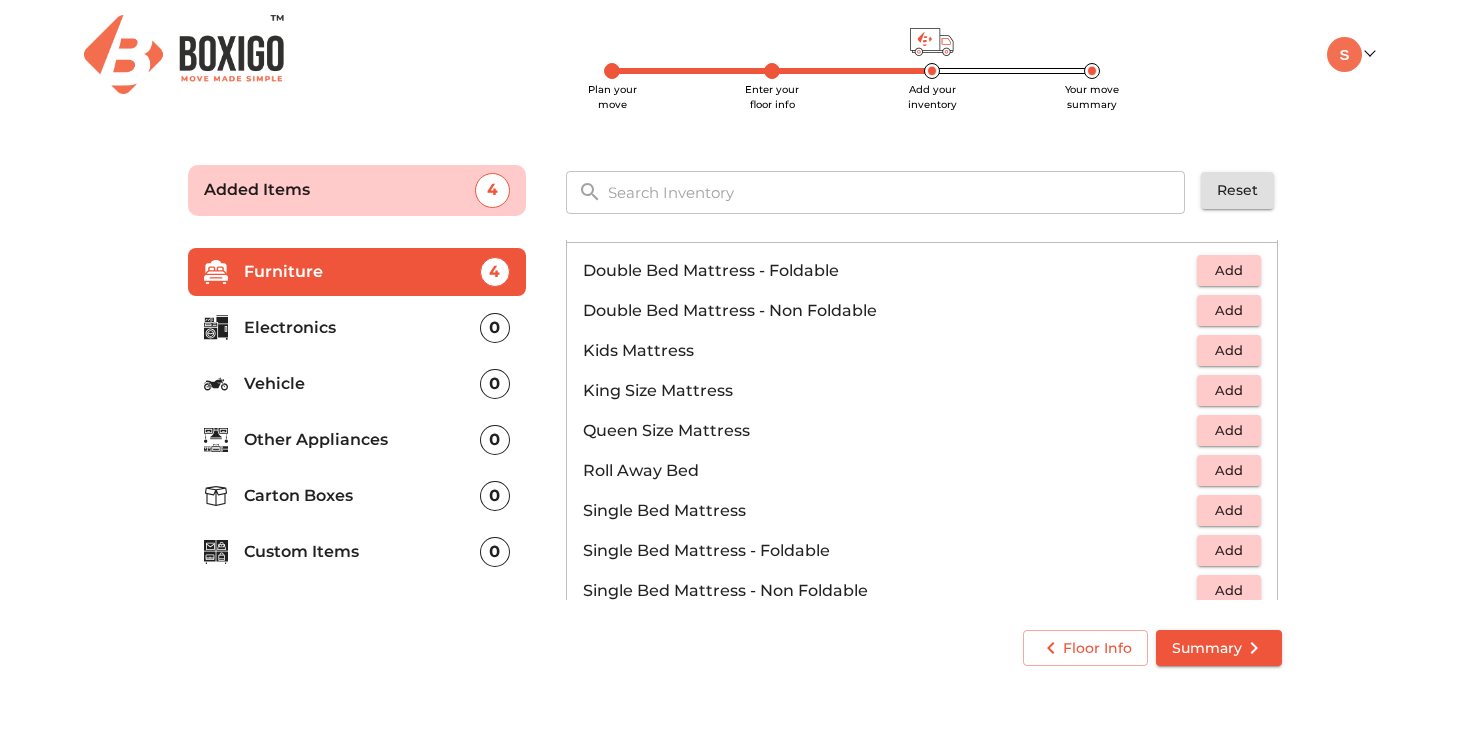 click on "Add" at bounding box center [1229, 390] 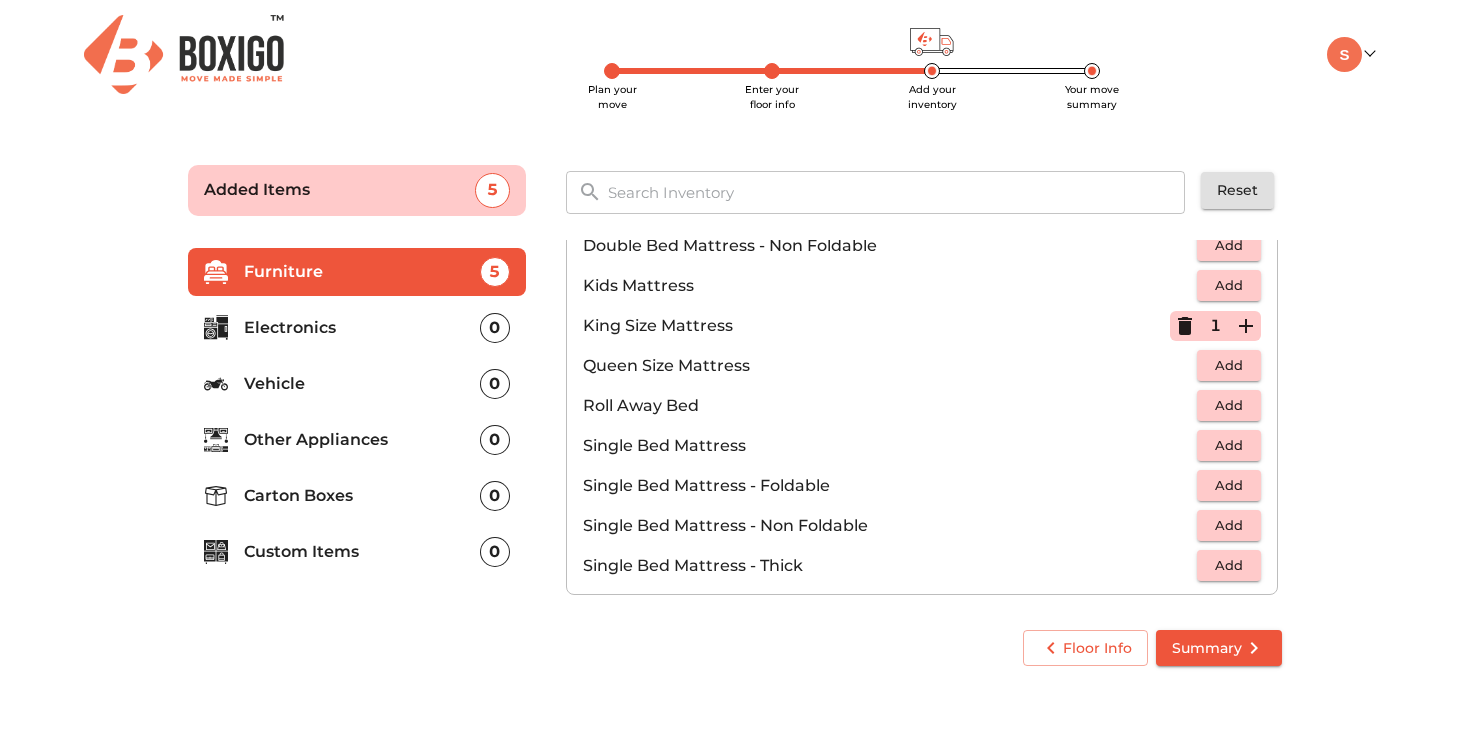 scroll, scrollTop: 395, scrollLeft: 0, axis: vertical 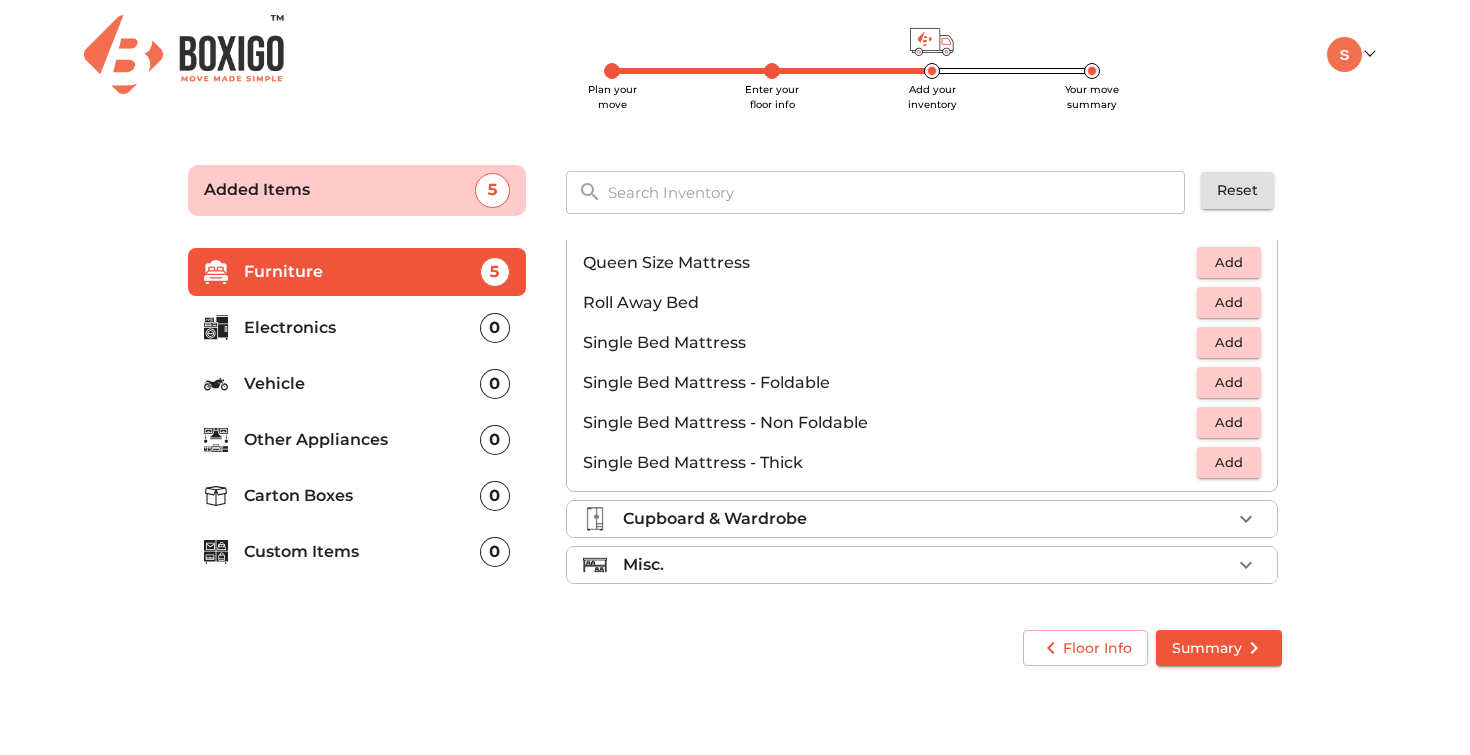 click on "Cupboard & Wardrobe" at bounding box center [927, 519] 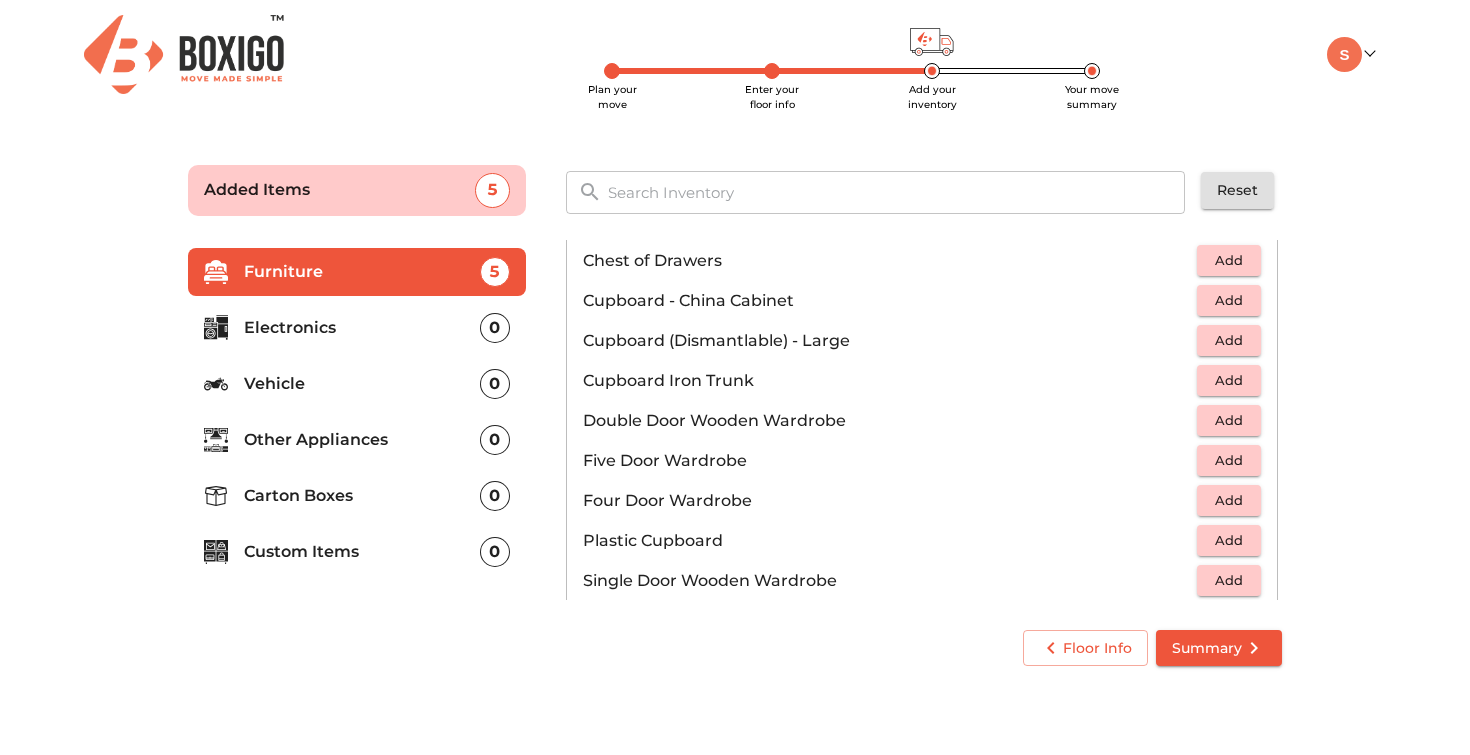 scroll, scrollTop: 288, scrollLeft: 0, axis: vertical 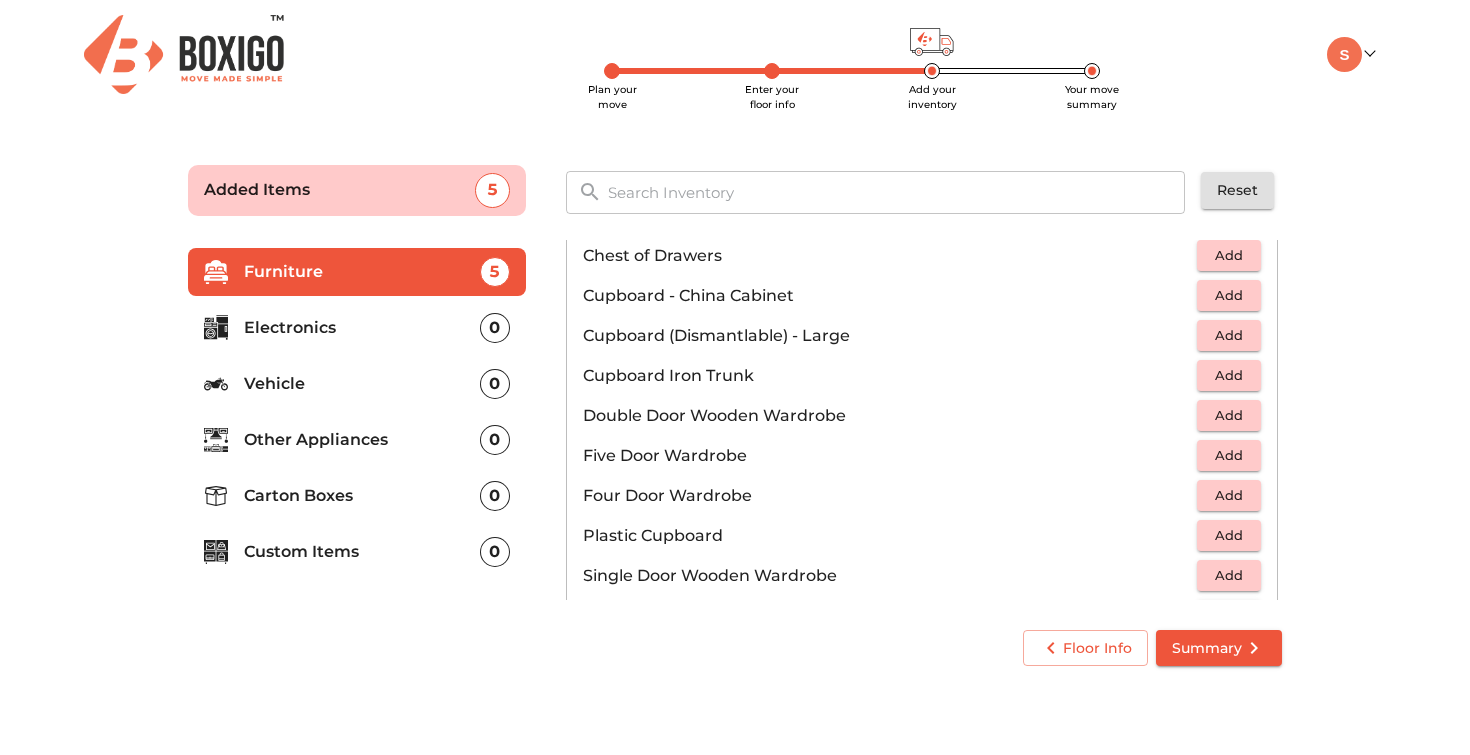 click on "Add" at bounding box center (1229, 415) 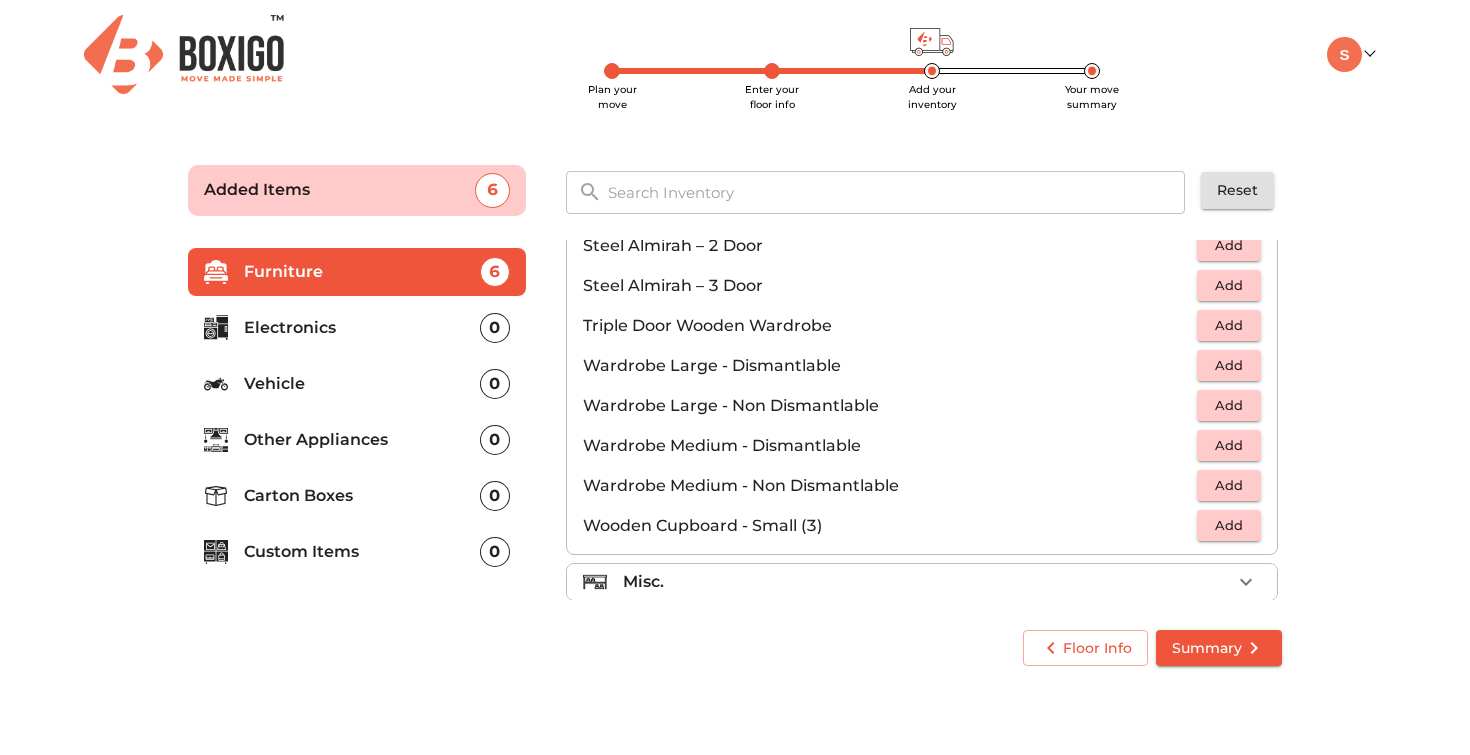 scroll, scrollTop: 675, scrollLeft: 0, axis: vertical 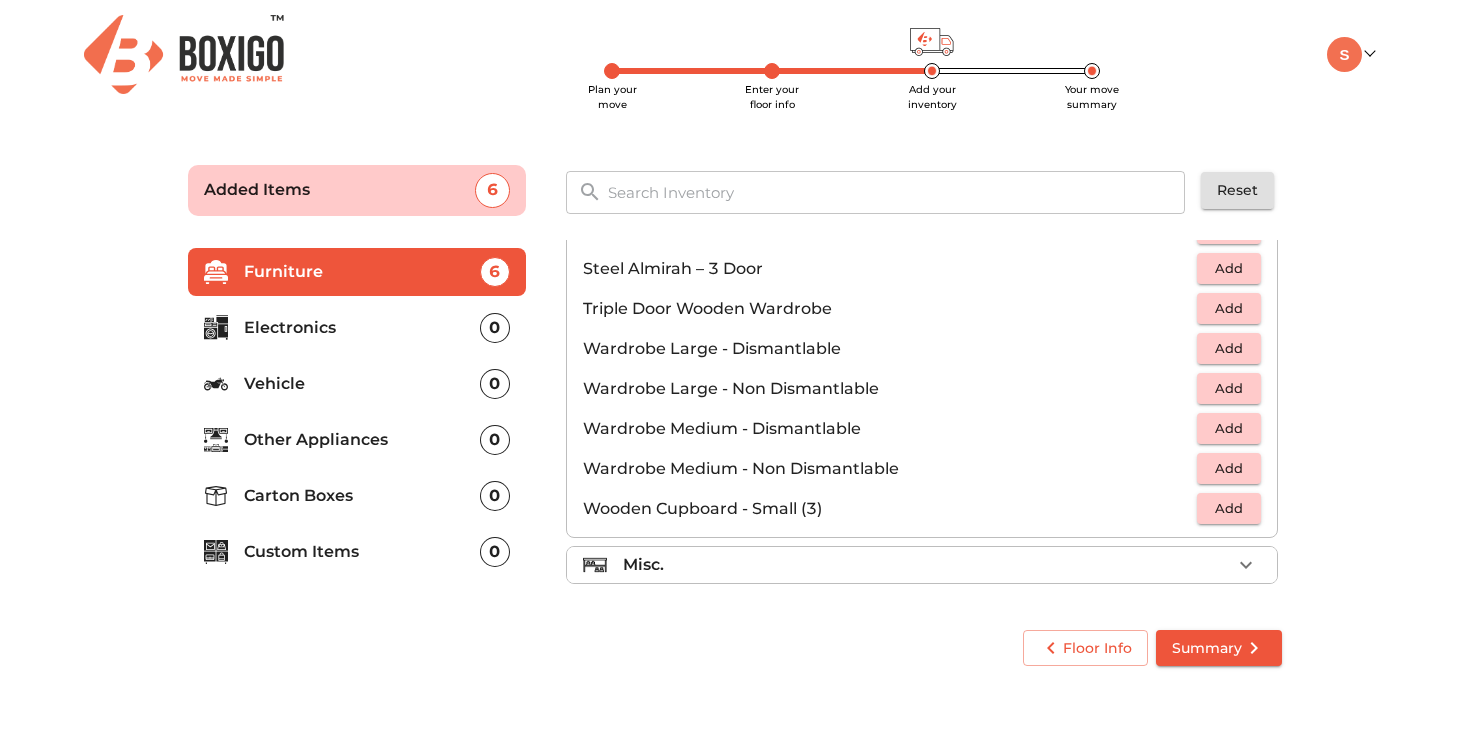 click on "Misc." at bounding box center [927, 565] 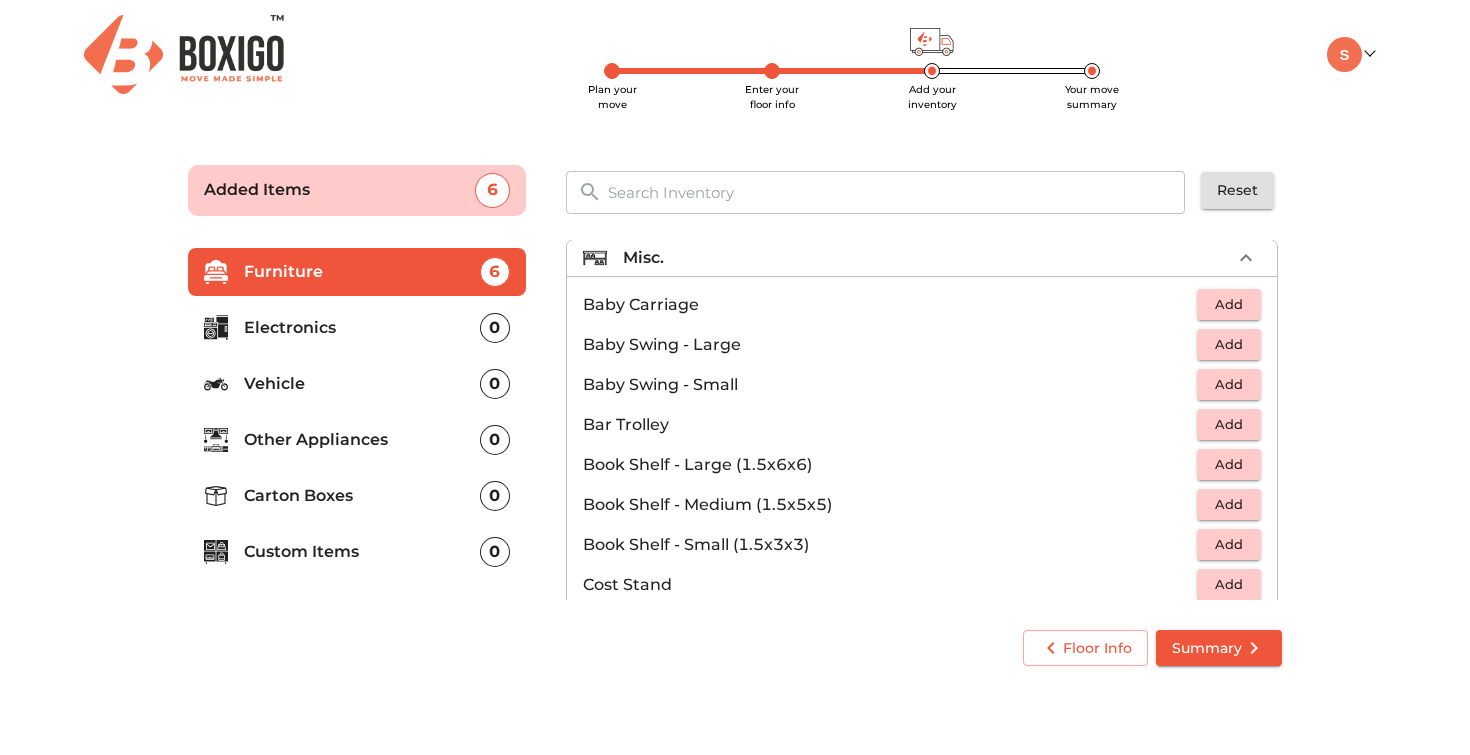 scroll, scrollTop: 287, scrollLeft: 0, axis: vertical 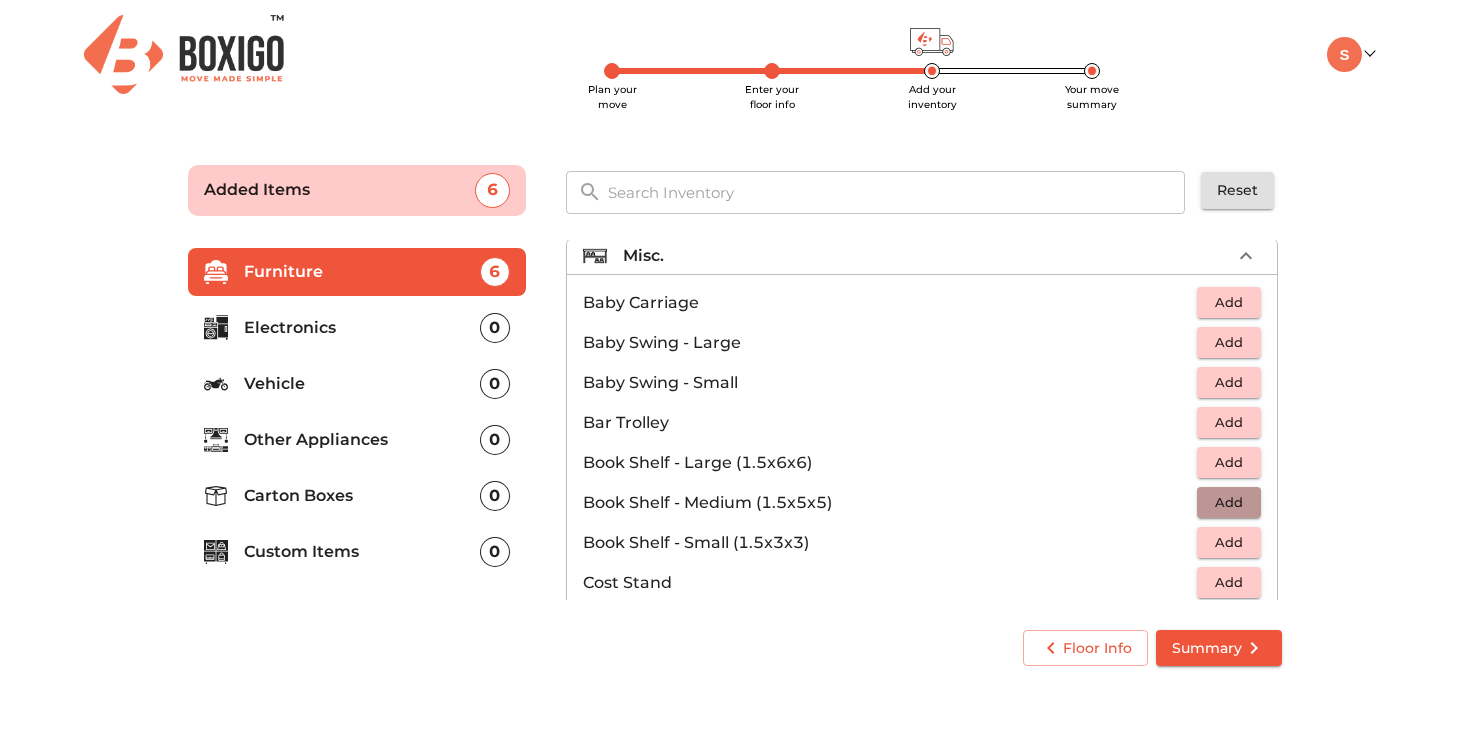 click on "Add" at bounding box center [1229, 502] 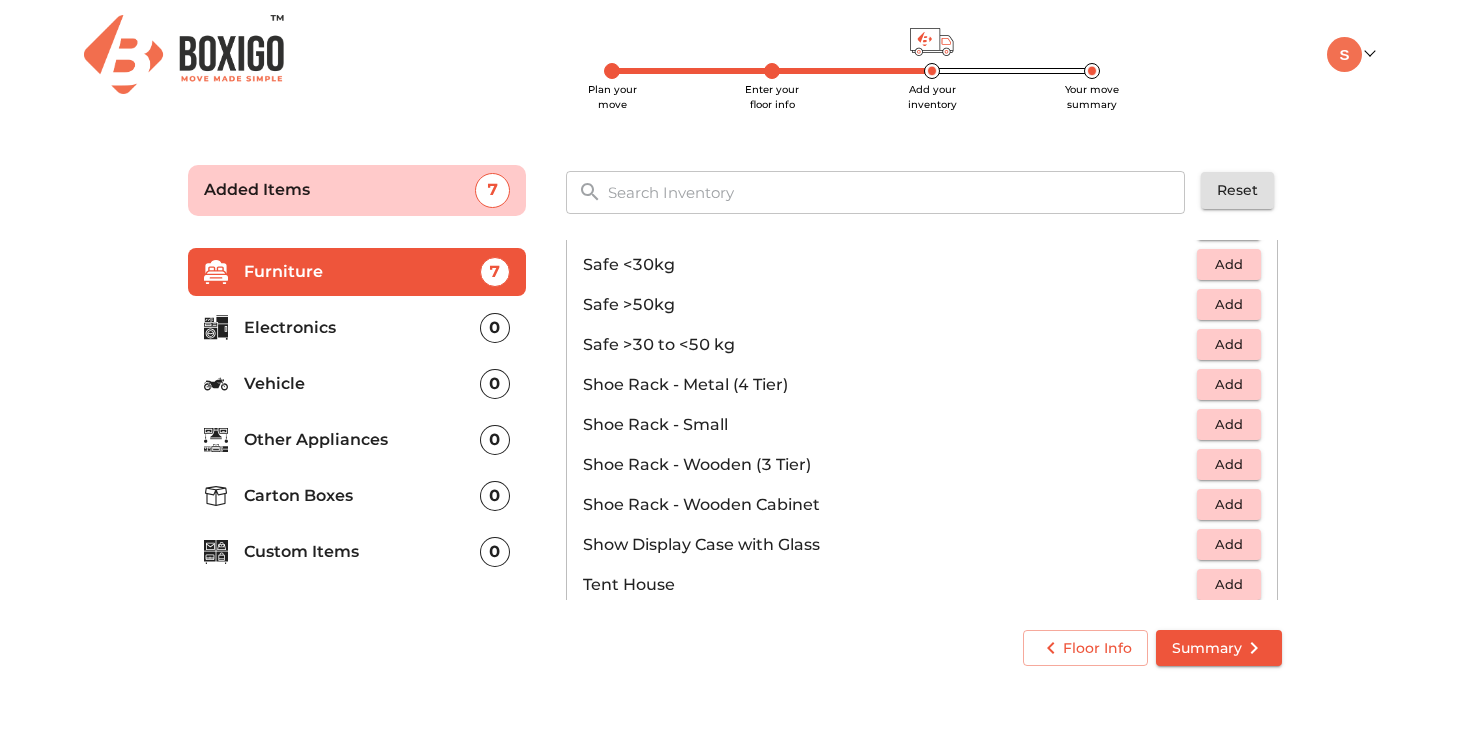 scroll, scrollTop: 990, scrollLeft: 0, axis: vertical 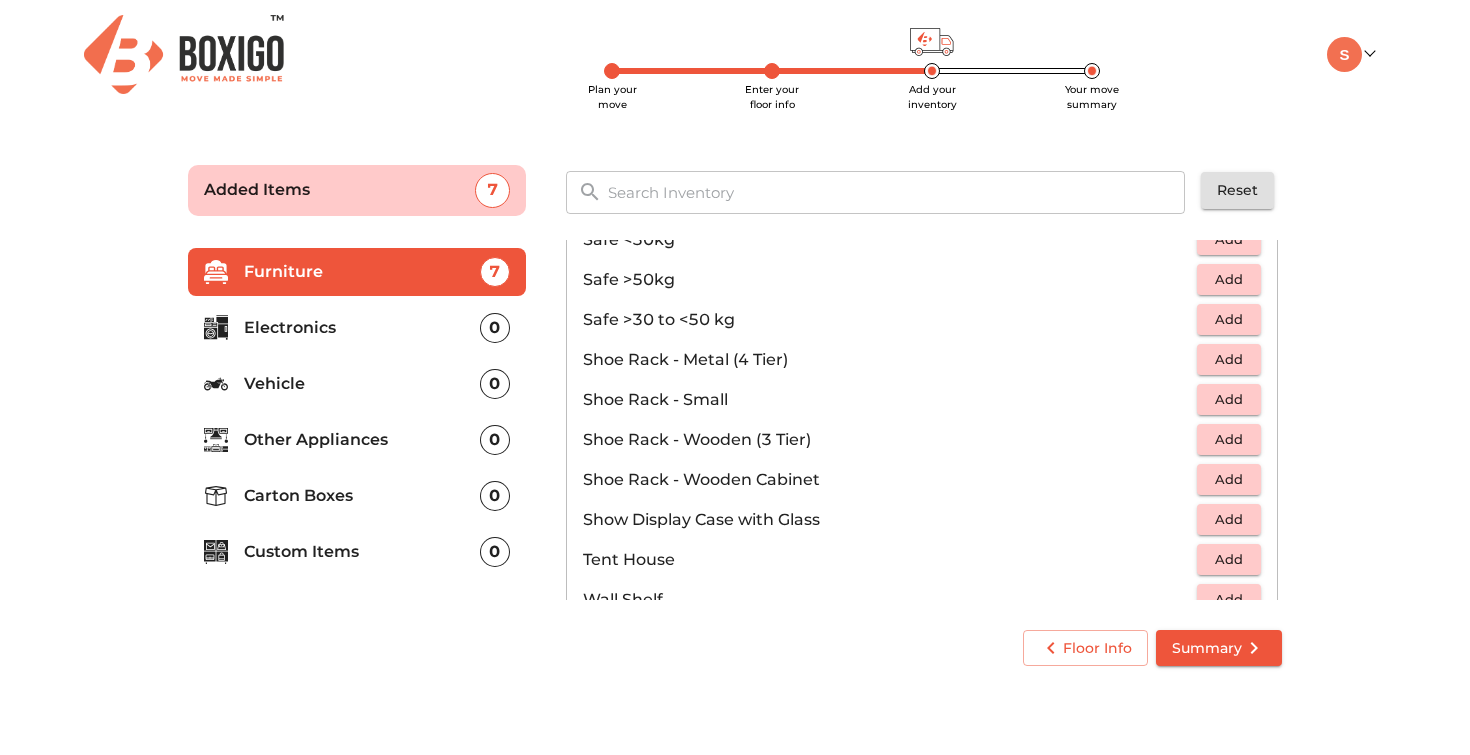 click on "Add" at bounding box center (1229, 439) 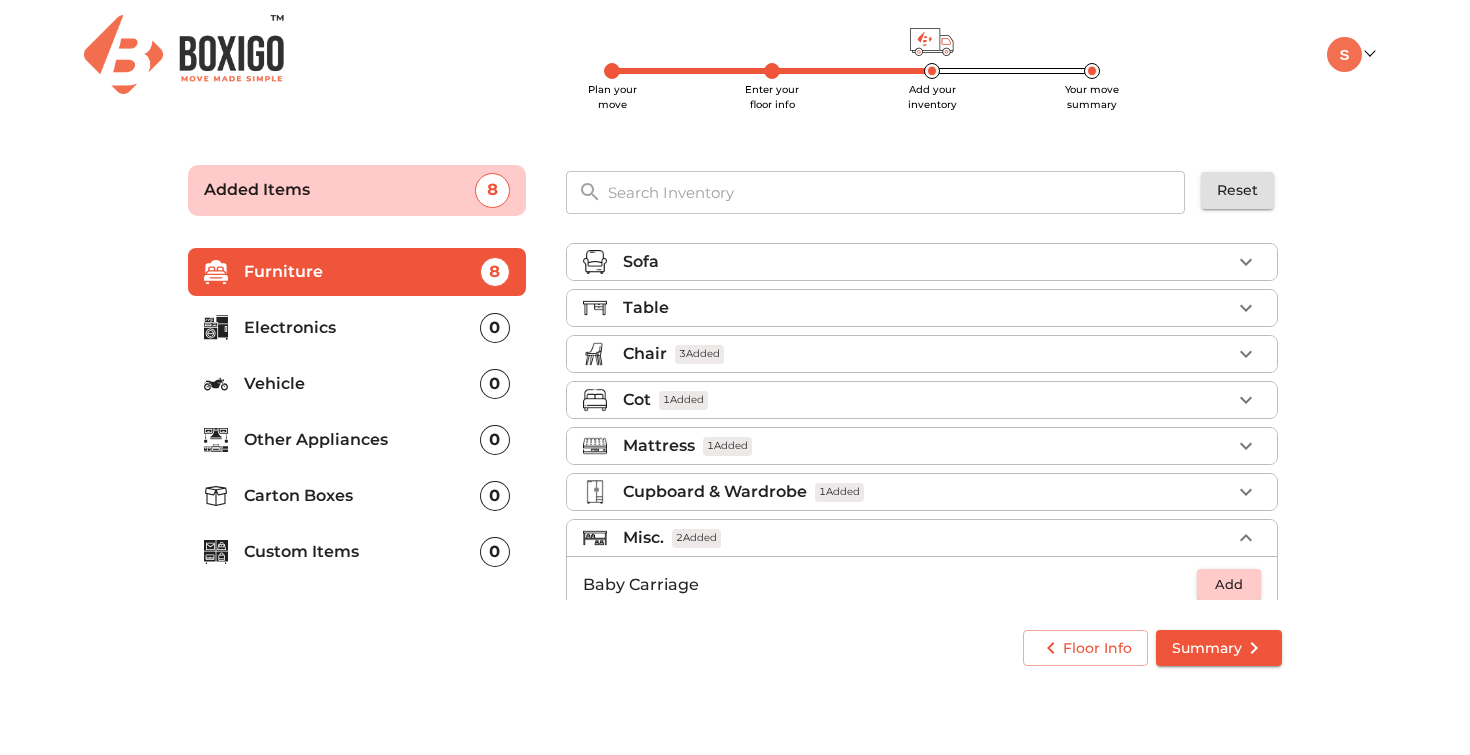 scroll, scrollTop: 8, scrollLeft: 0, axis: vertical 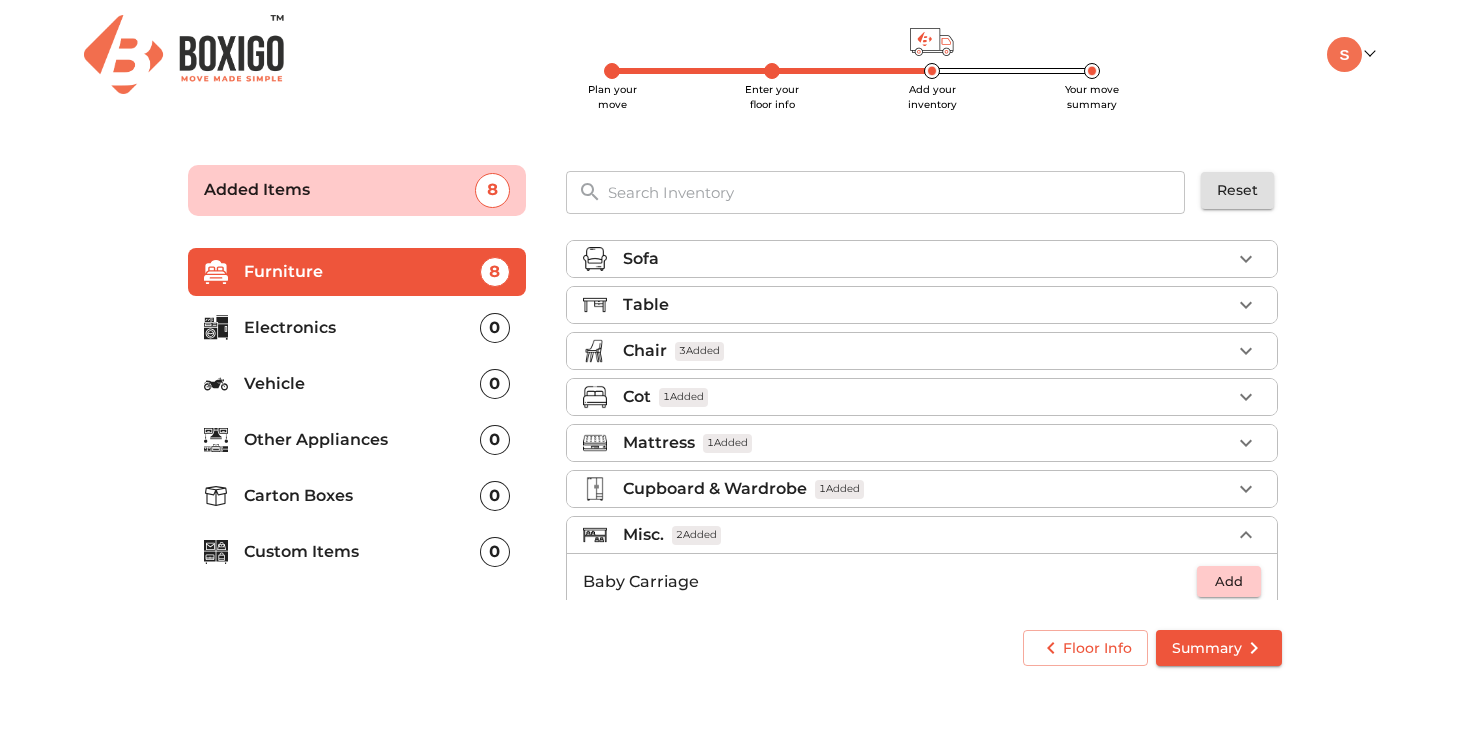 click on "Table" at bounding box center [927, 305] 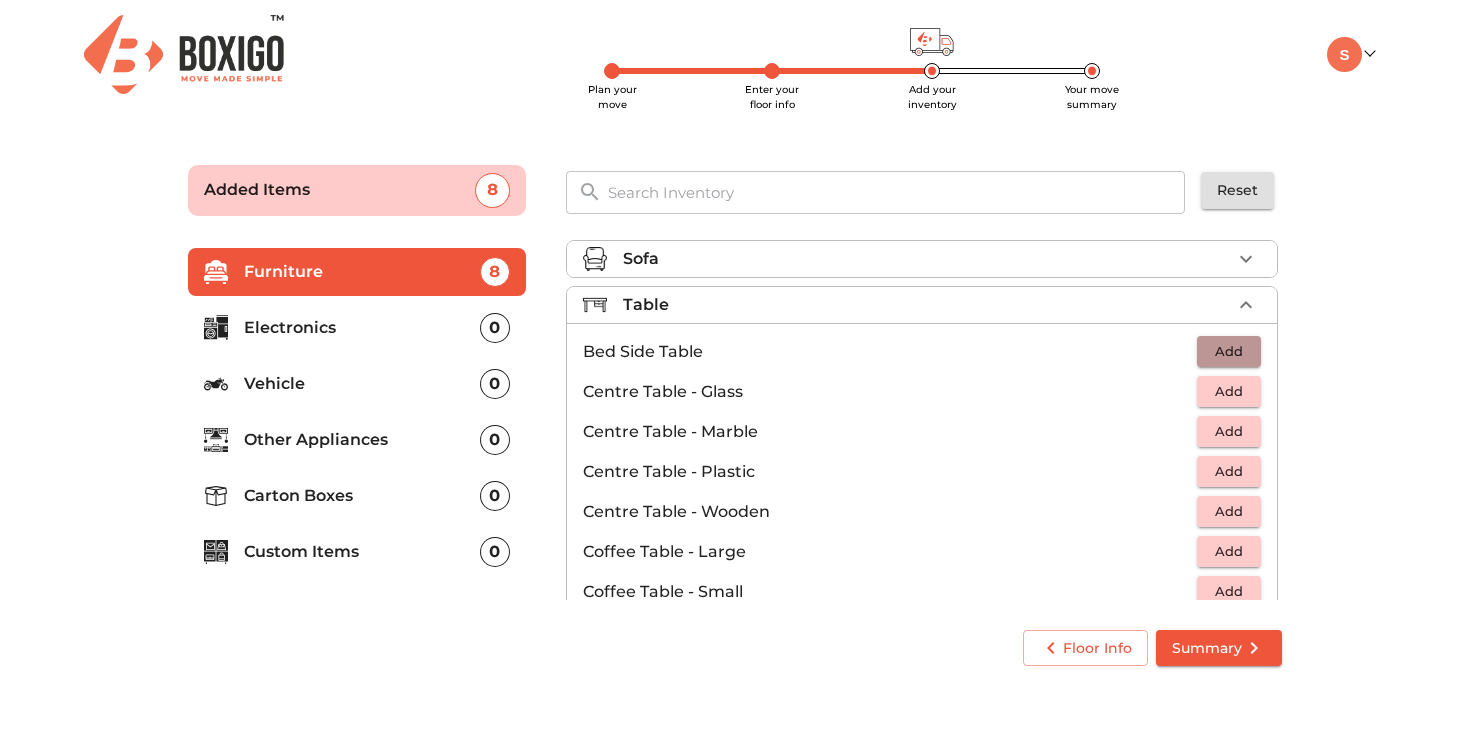 click on "Add" at bounding box center (1229, 351) 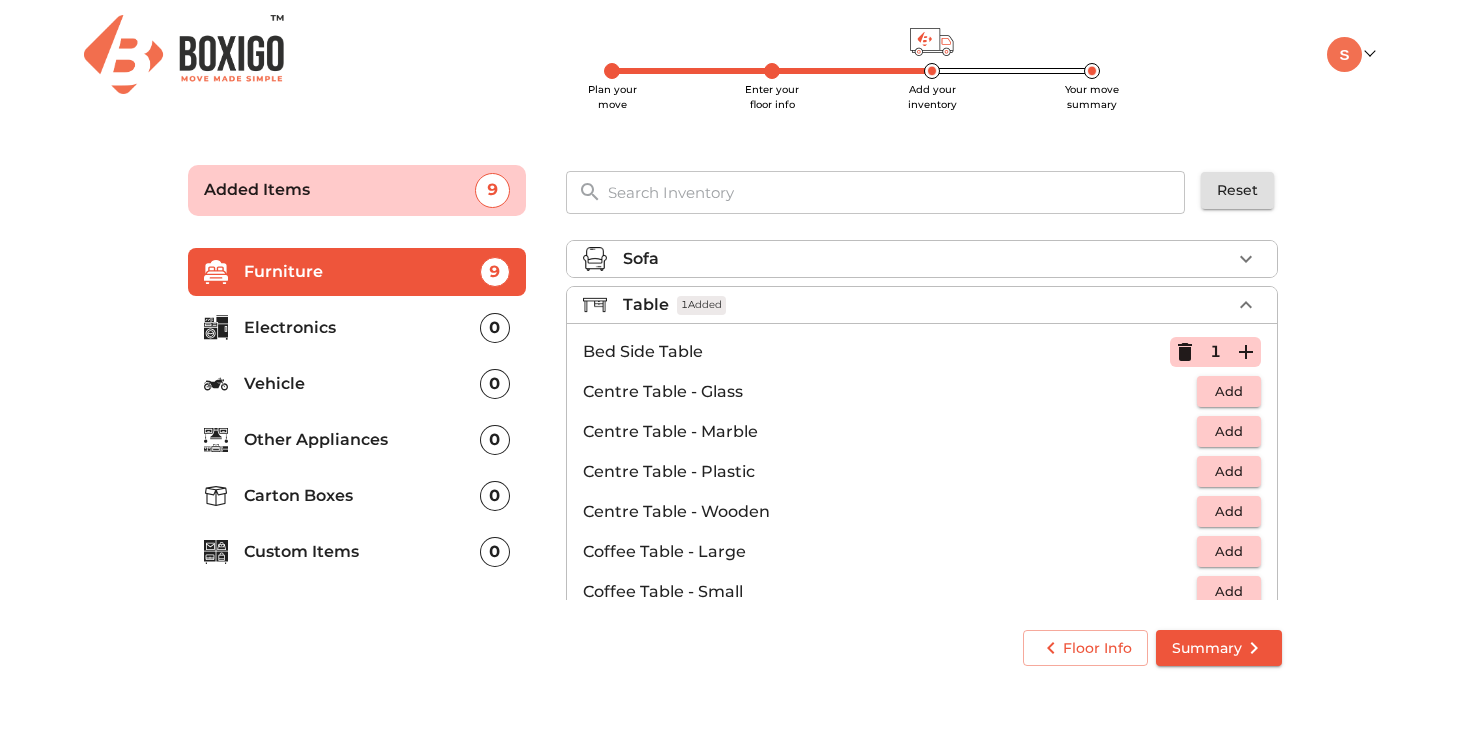 click 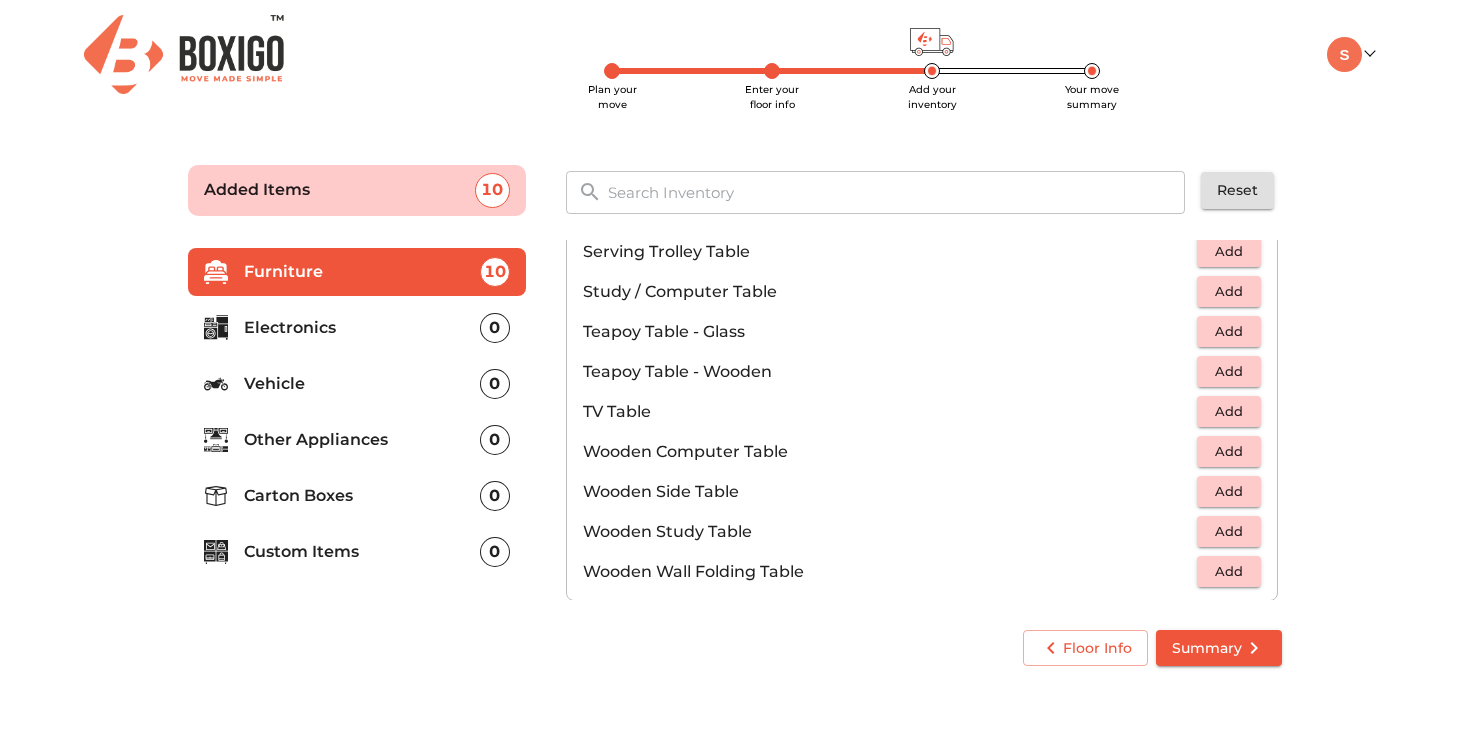 scroll, scrollTop: 1151, scrollLeft: 0, axis: vertical 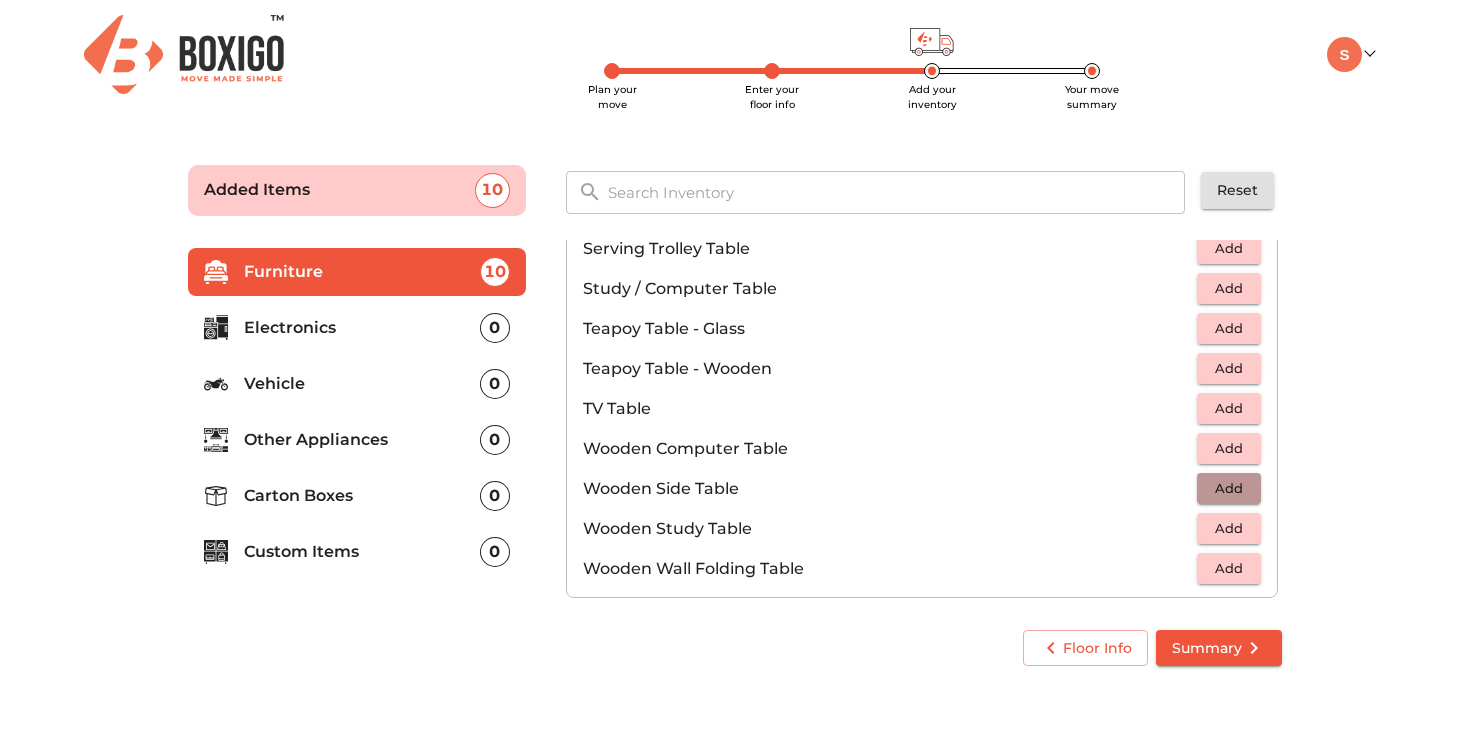 click on "Add" at bounding box center (1229, 488) 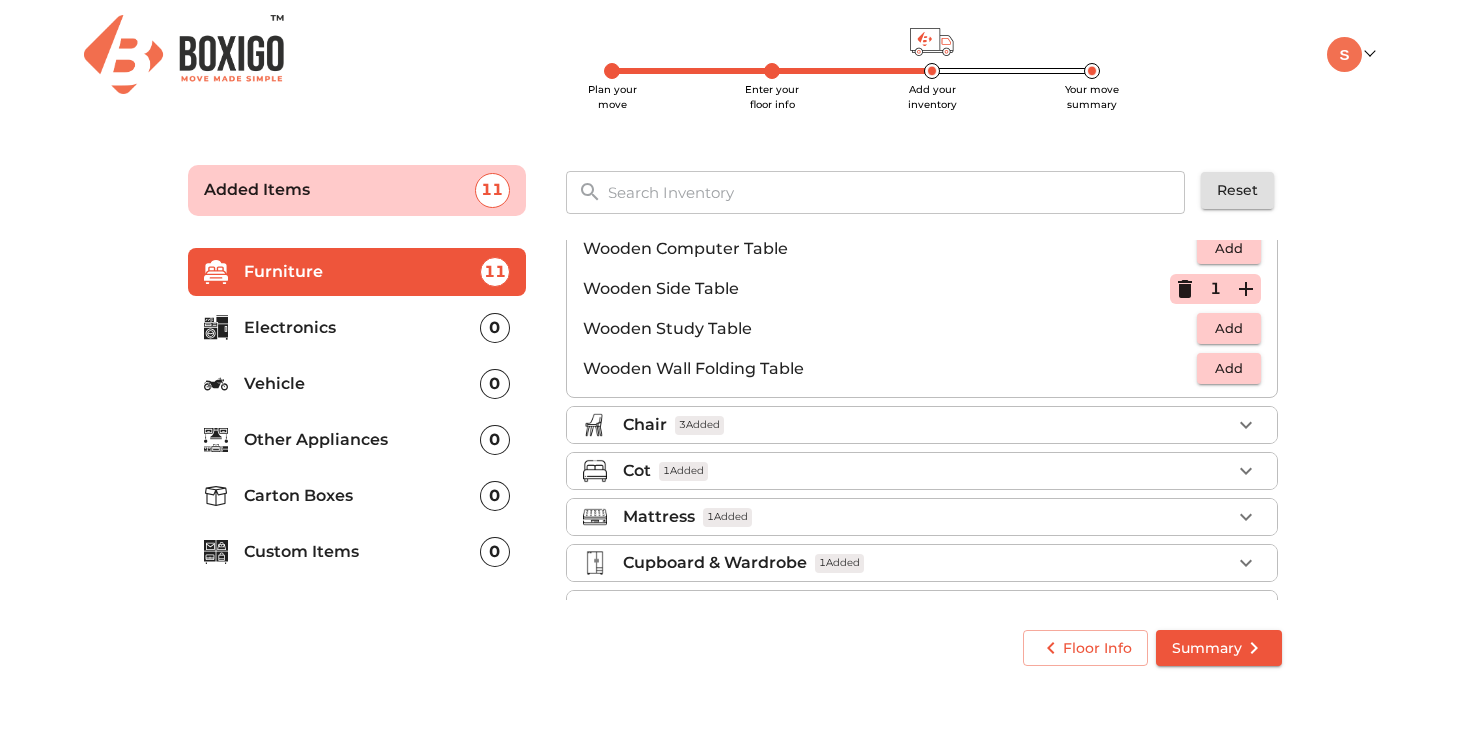 scroll, scrollTop: 1395, scrollLeft: 0, axis: vertical 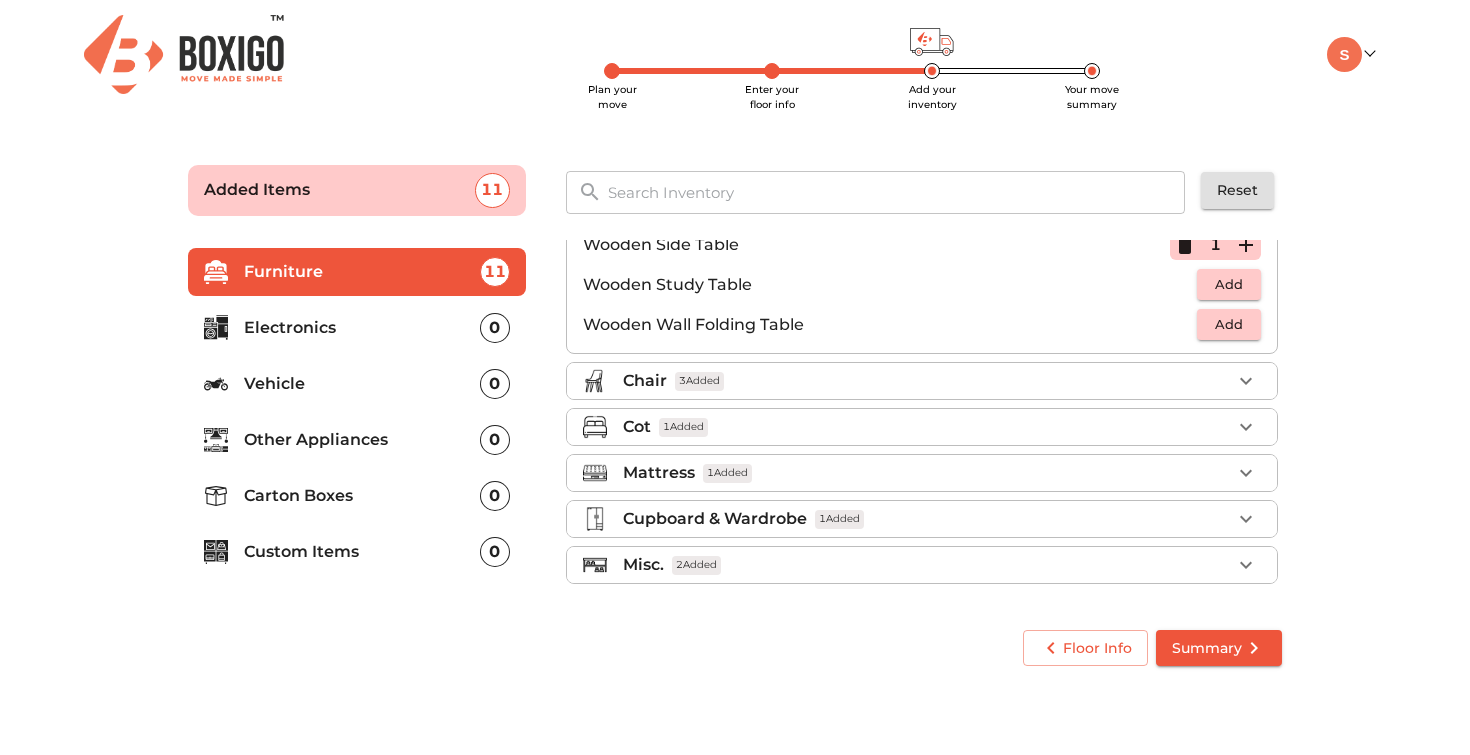 click on "Cupboard & Wardrobe 1  Added" at bounding box center [927, 519] 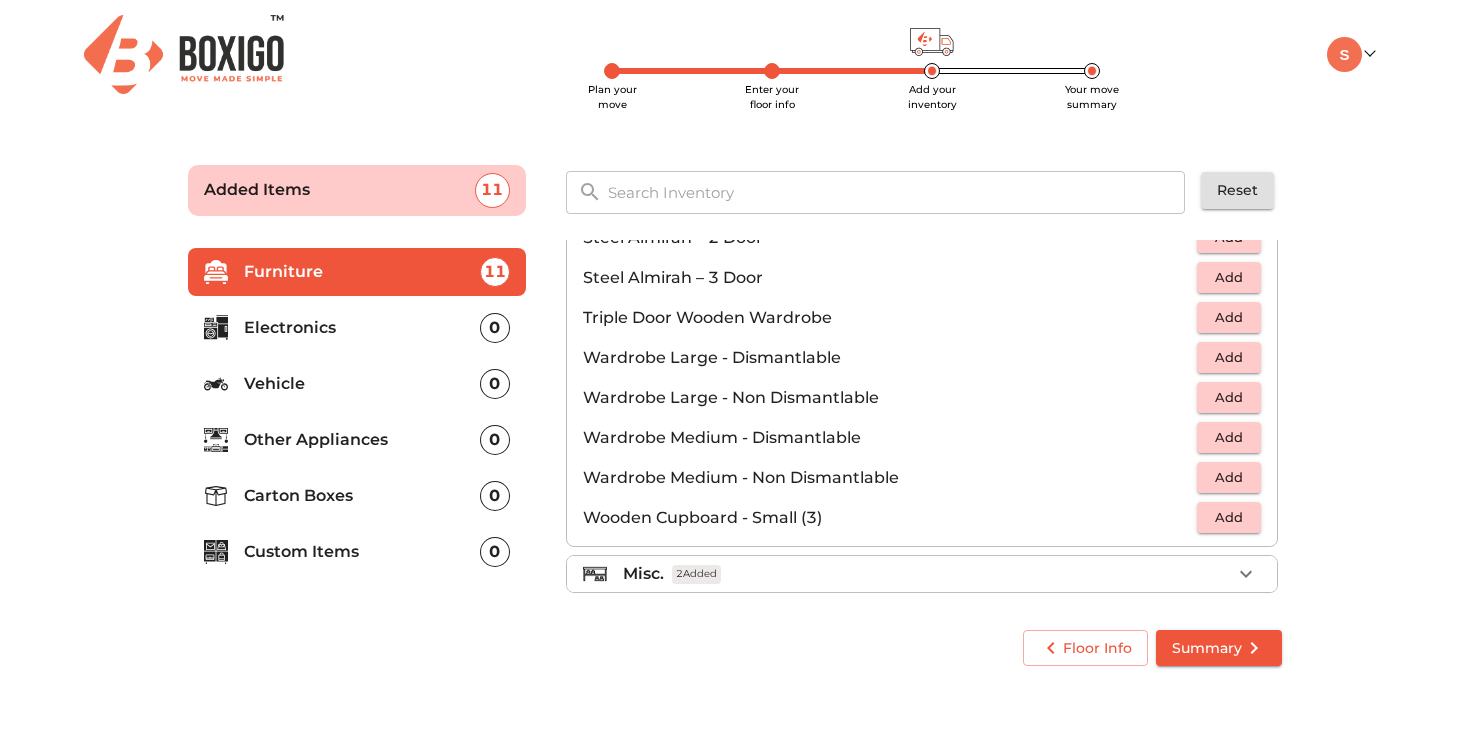 scroll, scrollTop: 675, scrollLeft: 0, axis: vertical 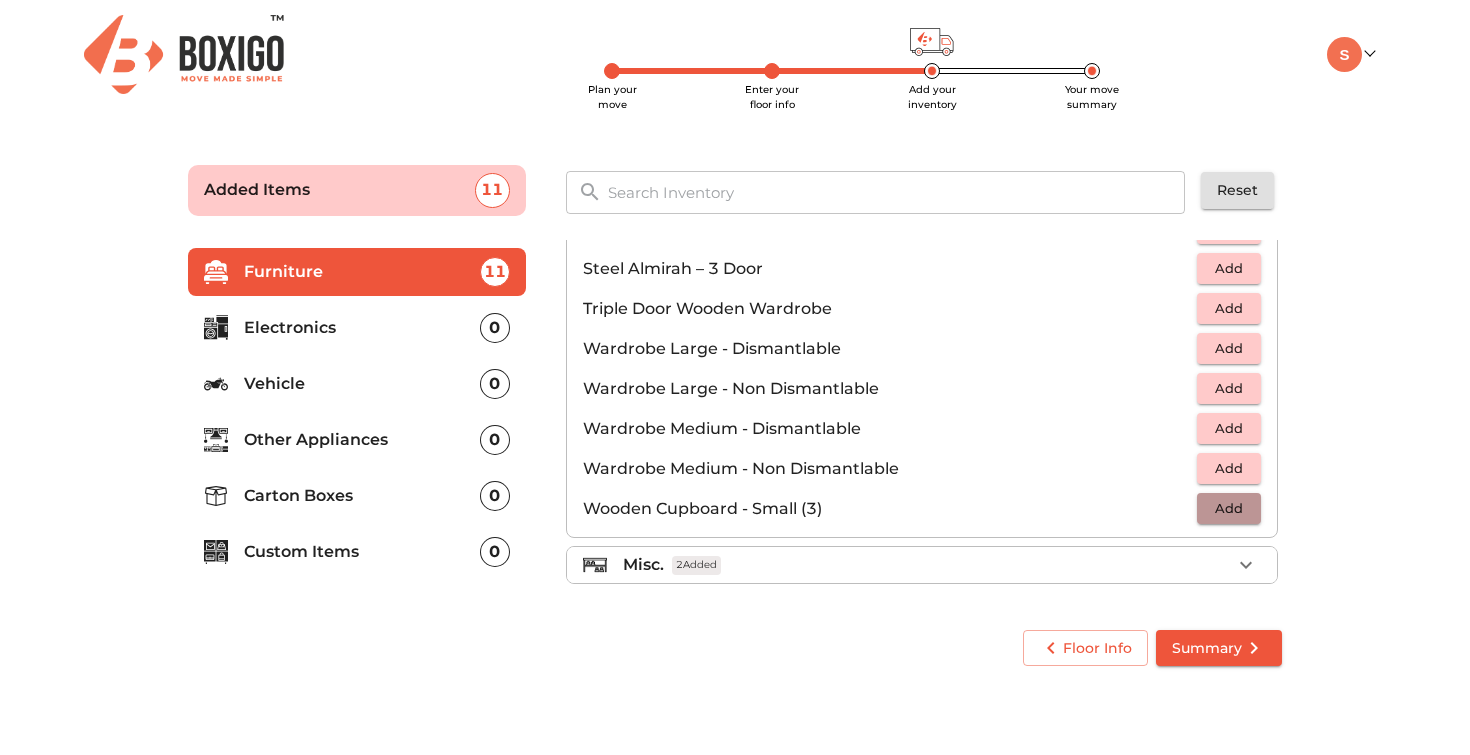 click on "Add" at bounding box center (1229, 508) 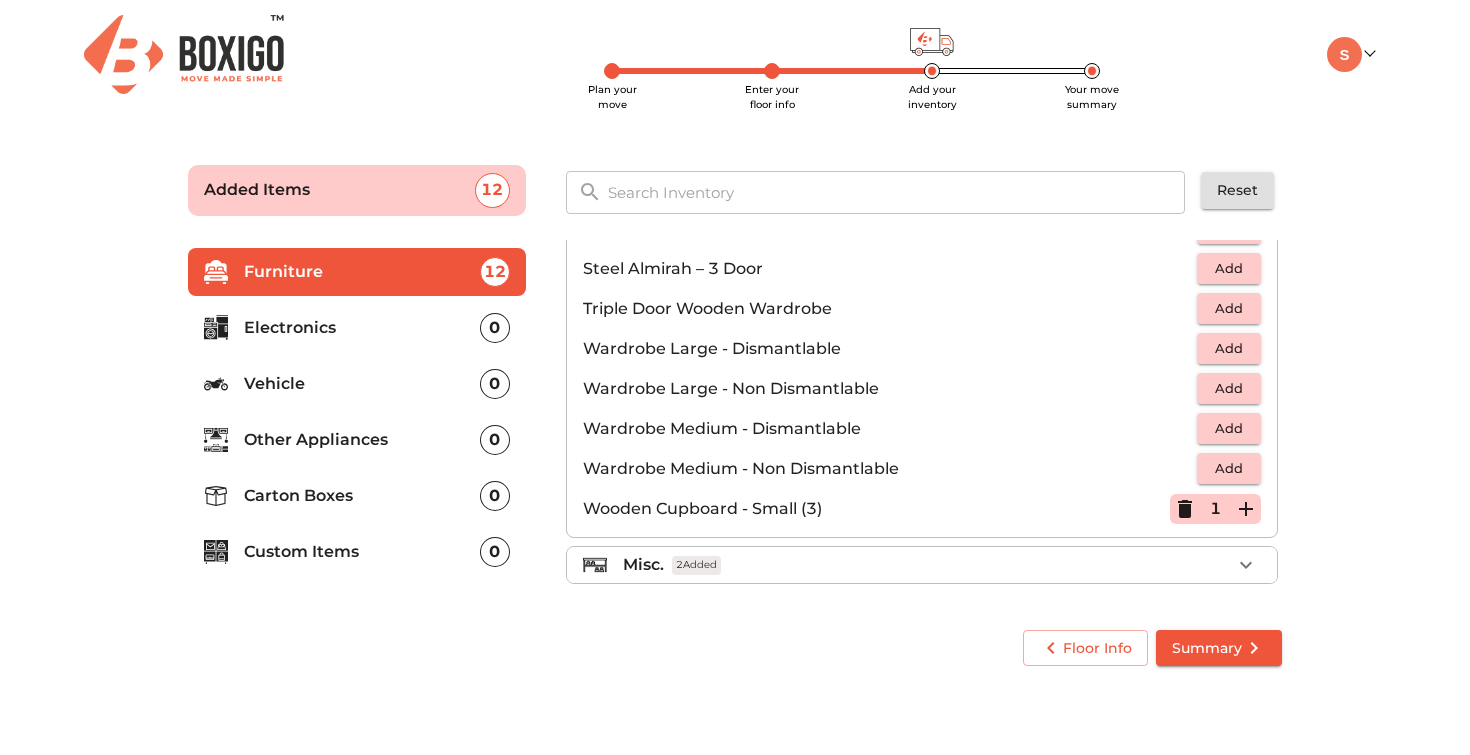 click on "Electronics" at bounding box center [362, 328] 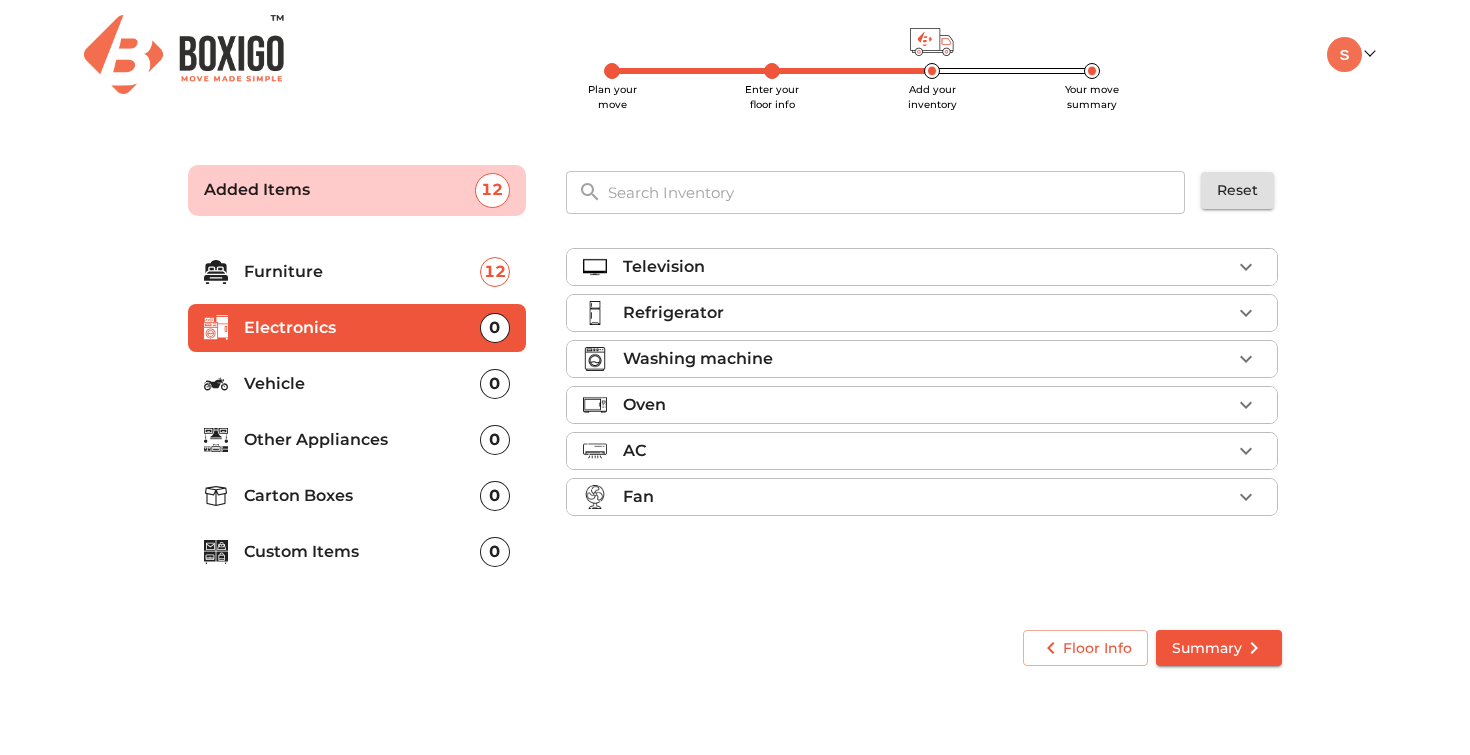 scroll, scrollTop: 0, scrollLeft: 0, axis: both 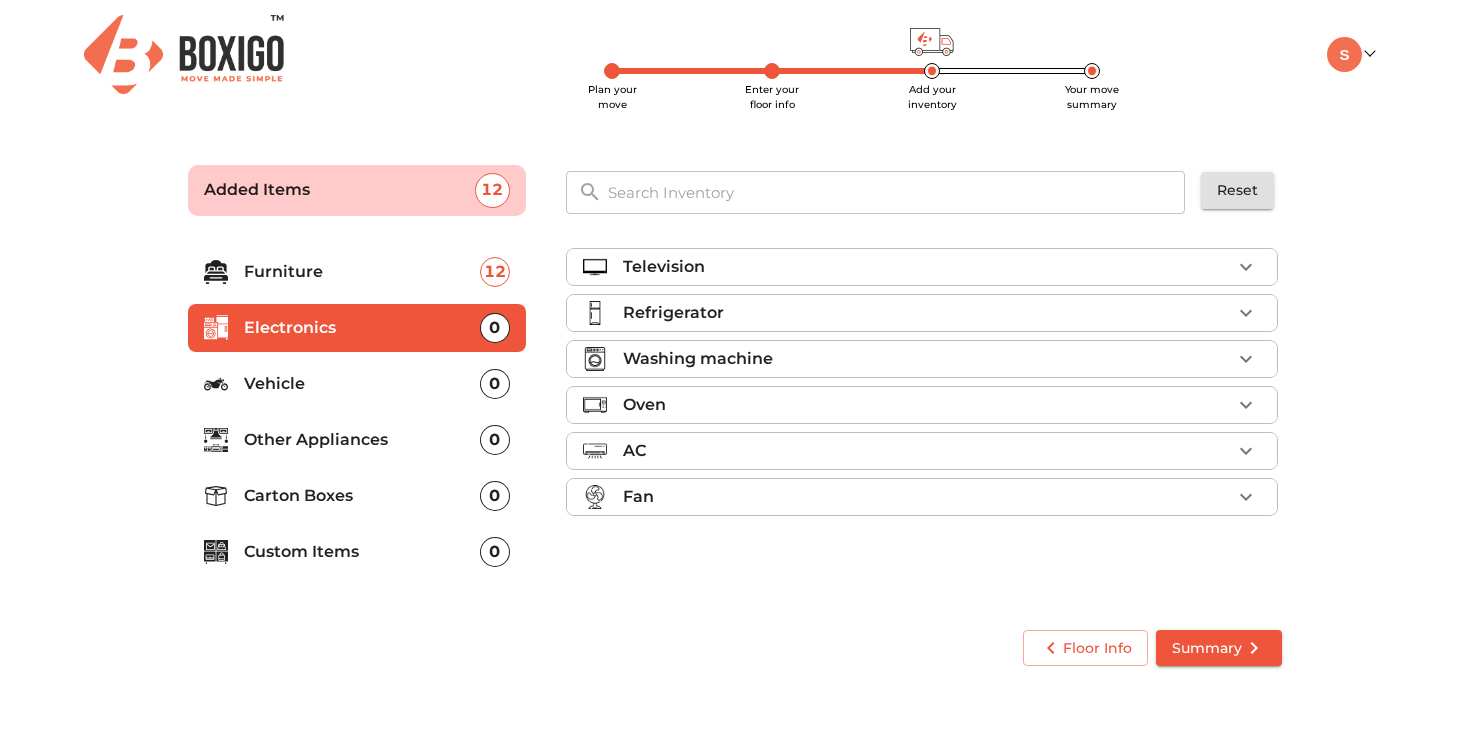 click on "Television" at bounding box center (927, 267) 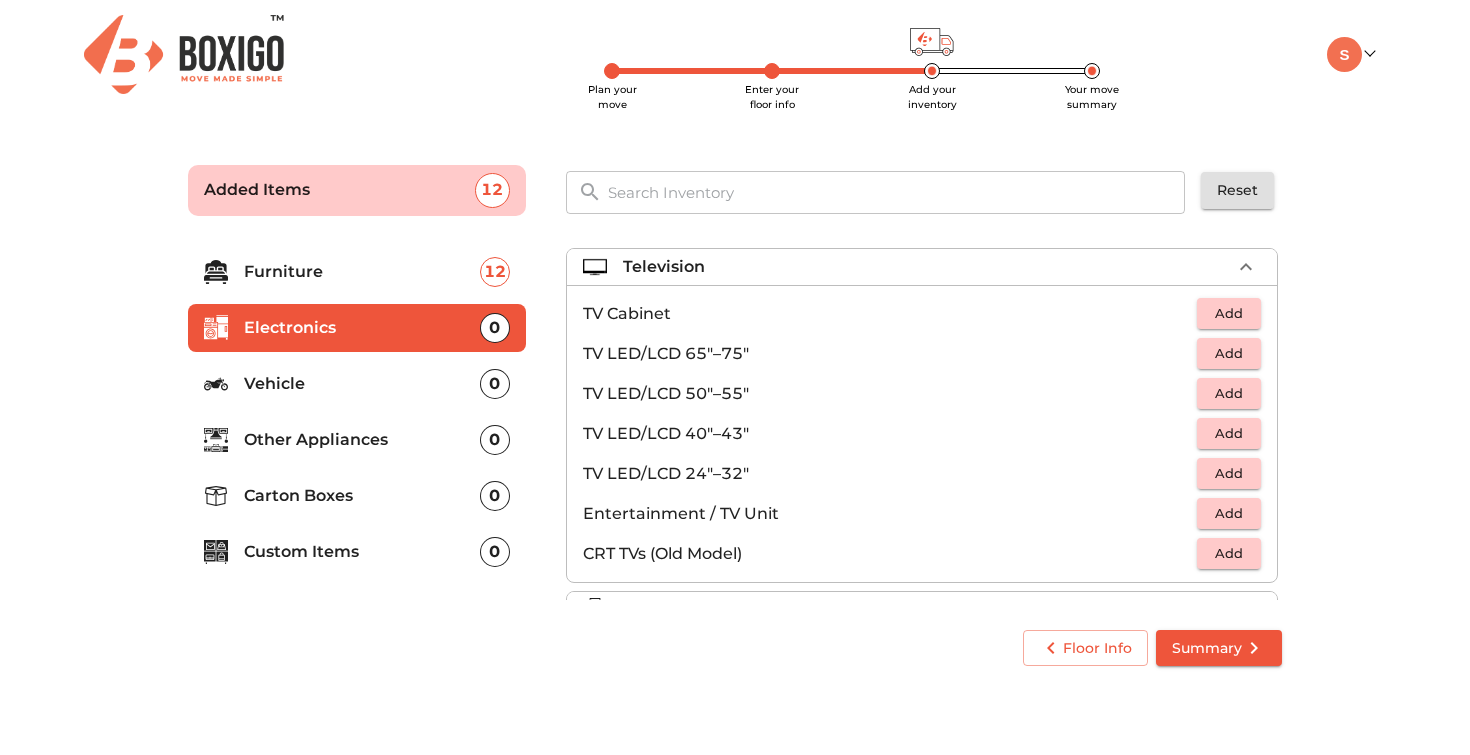 click on "Add" at bounding box center [1229, 393] 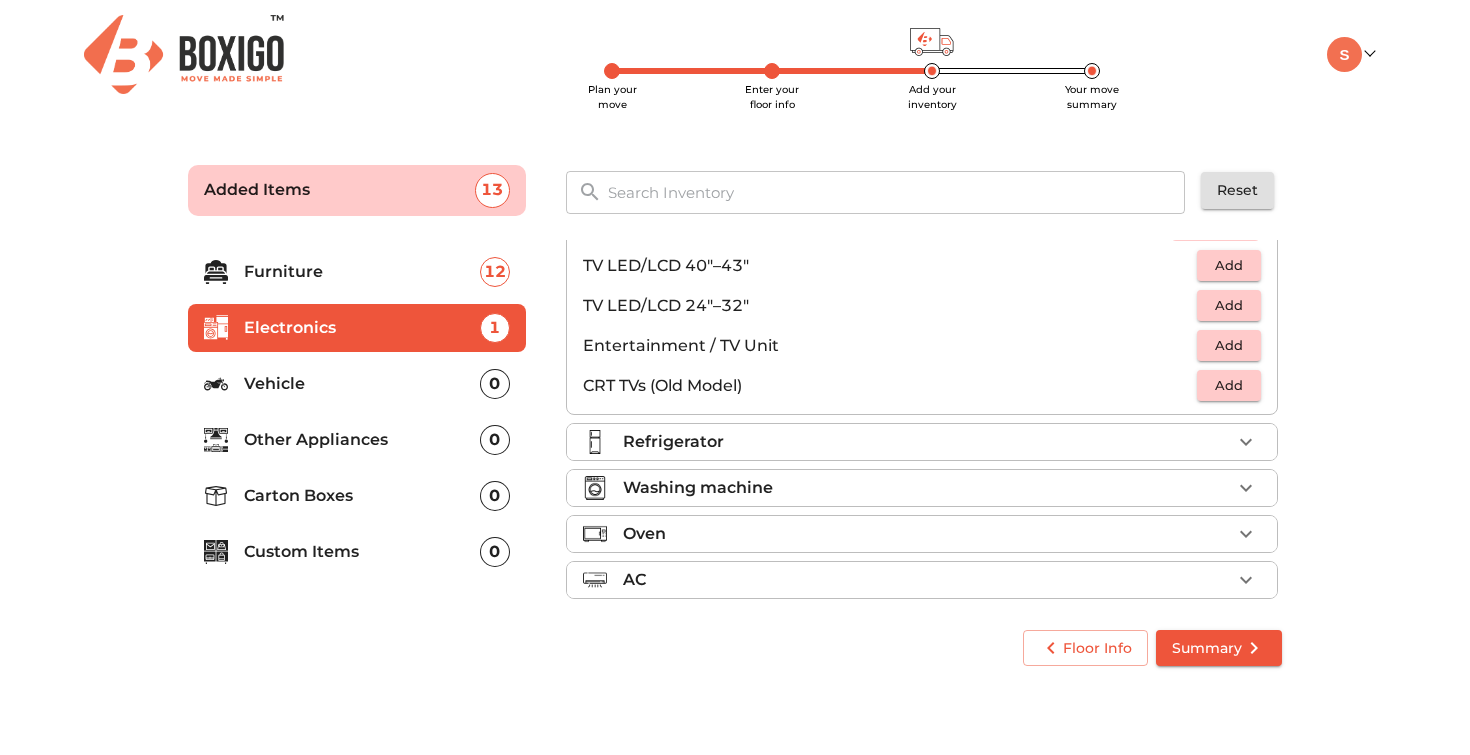 scroll, scrollTop: 195, scrollLeft: 0, axis: vertical 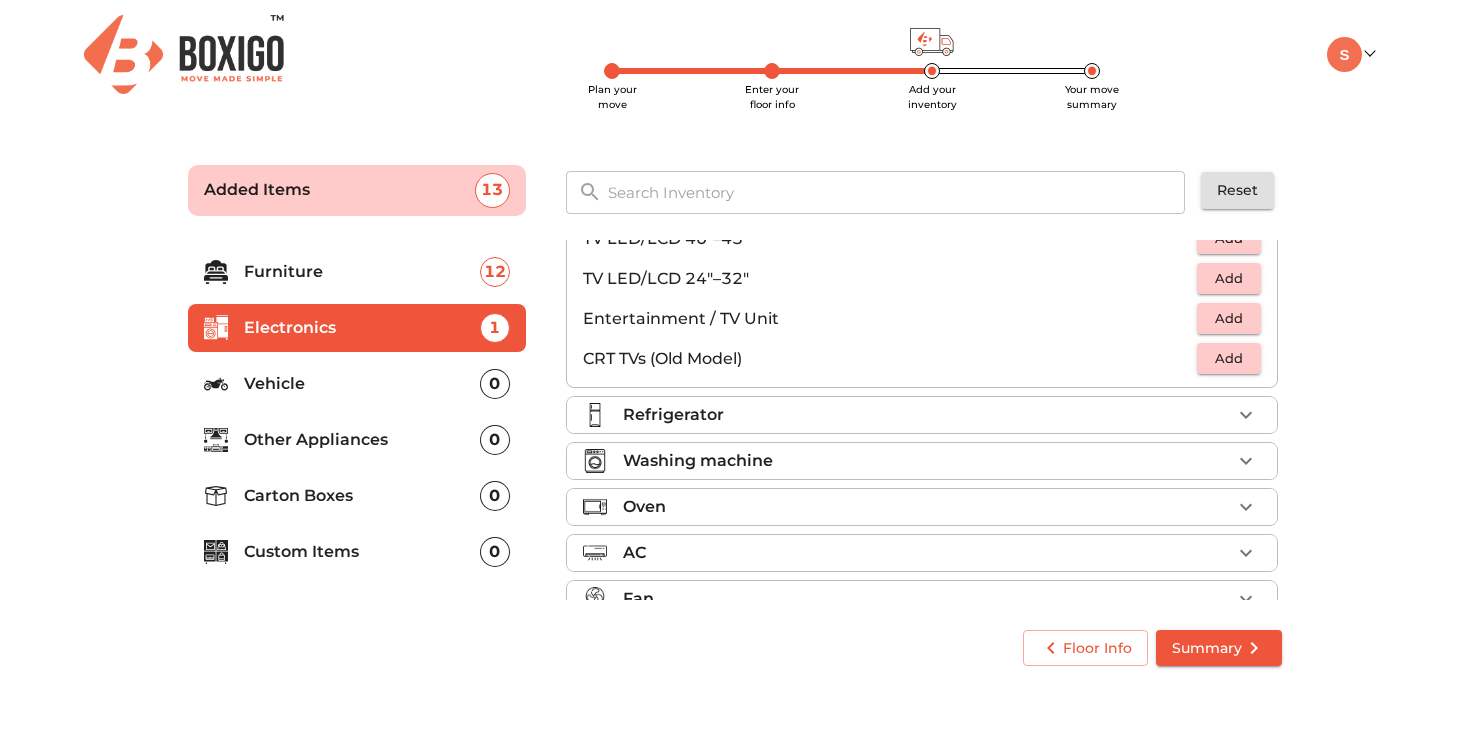 click on "Refrigerator" at bounding box center [927, 415] 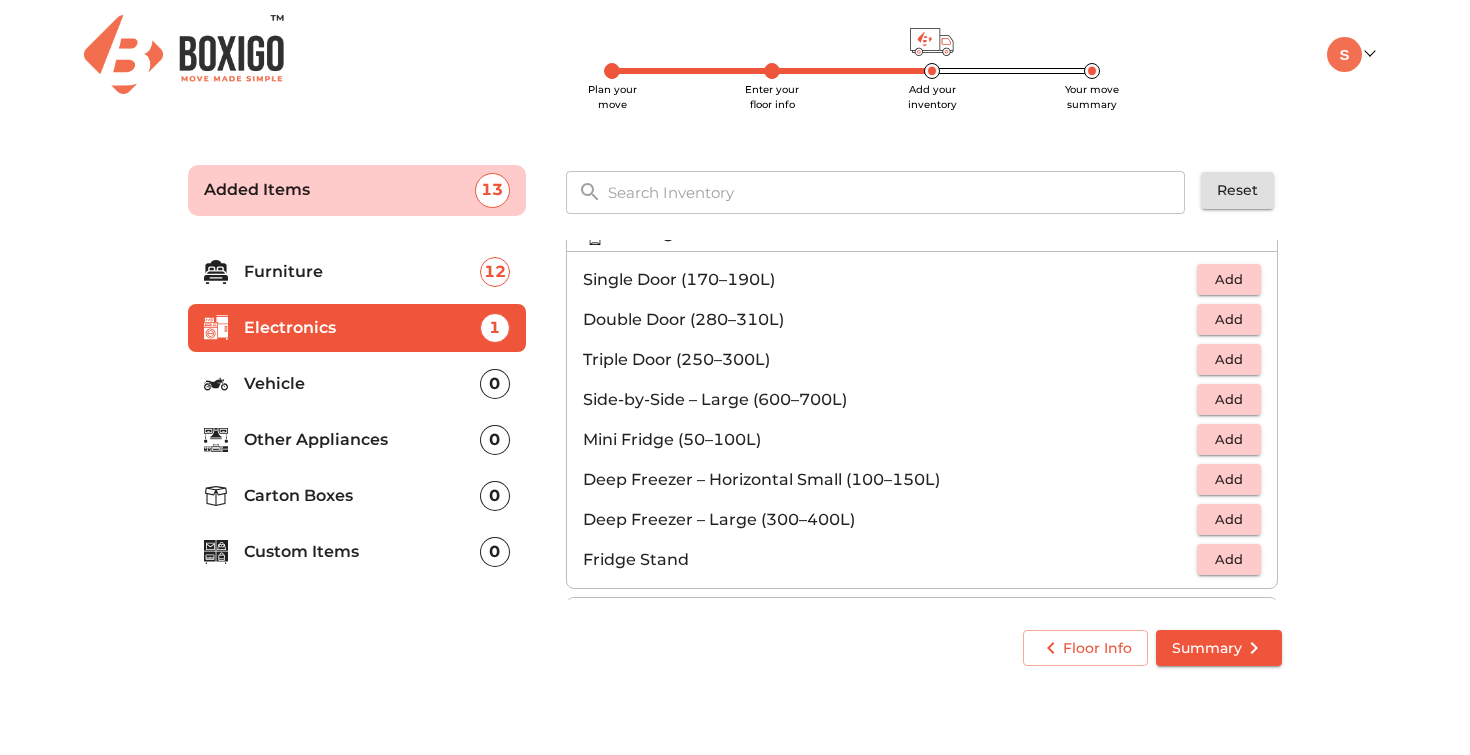 scroll, scrollTop: 79, scrollLeft: 0, axis: vertical 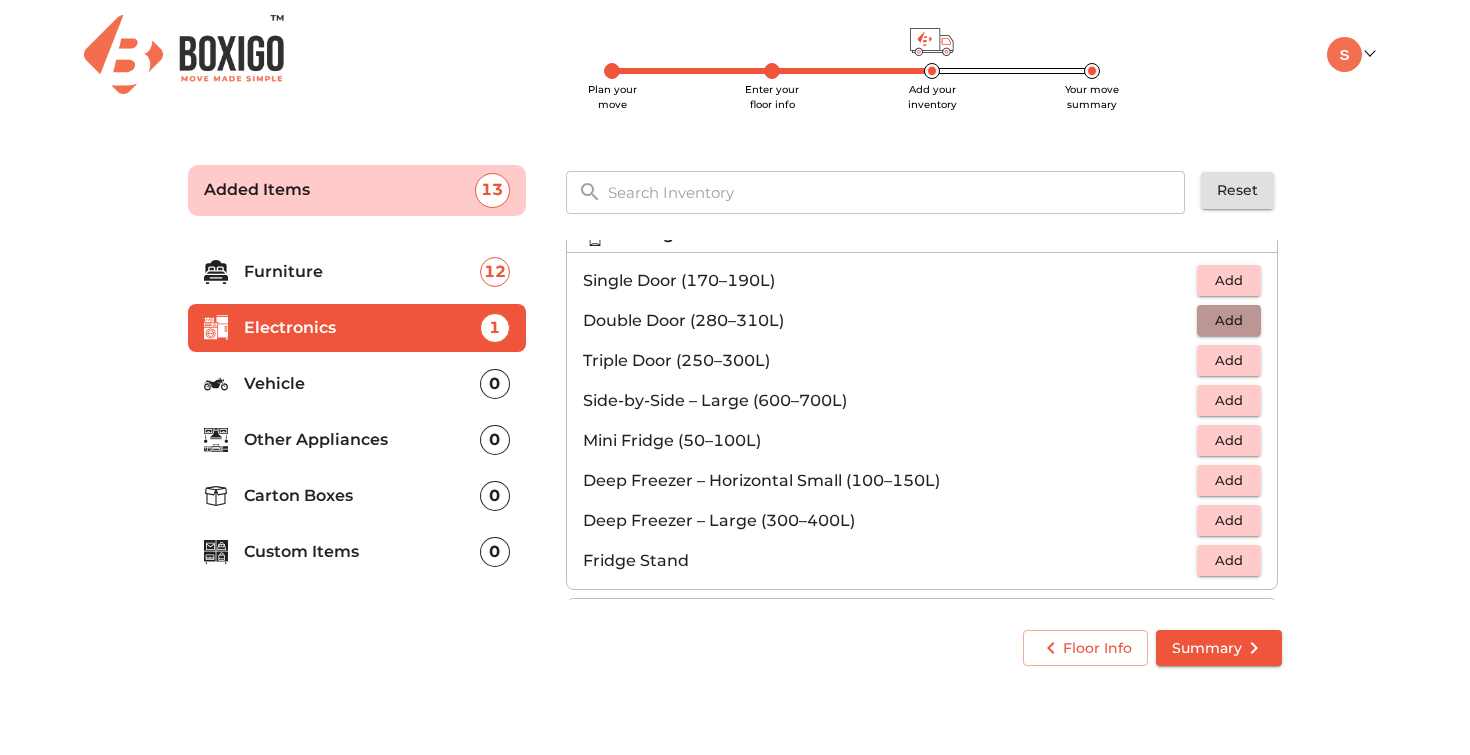click on "Add" at bounding box center [1229, 320] 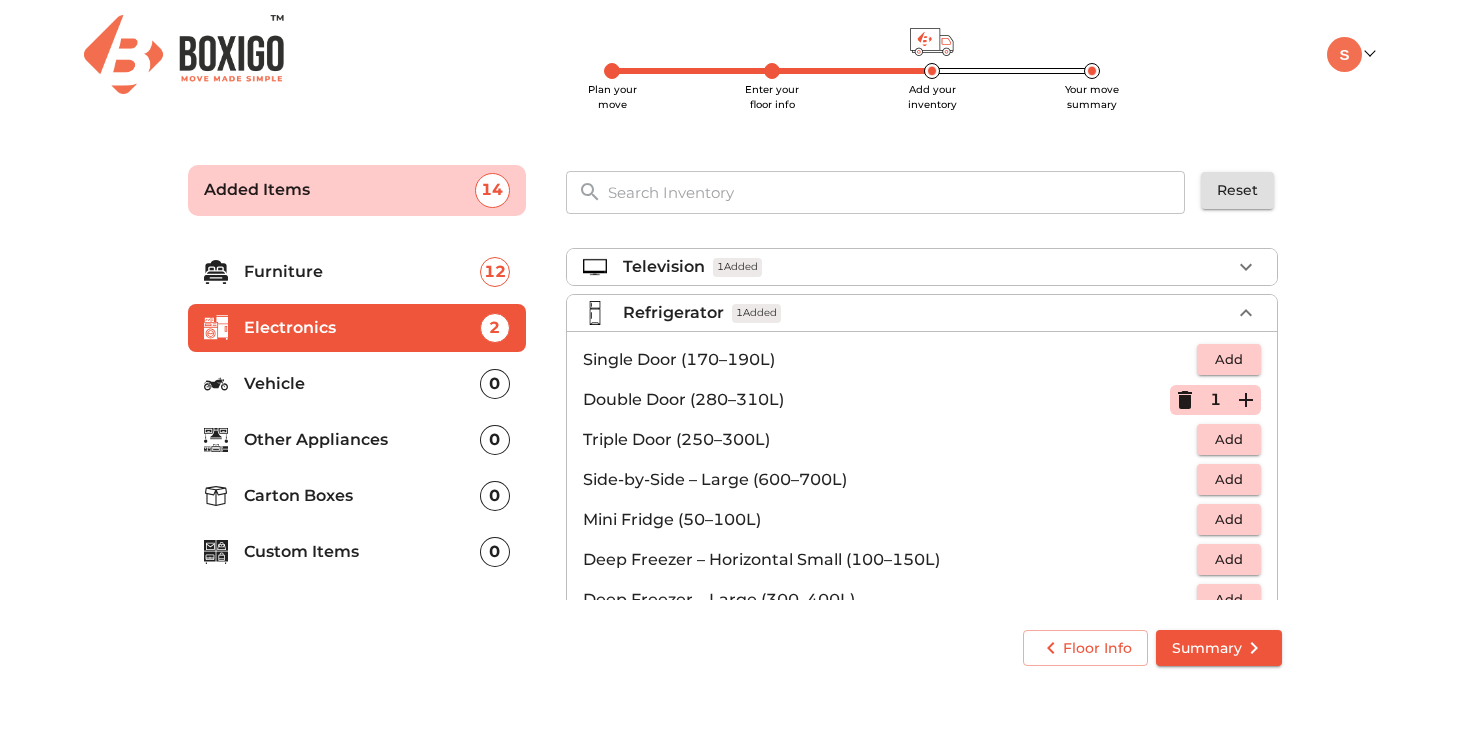 scroll, scrollTop: 269, scrollLeft: 0, axis: vertical 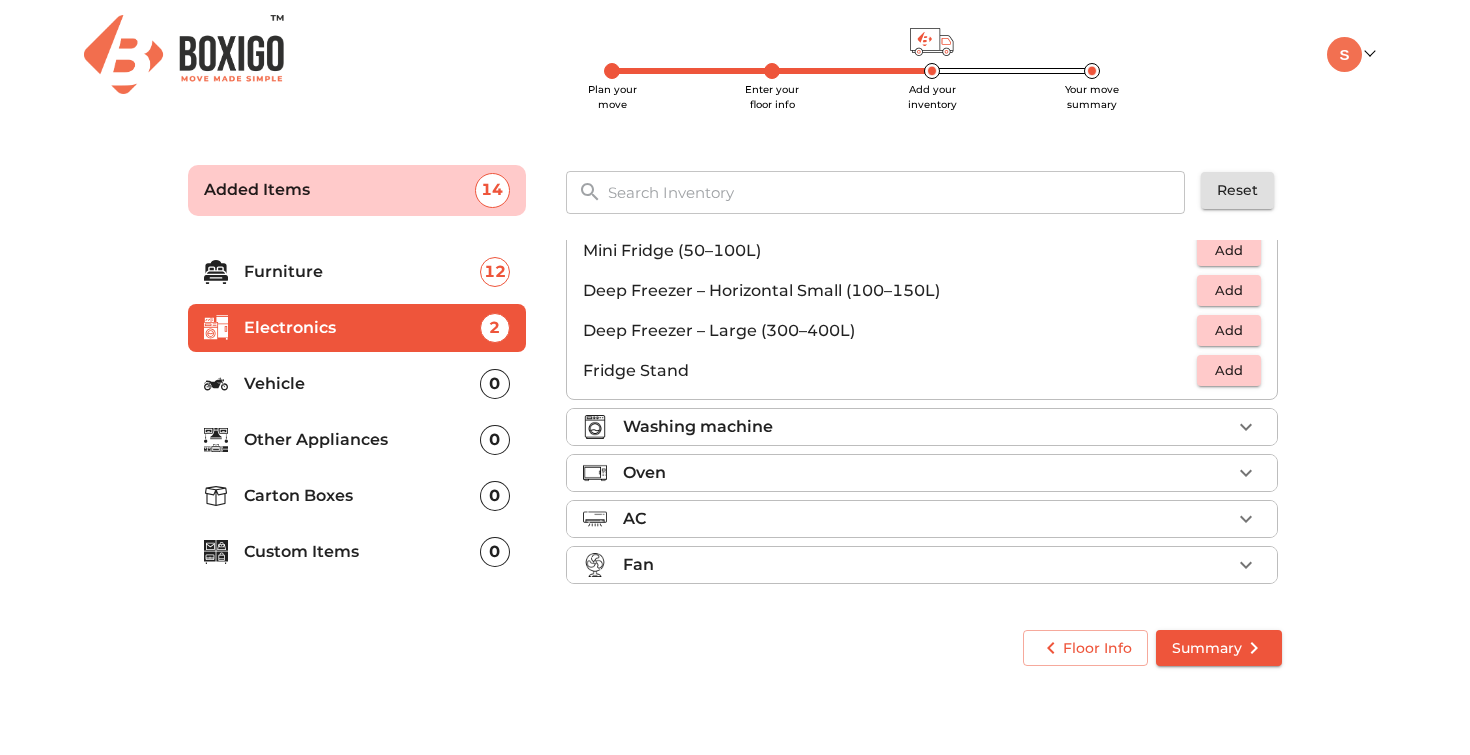 click on "Washing machine" at bounding box center [927, 427] 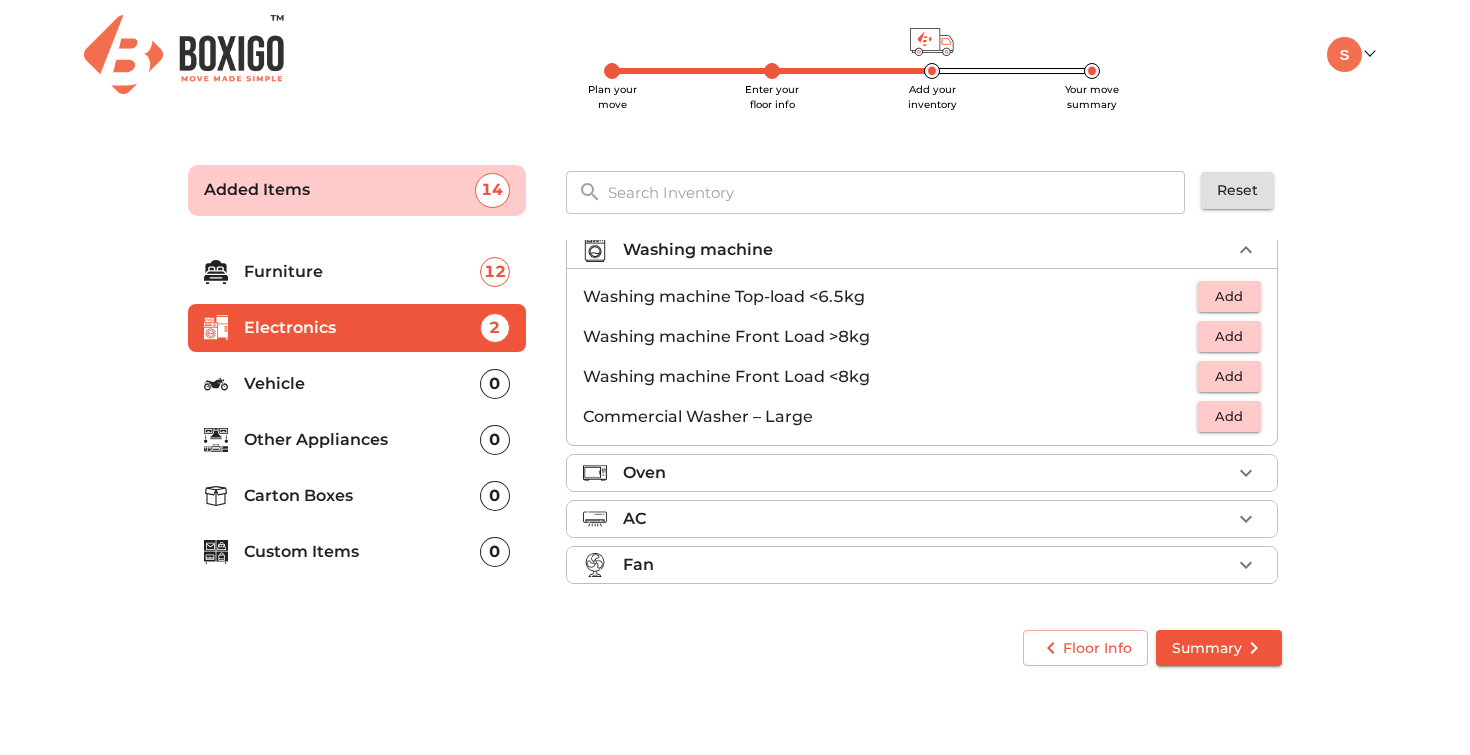 scroll, scrollTop: 95, scrollLeft: 0, axis: vertical 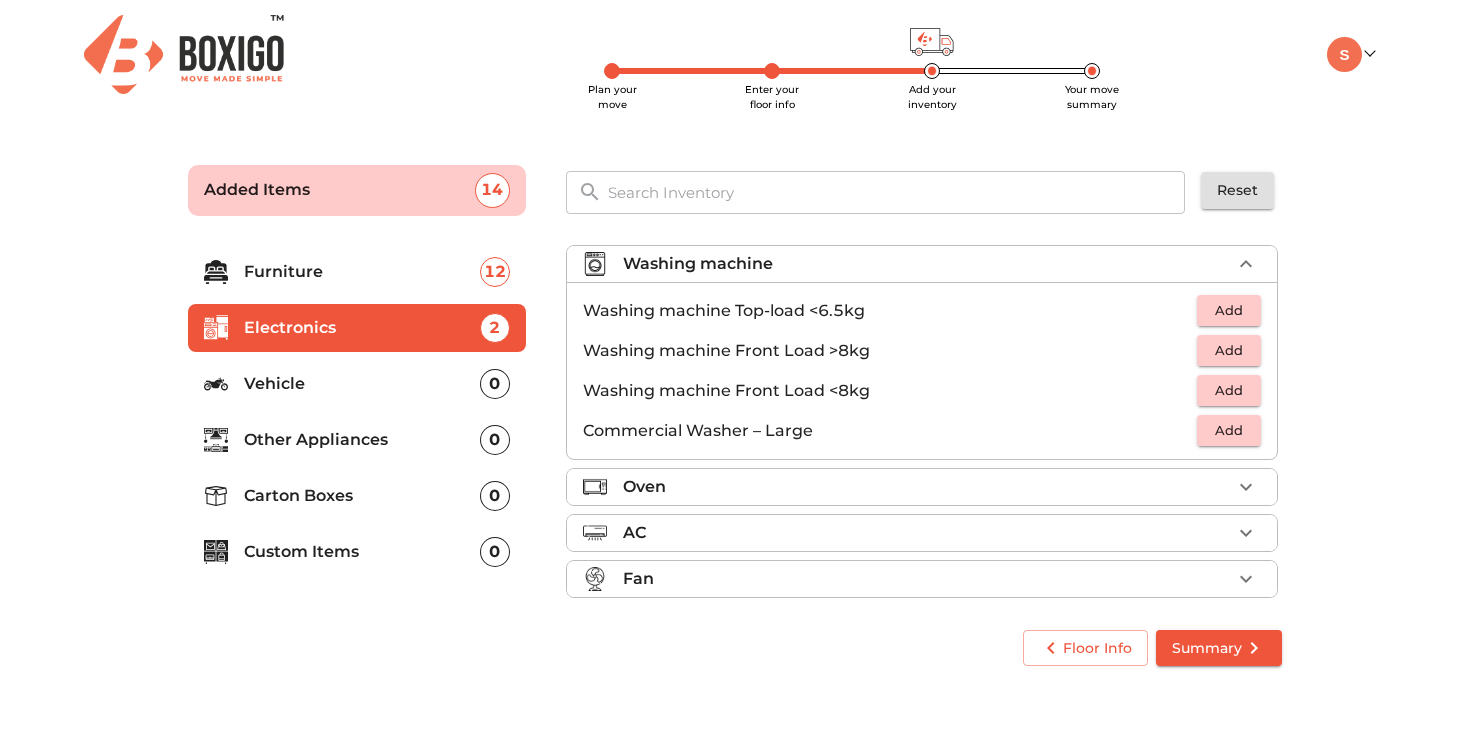 click on "Add" at bounding box center [1229, 310] 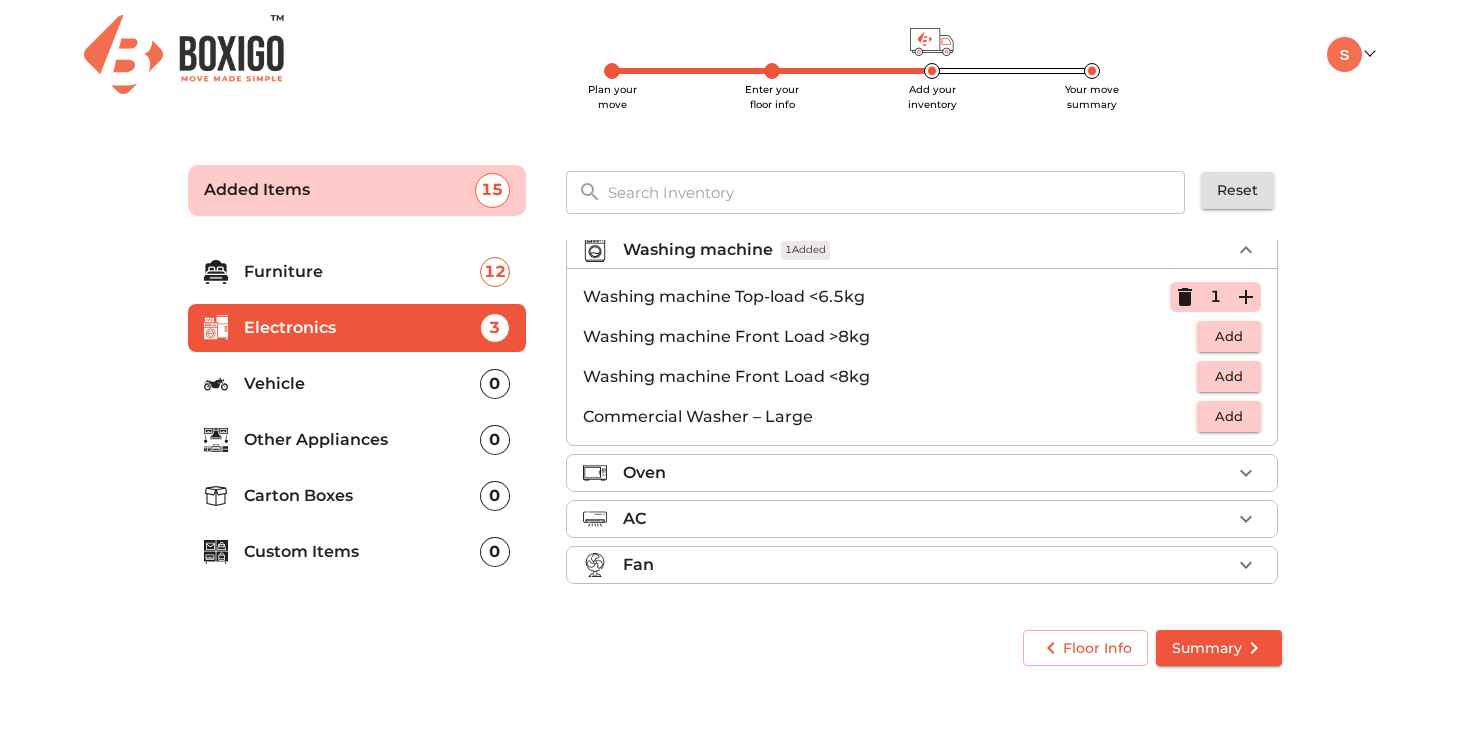 click on "Oven" at bounding box center (927, 473) 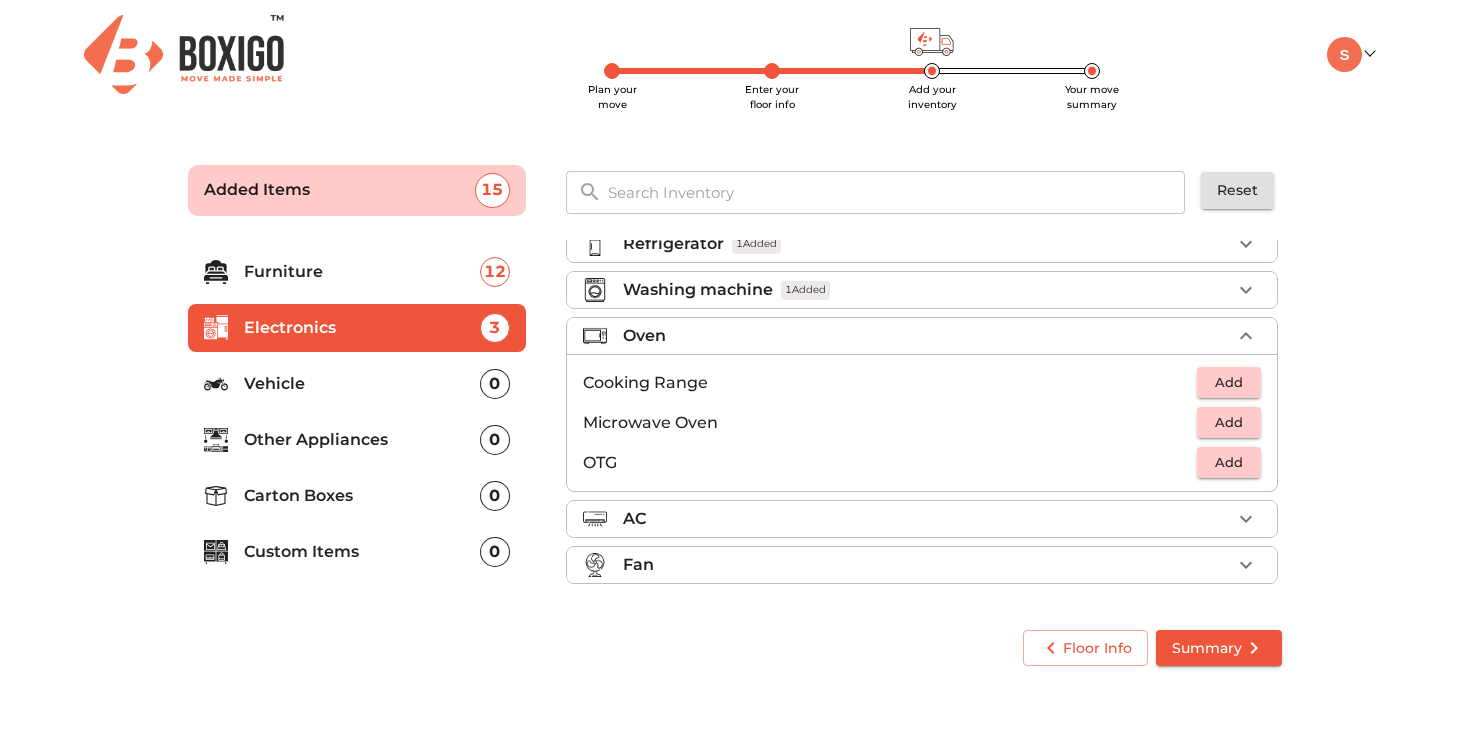 scroll, scrollTop: 69, scrollLeft: 0, axis: vertical 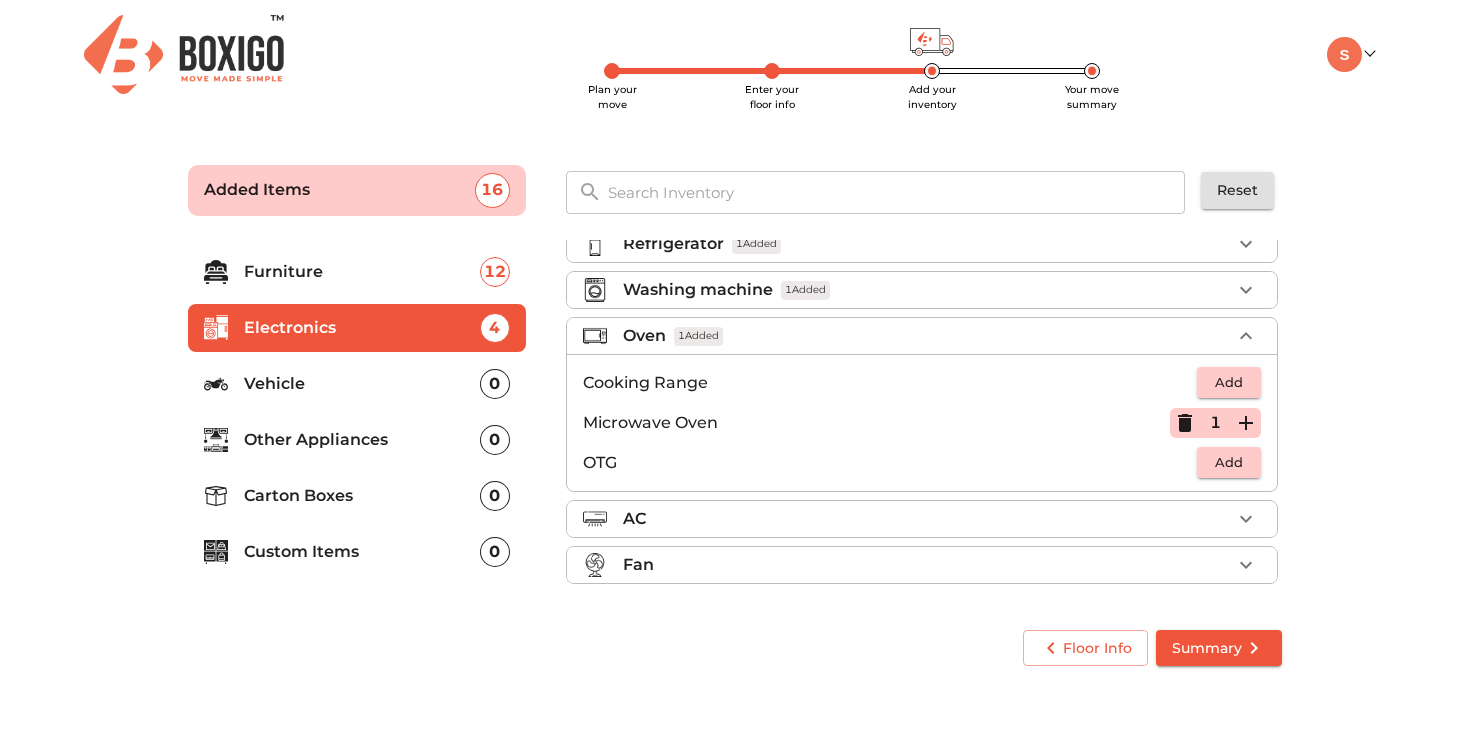 click on "Fan" at bounding box center (927, 565) 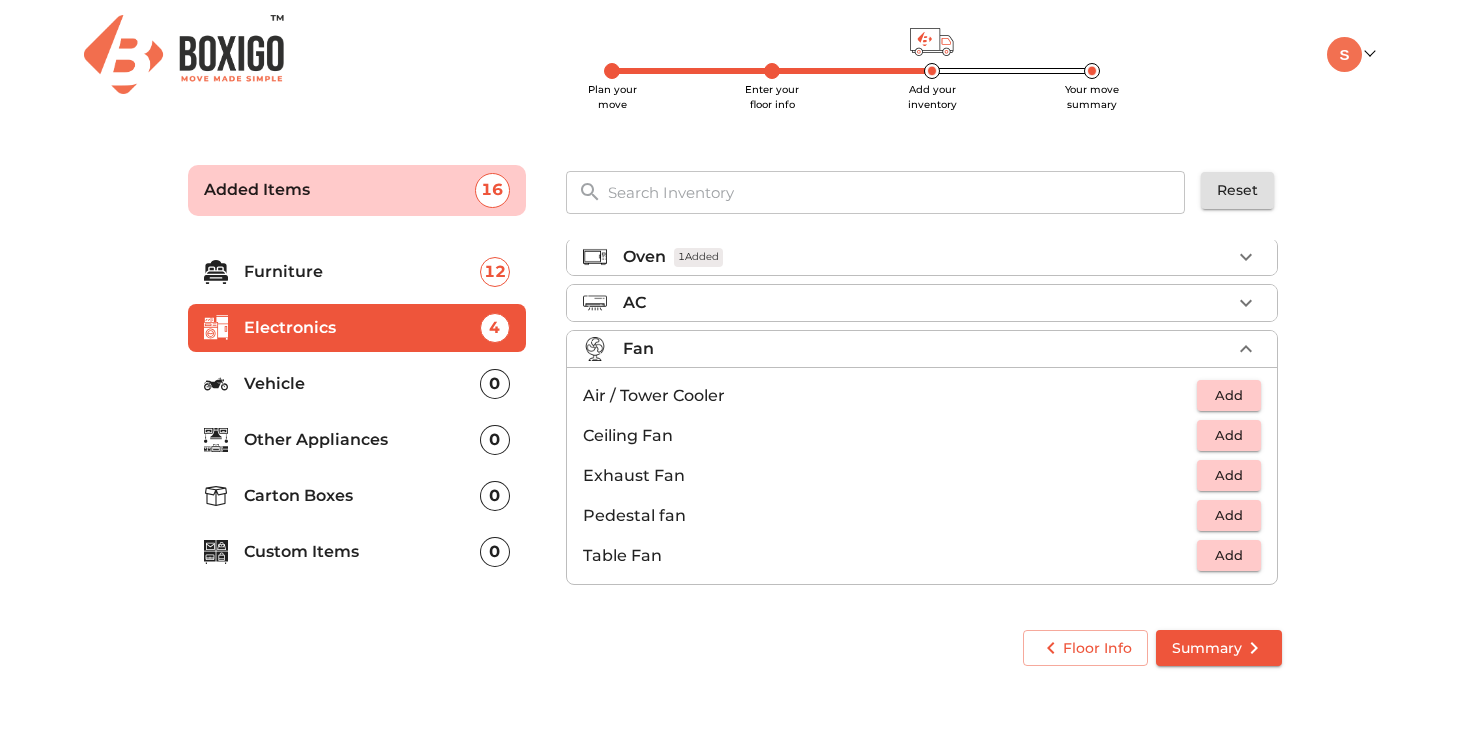 scroll, scrollTop: 149, scrollLeft: 0, axis: vertical 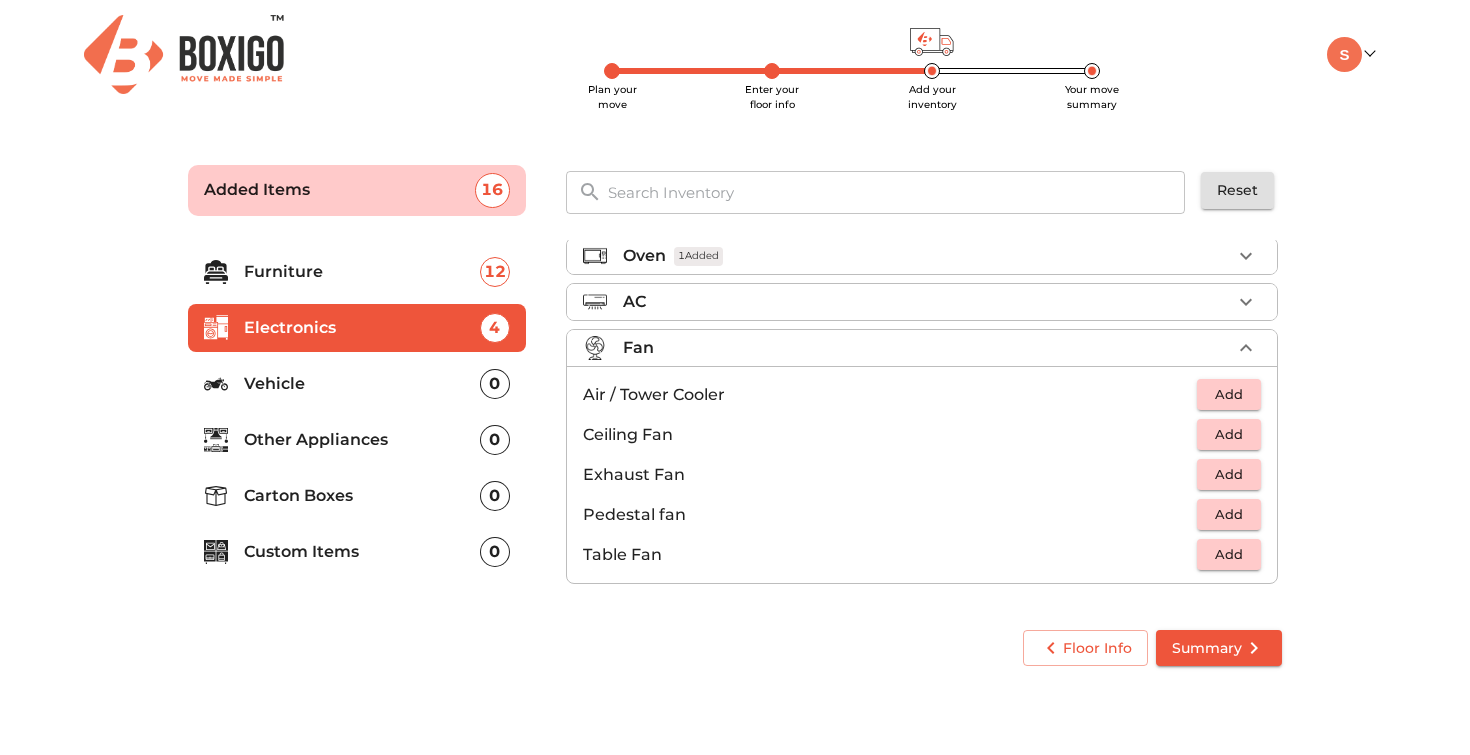 click on "Vehicle" at bounding box center [362, 384] 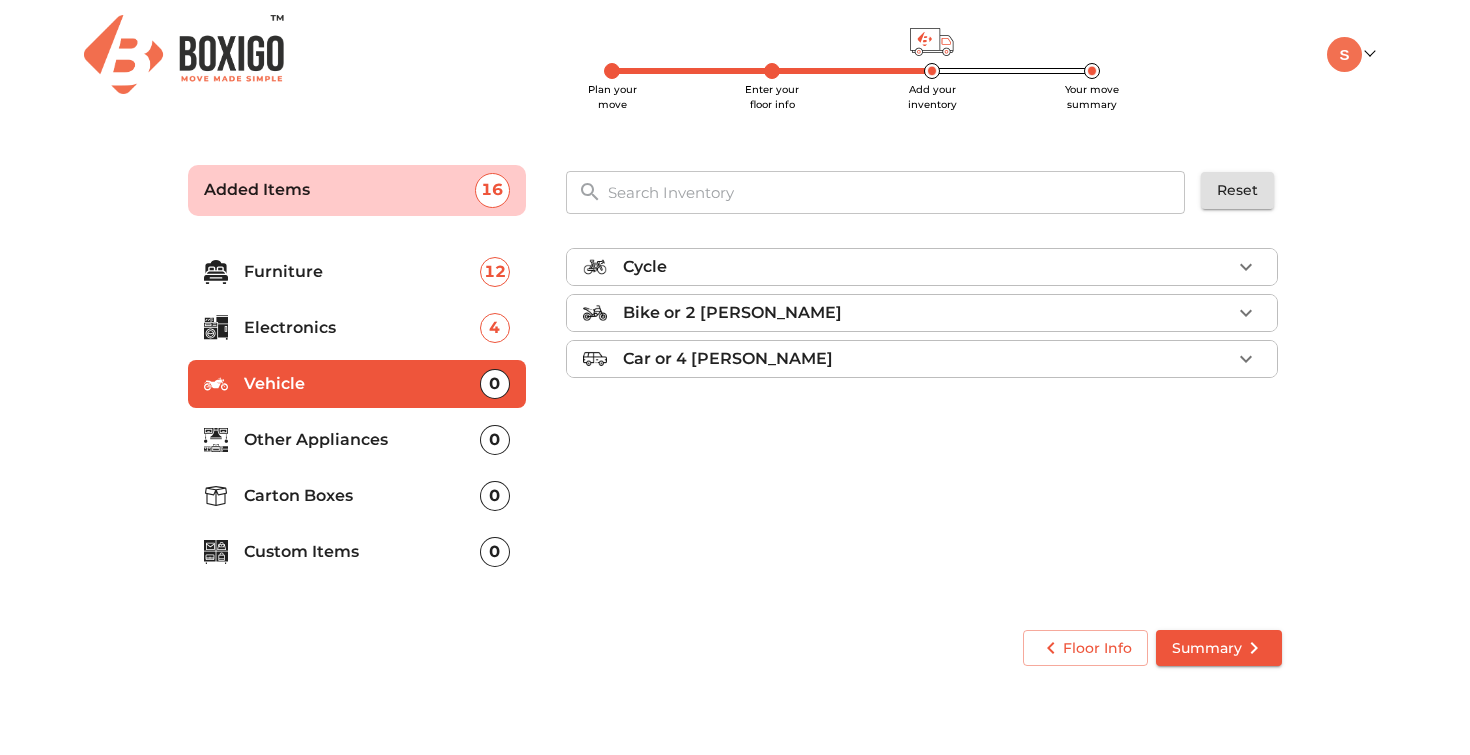 click on "Other Appliances" at bounding box center (362, 440) 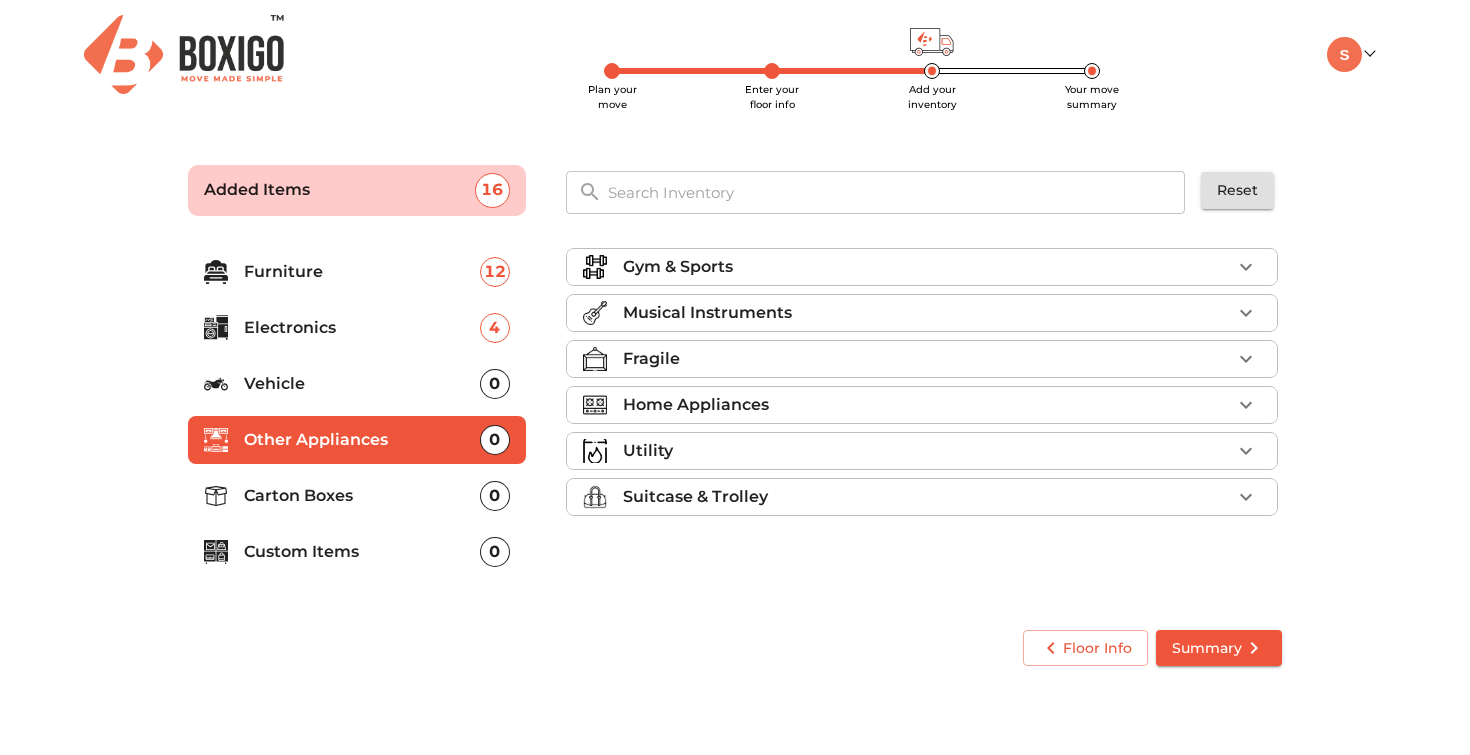 click on "Gym & Sports" at bounding box center [927, 267] 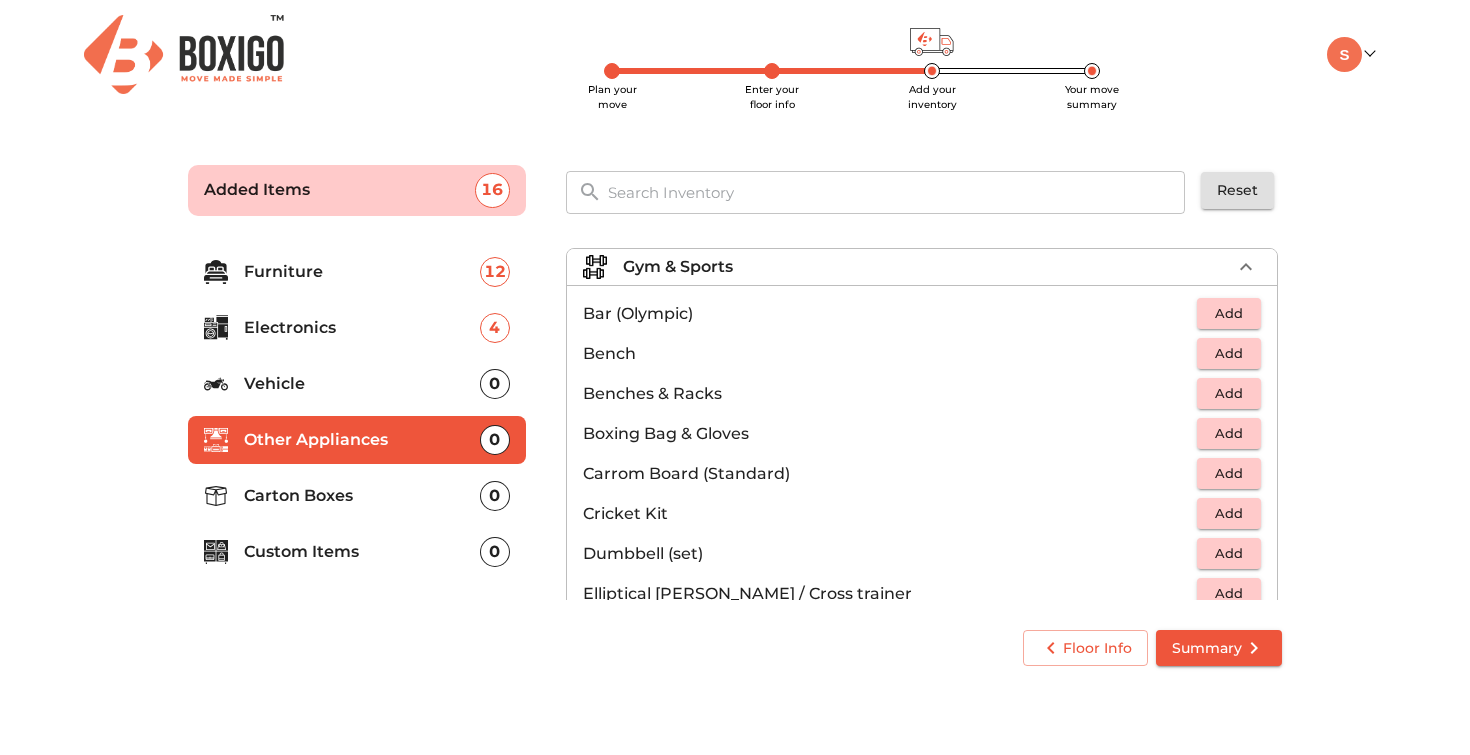 click on "Add" at bounding box center [1229, 553] 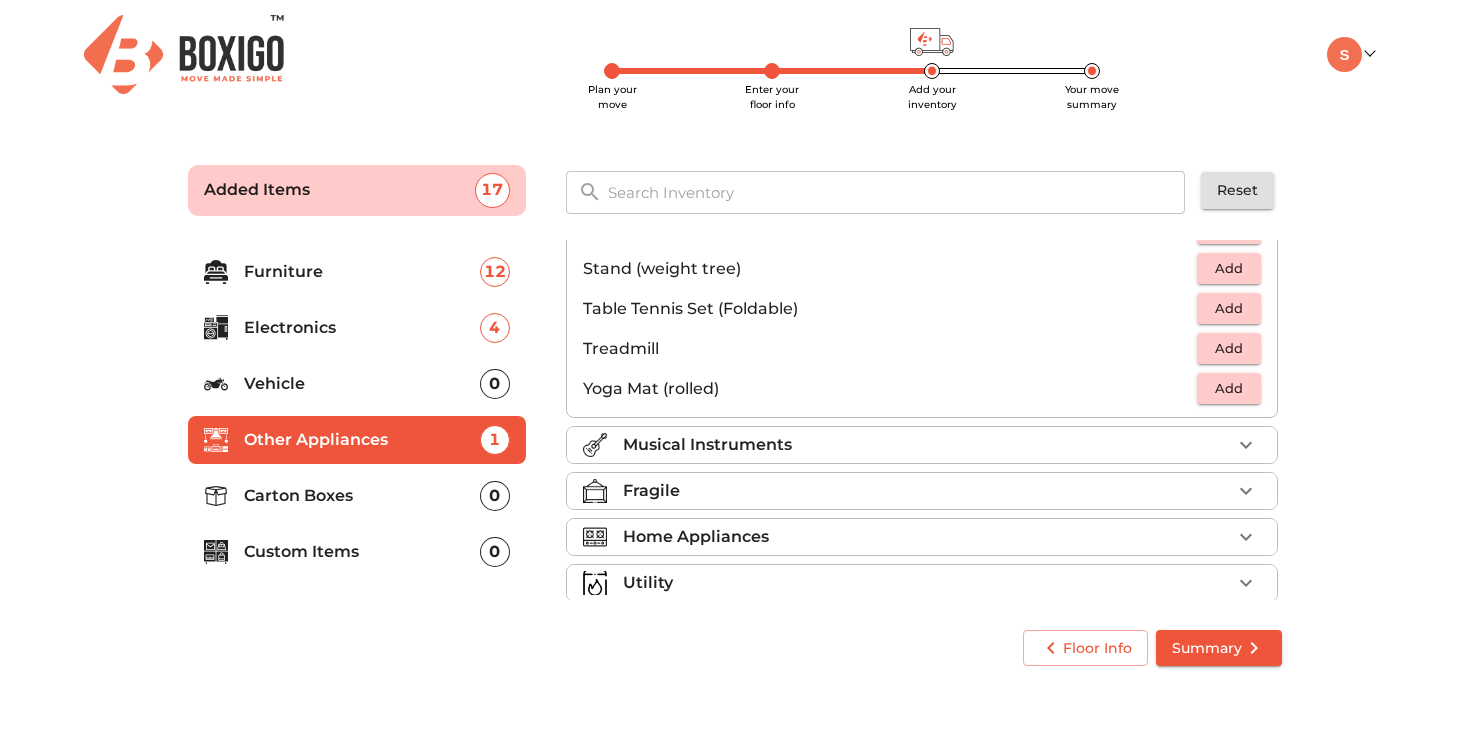 scroll, scrollTop: 623, scrollLeft: 0, axis: vertical 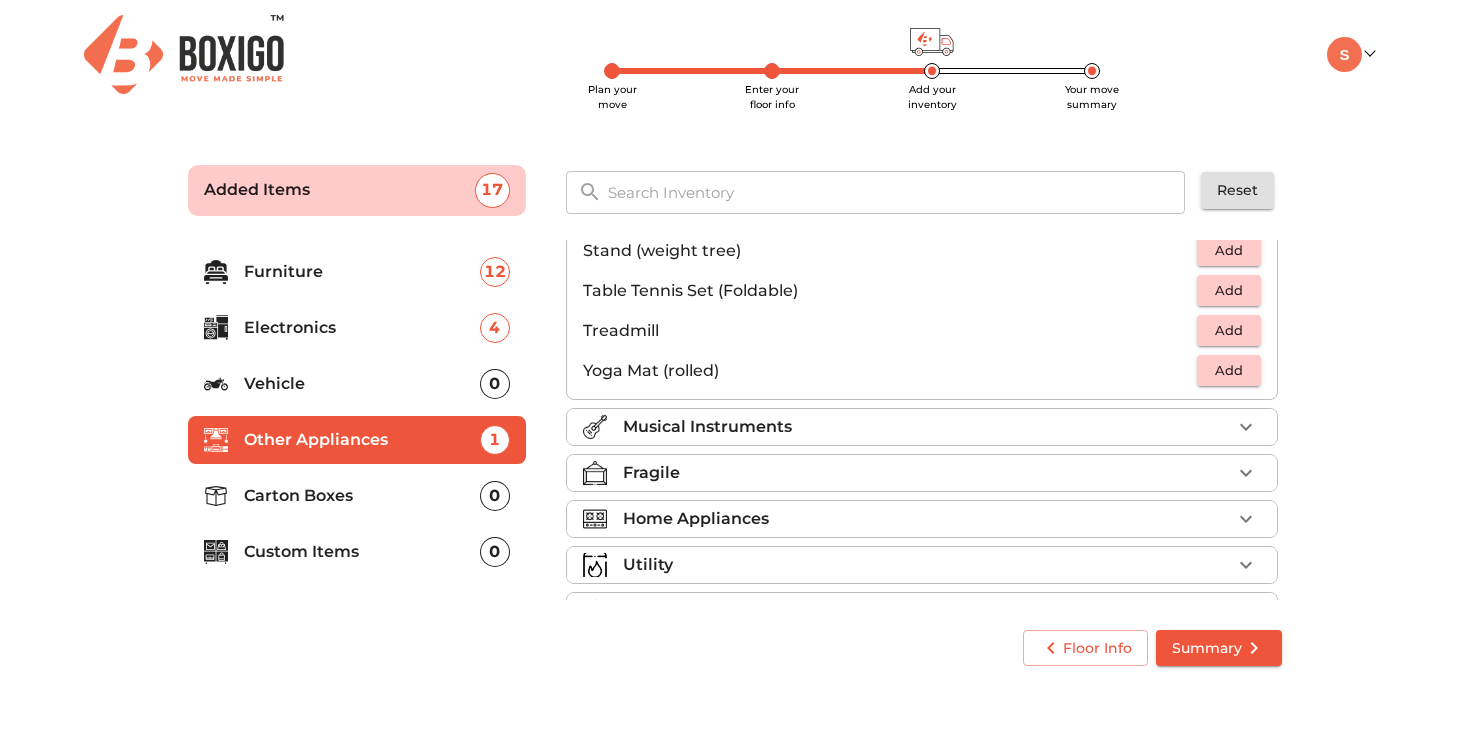 click on "Musical Instruments" at bounding box center [927, 427] 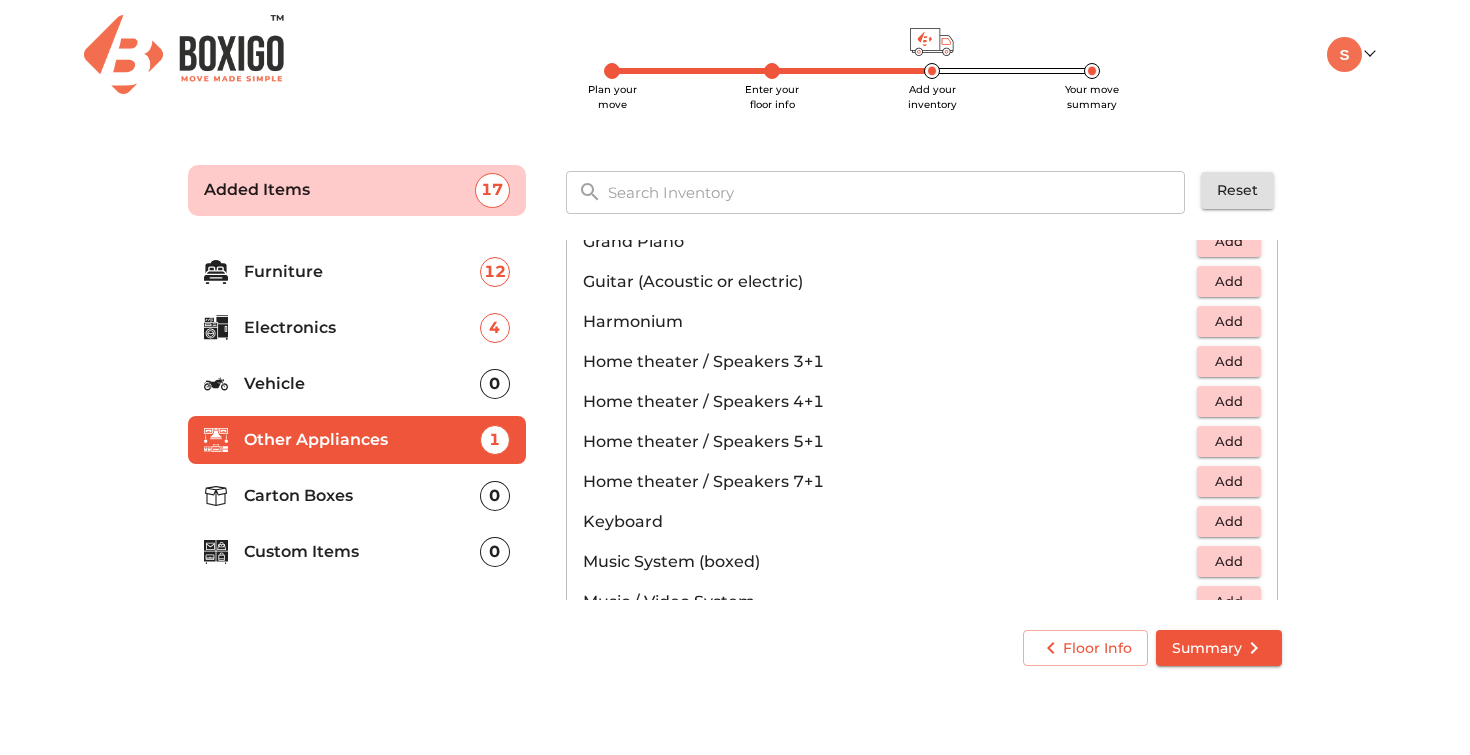 scroll, scrollTop: 245, scrollLeft: 0, axis: vertical 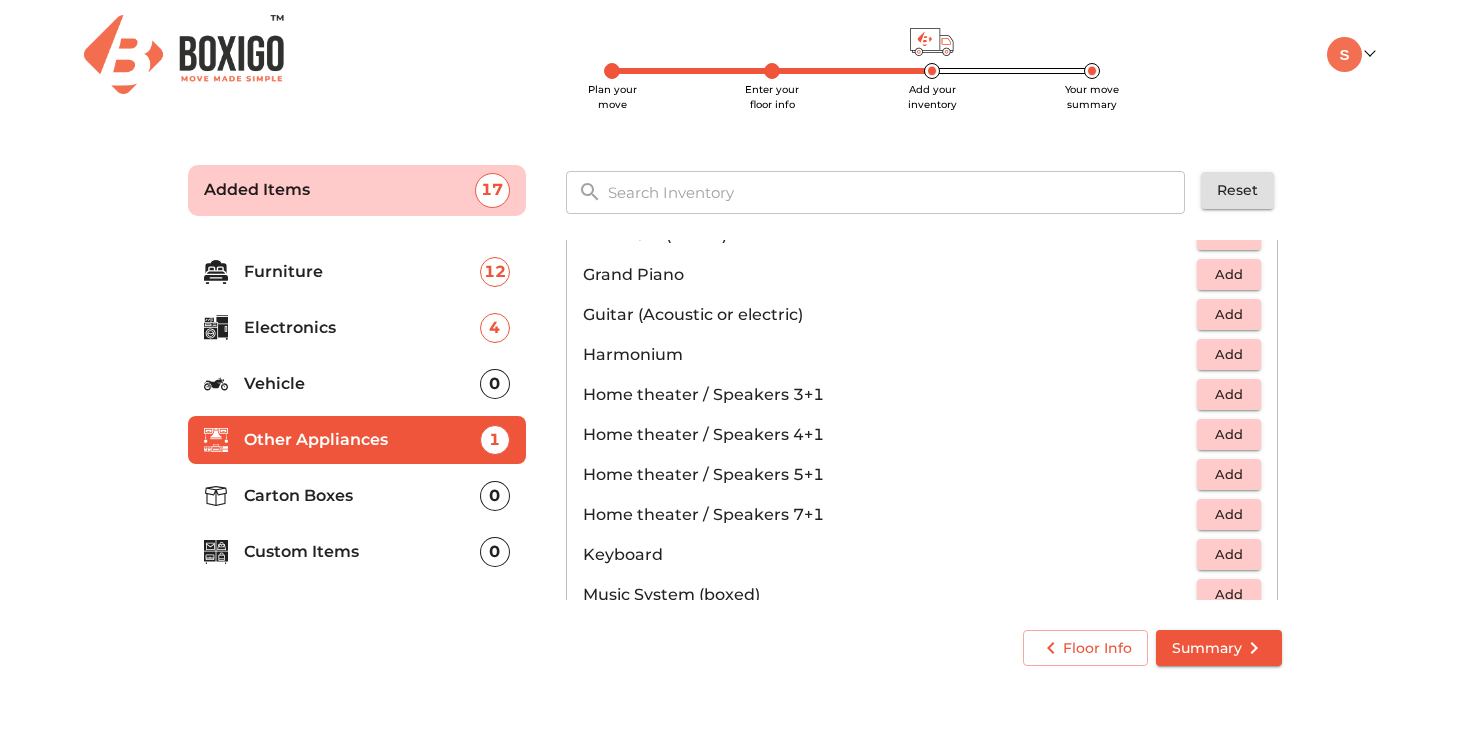 click on "Add" at bounding box center (1229, 314) 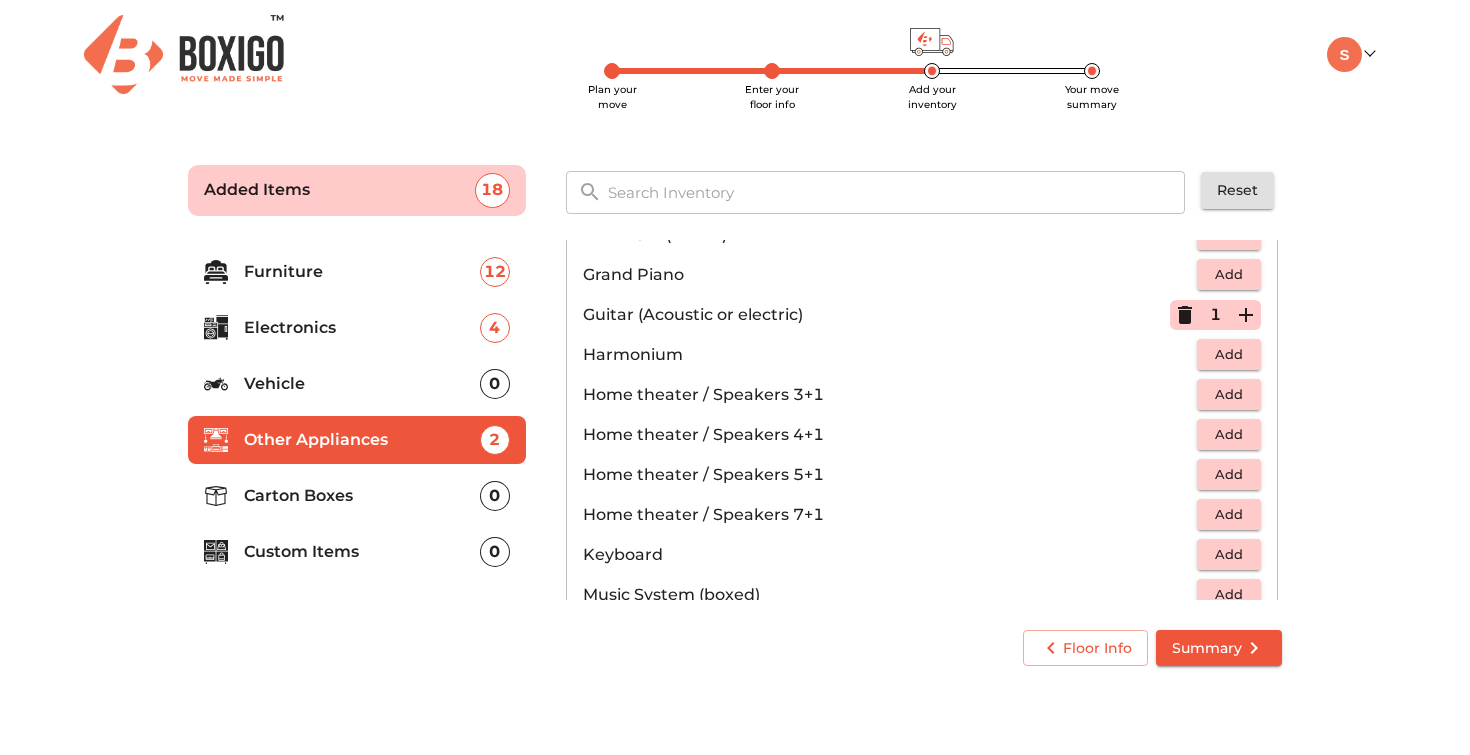 click 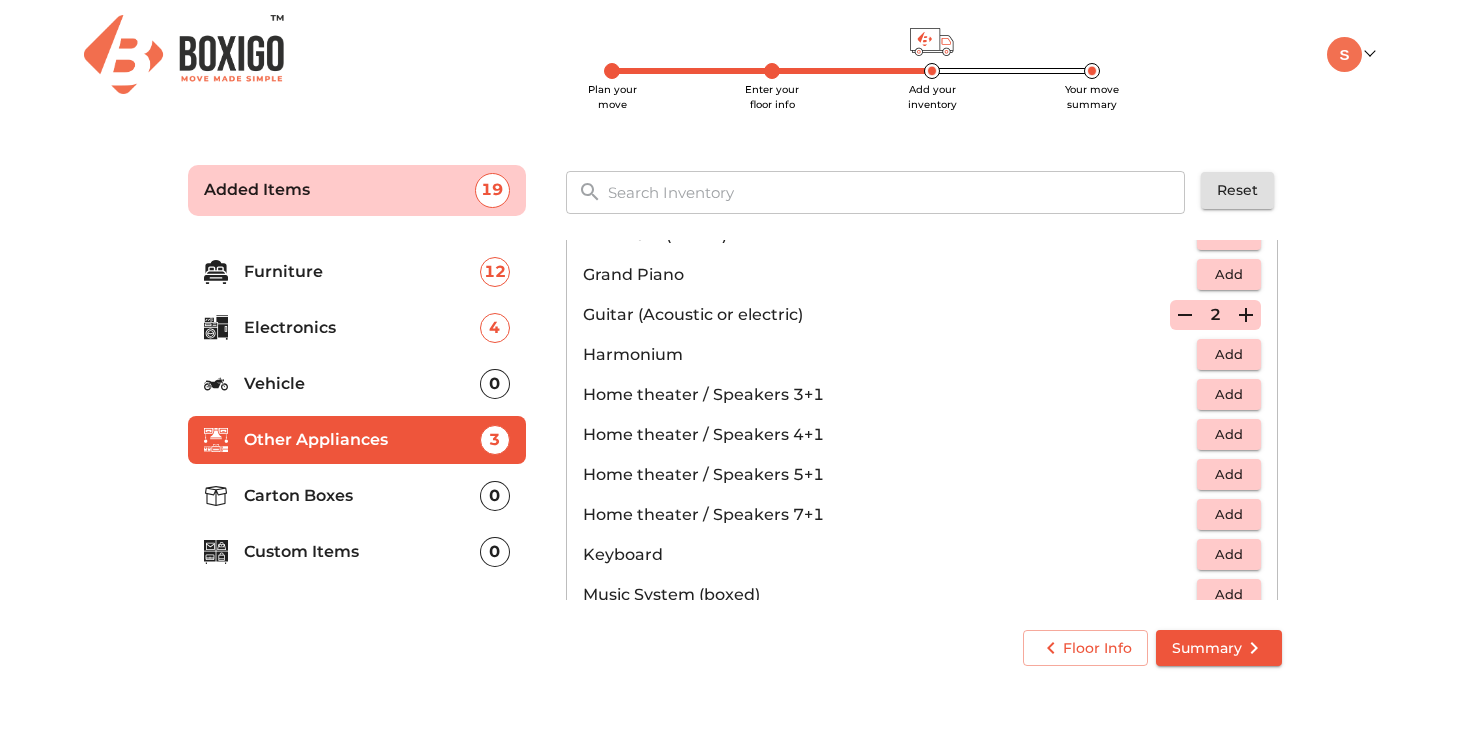 click 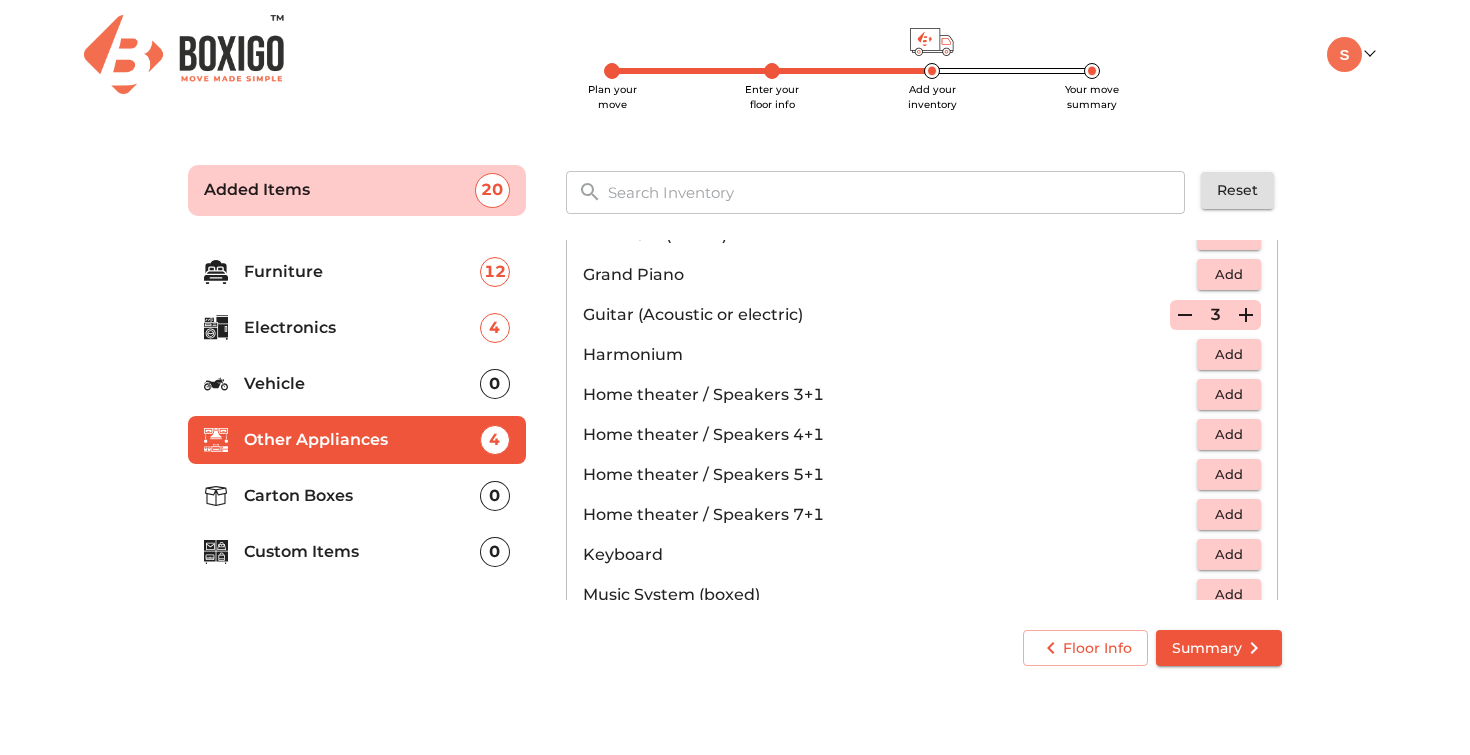 click 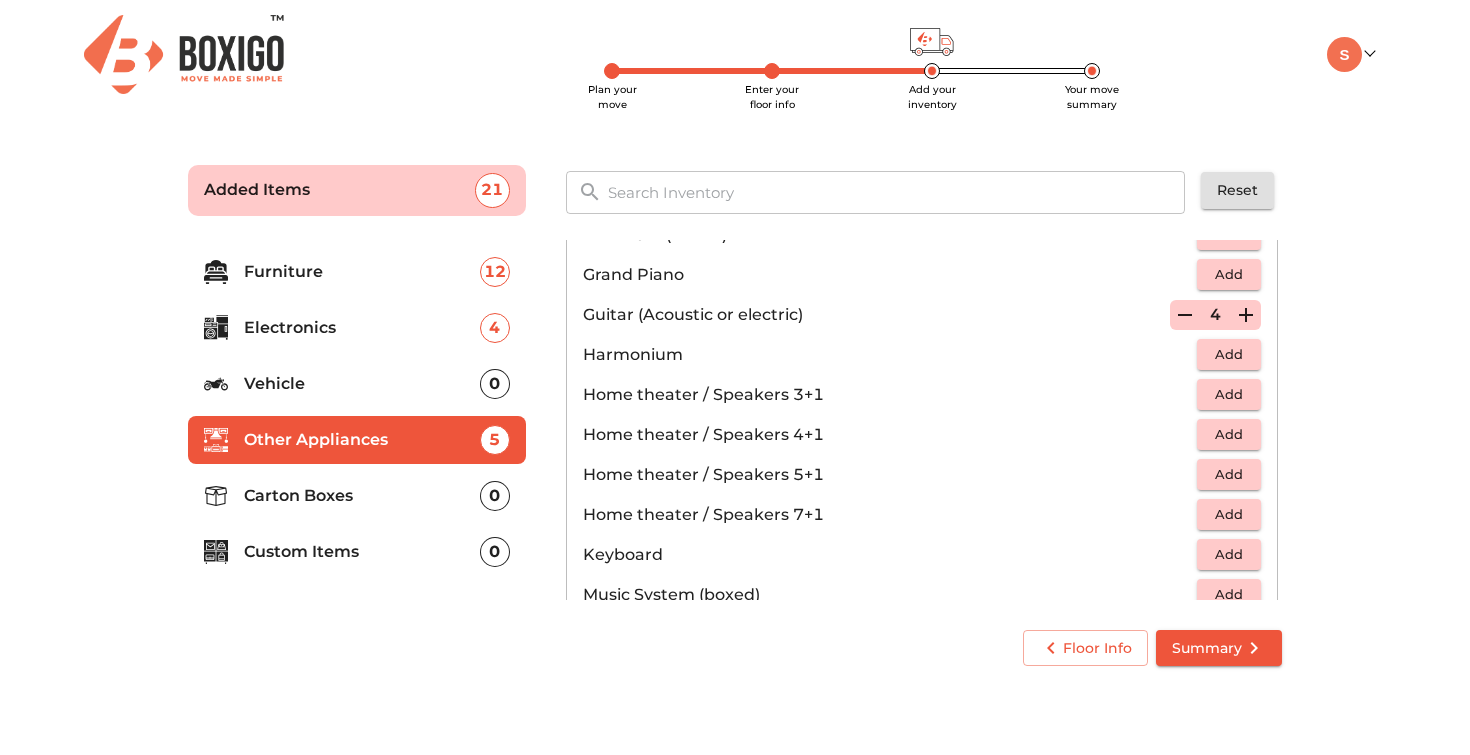 click 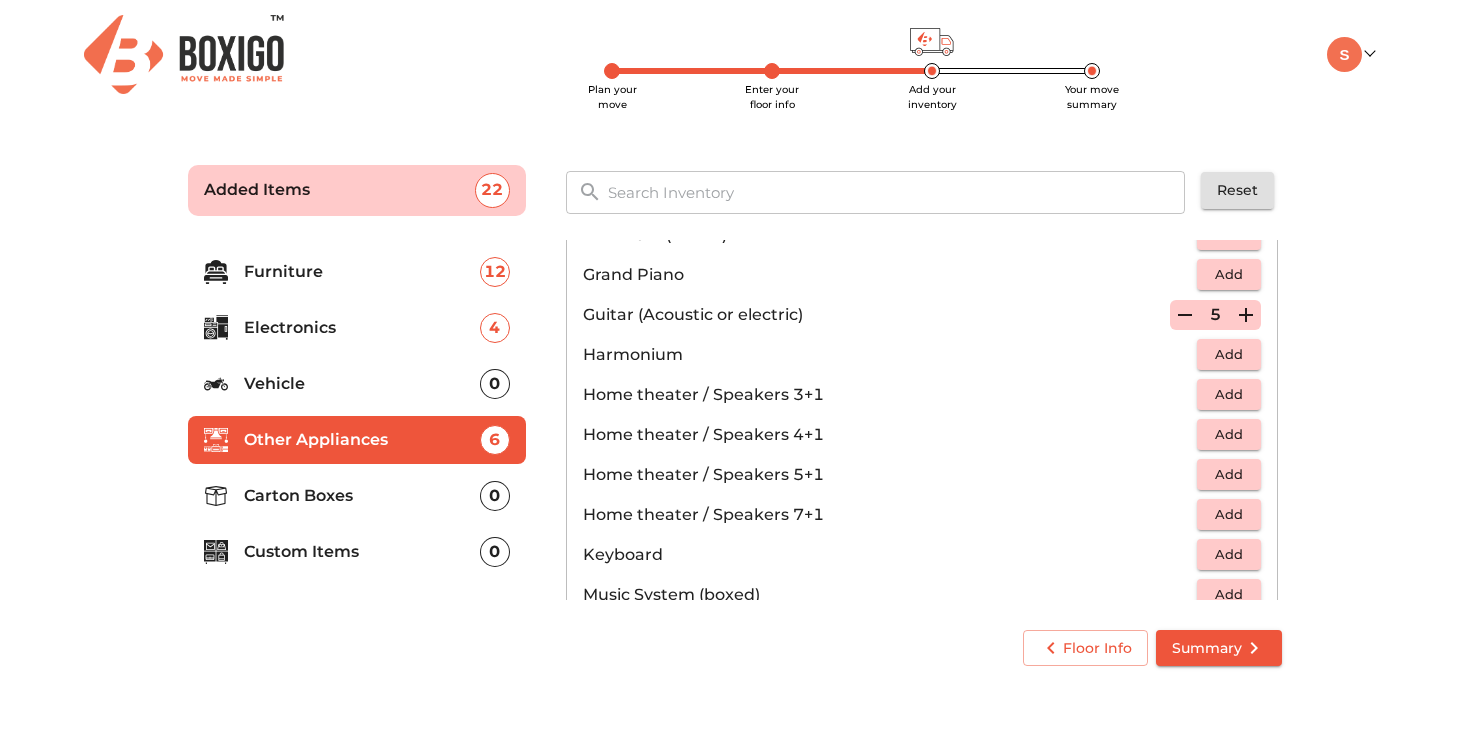 click 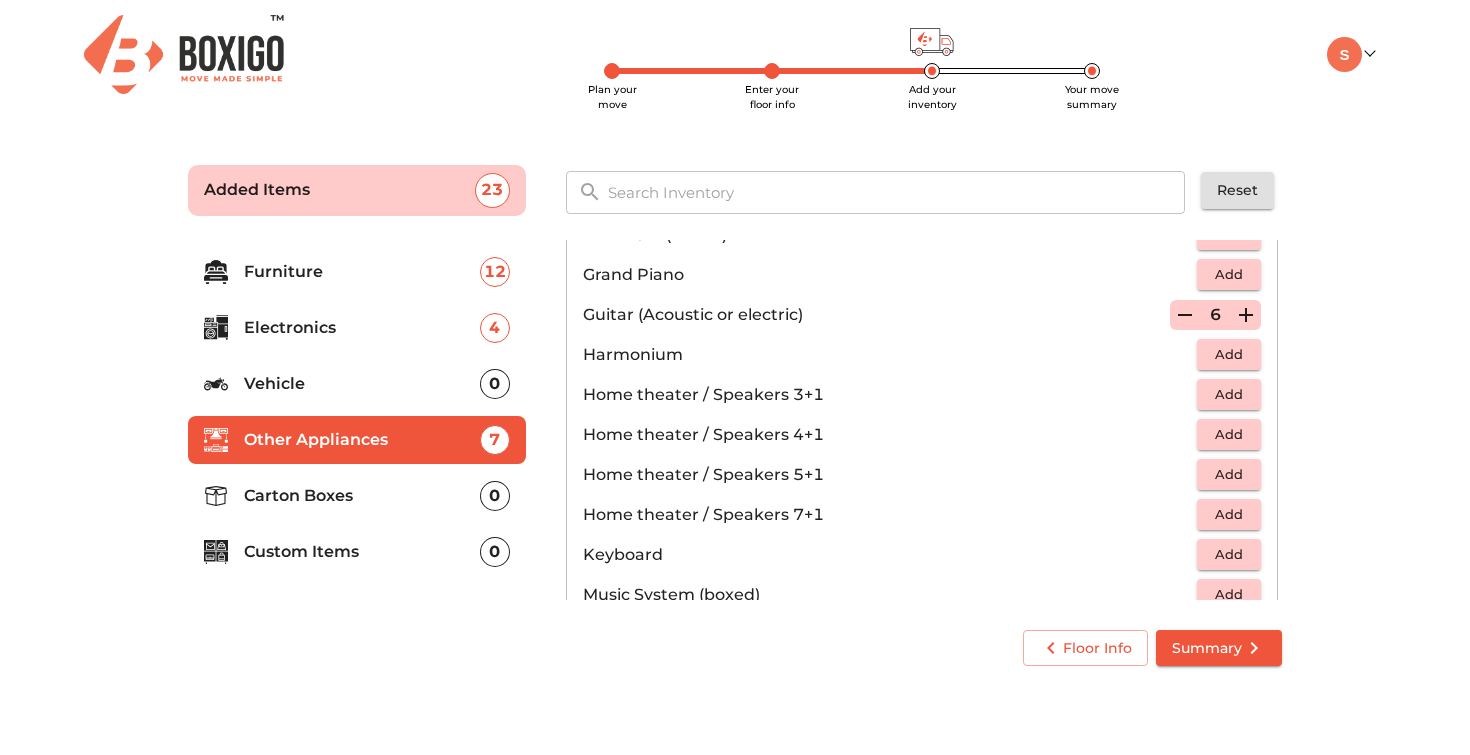 click 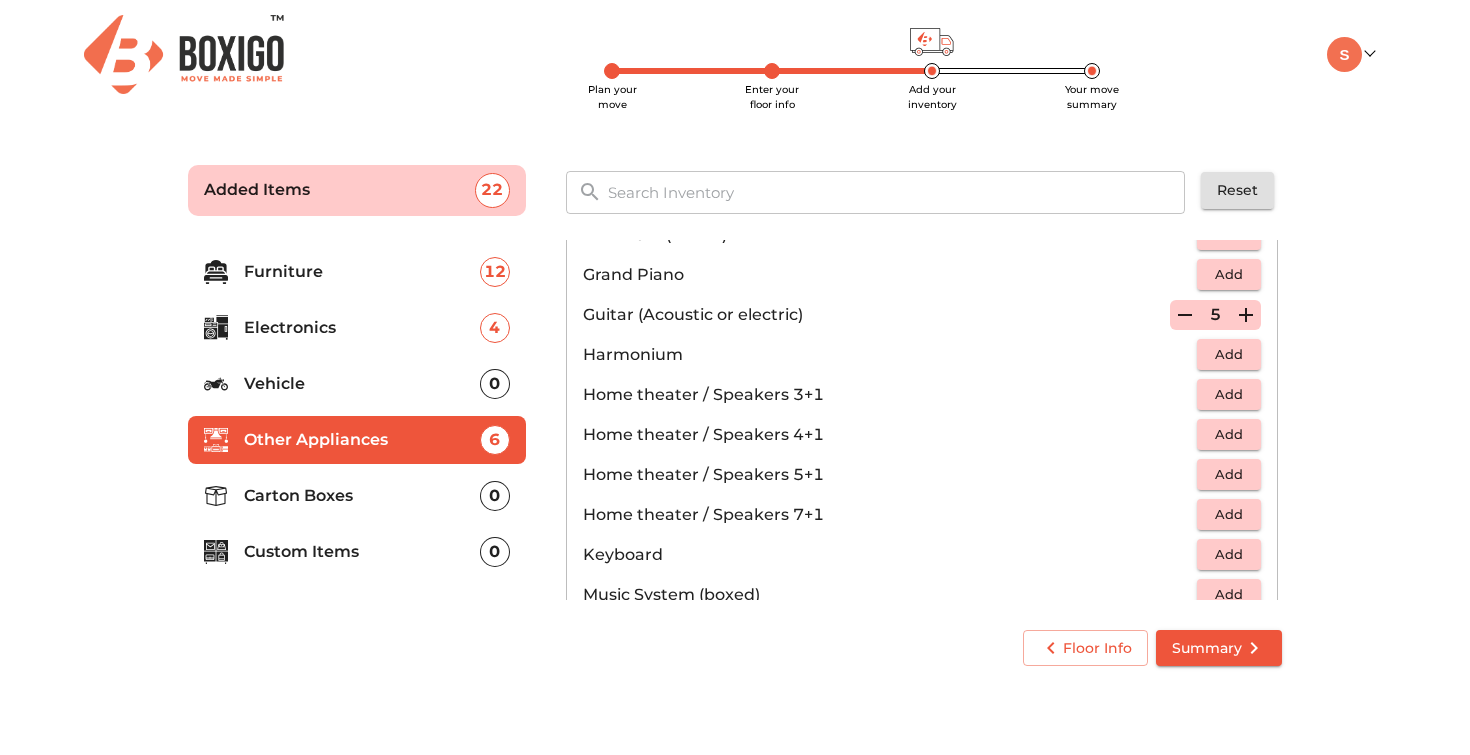 scroll, scrollTop: 270, scrollLeft: 0, axis: vertical 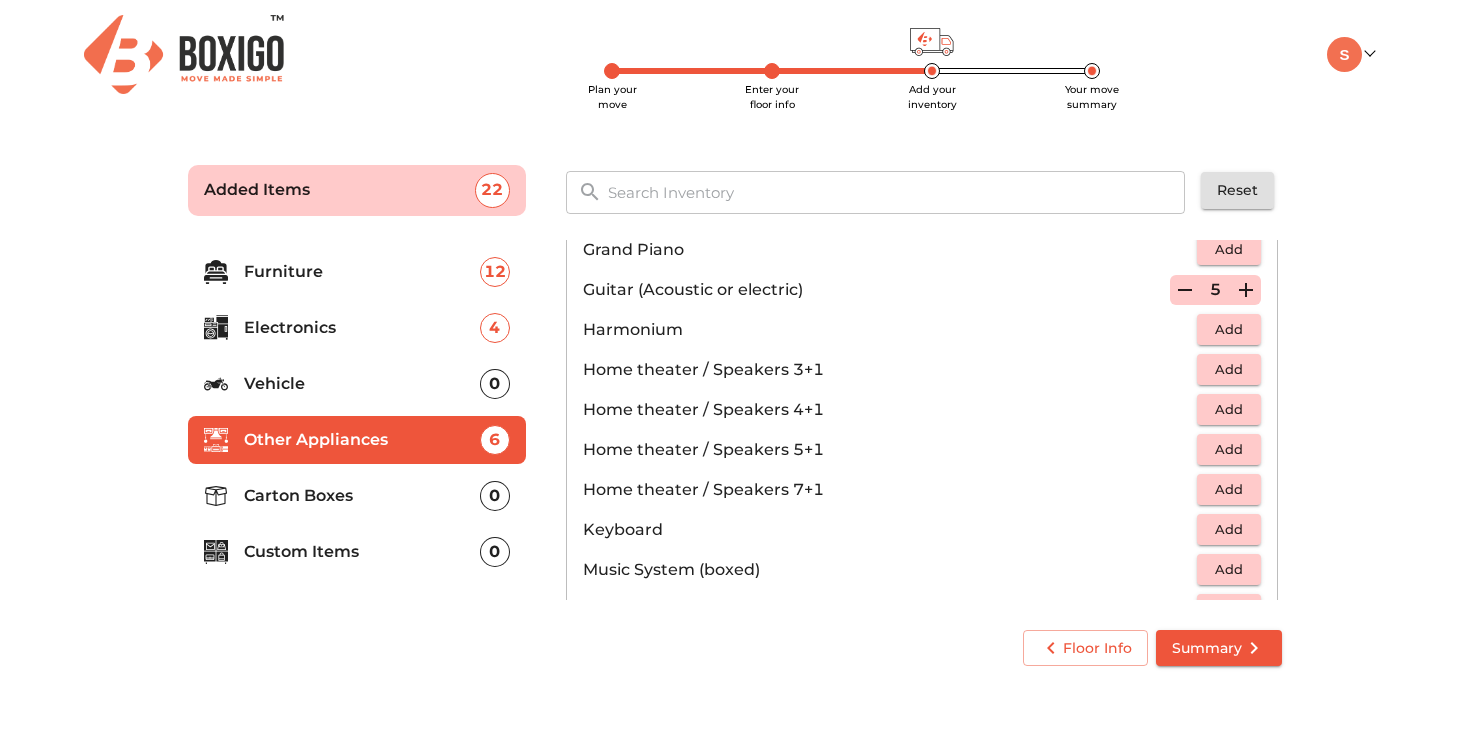 click on "Add" at bounding box center (1229, 369) 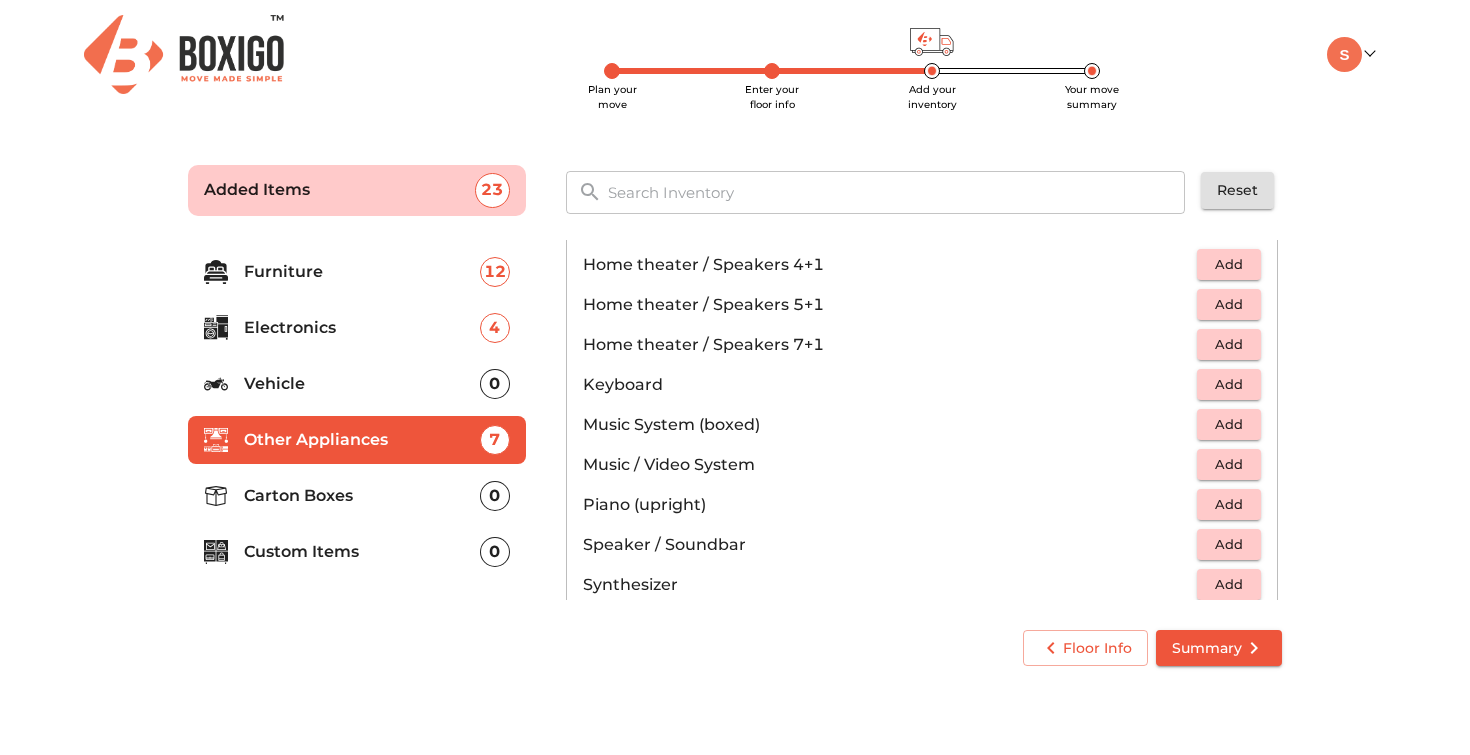 scroll, scrollTop: 417, scrollLeft: 0, axis: vertical 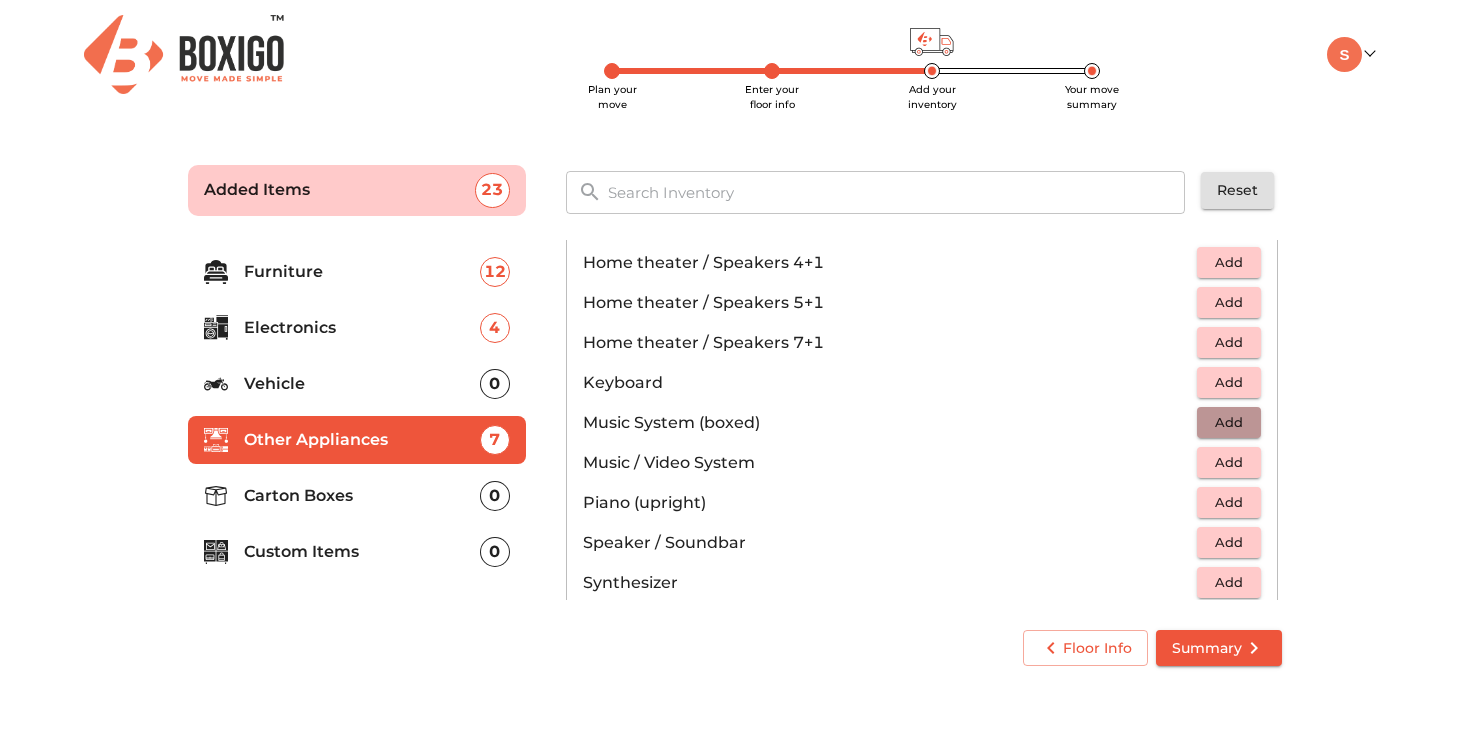 click on "Add" at bounding box center [1229, 422] 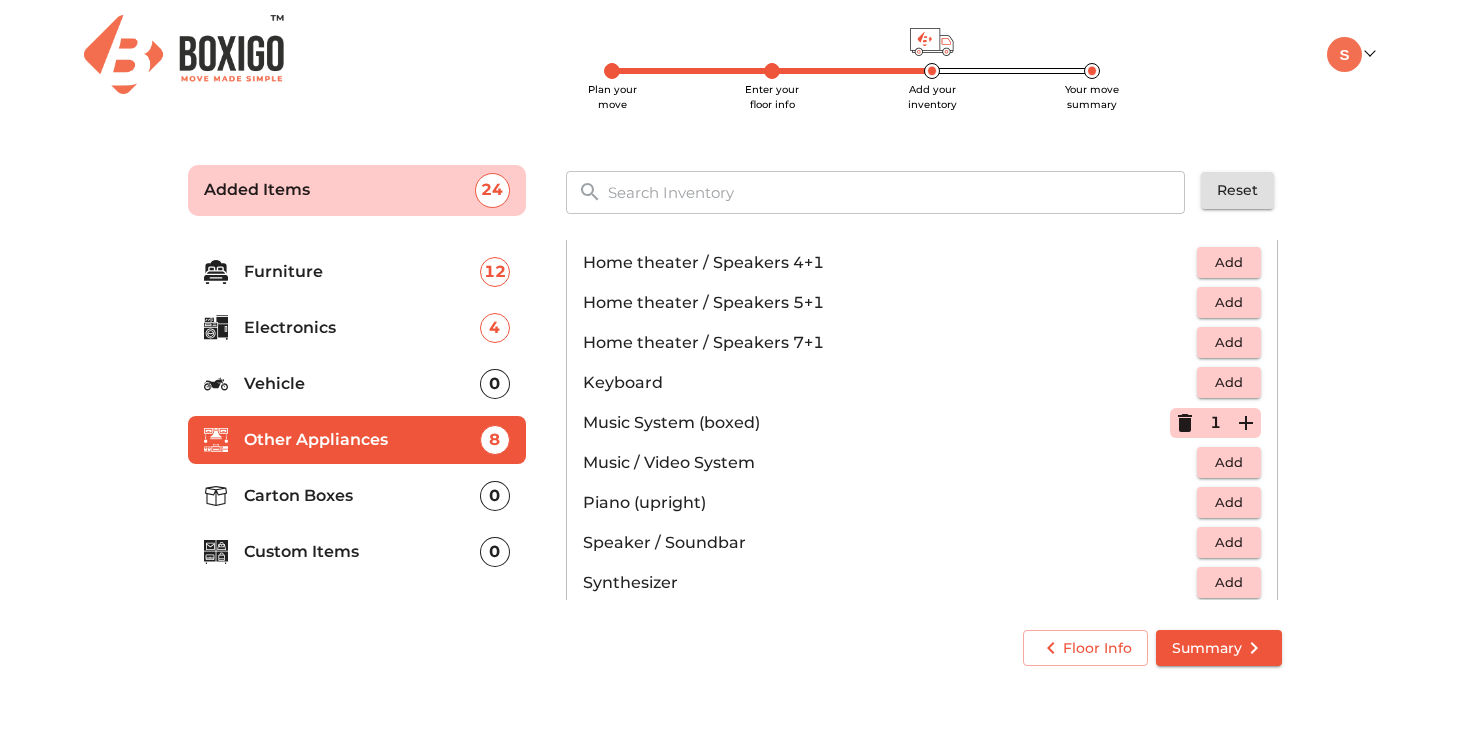 click 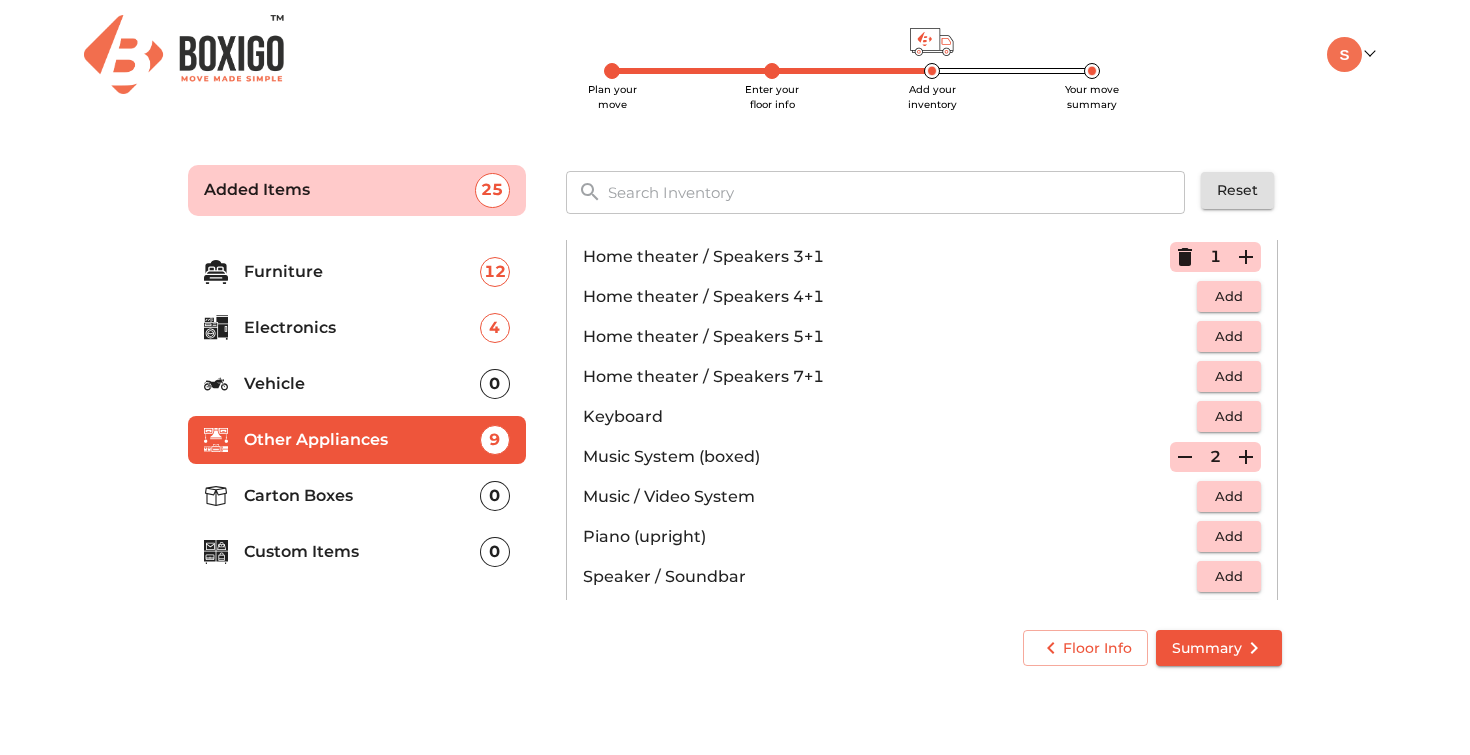 scroll, scrollTop: 390, scrollLeft: 0, axis: vertical 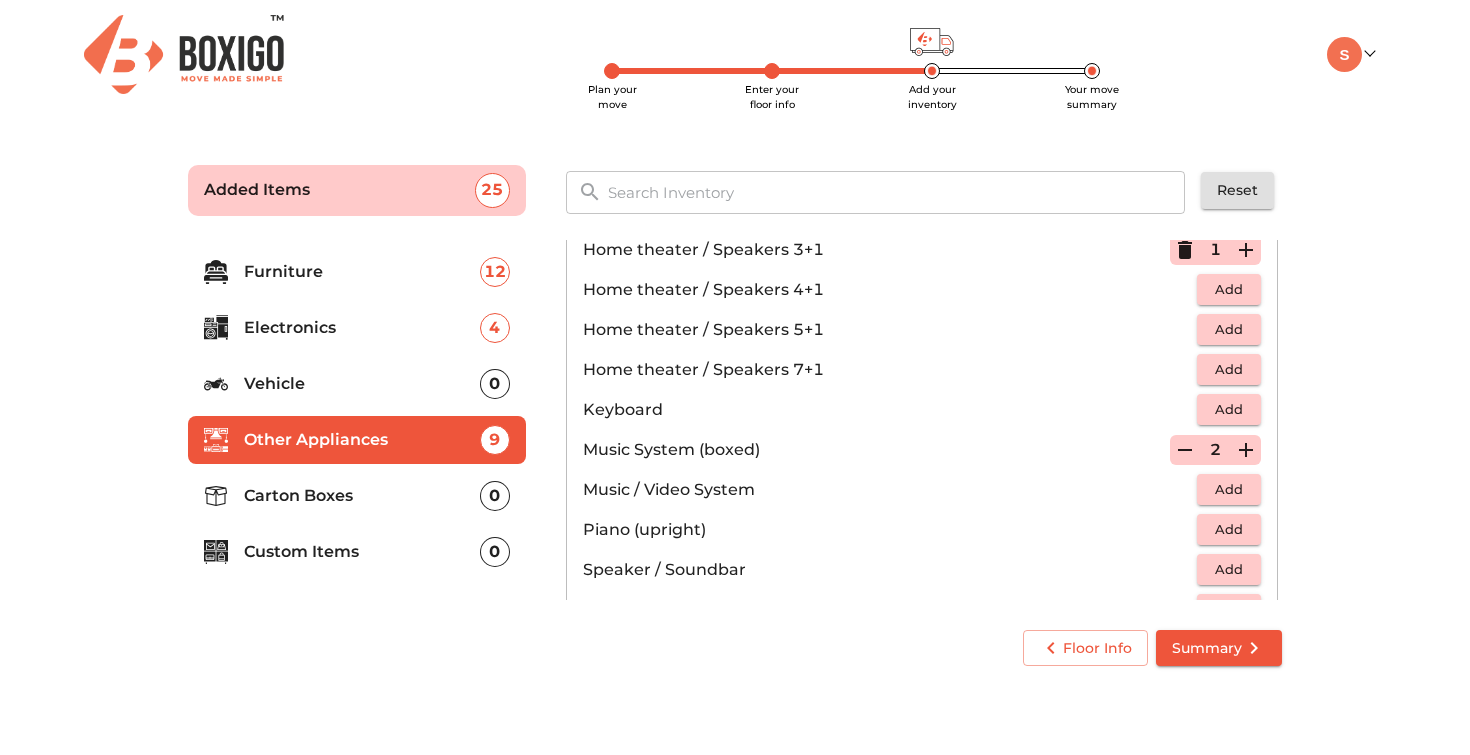 click 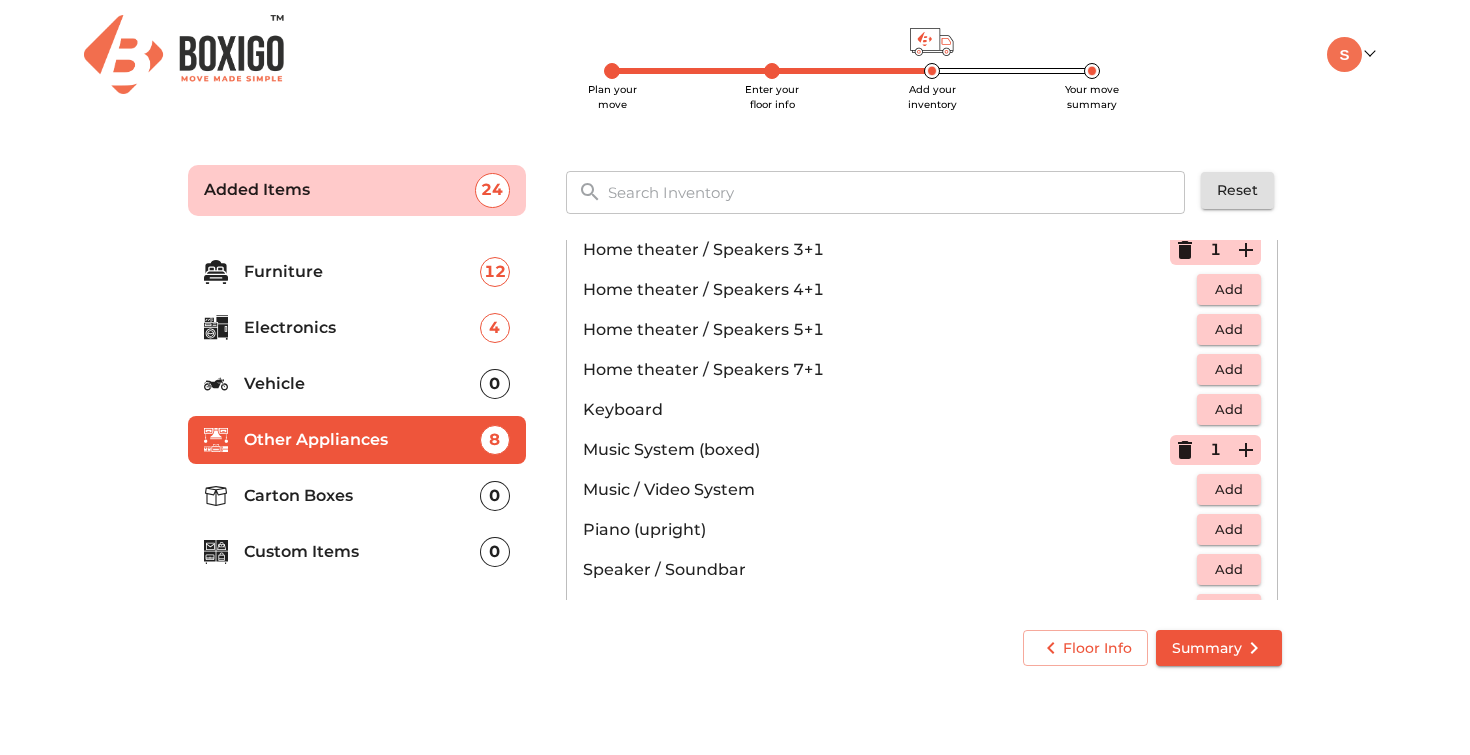 scroll, scrollTop: 343, scrollLeft: 0, axis: vertical 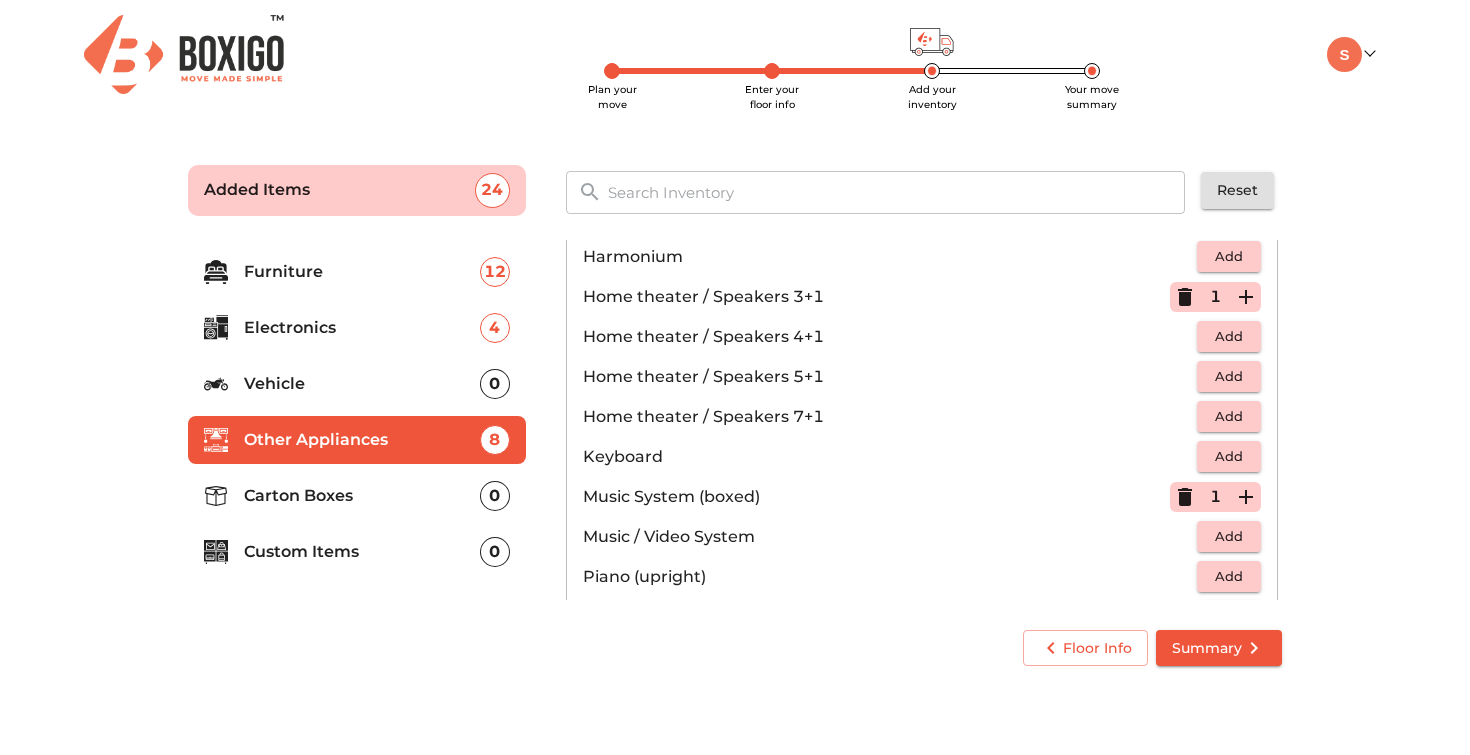 click 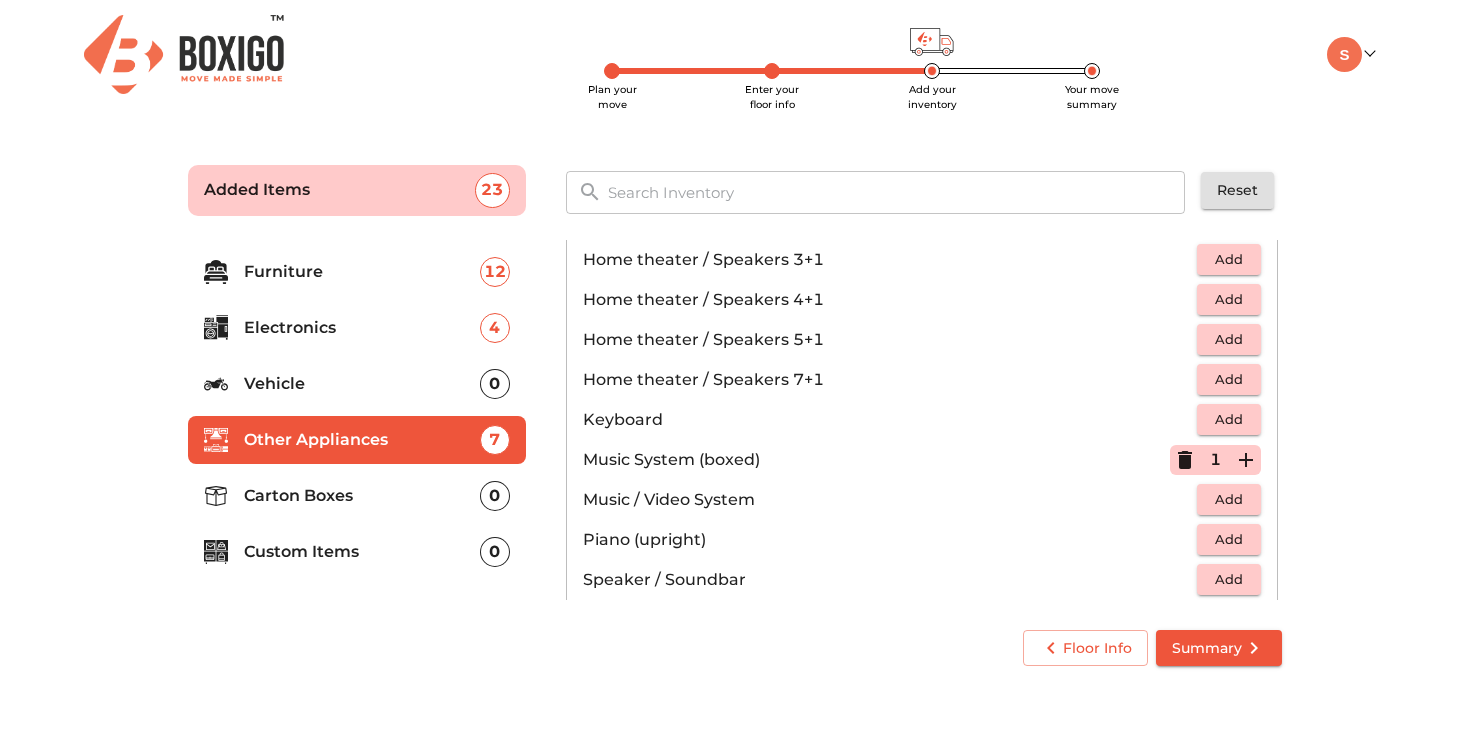scroll, scrollTop: 395, scrollLeft: 0, axis: vertical 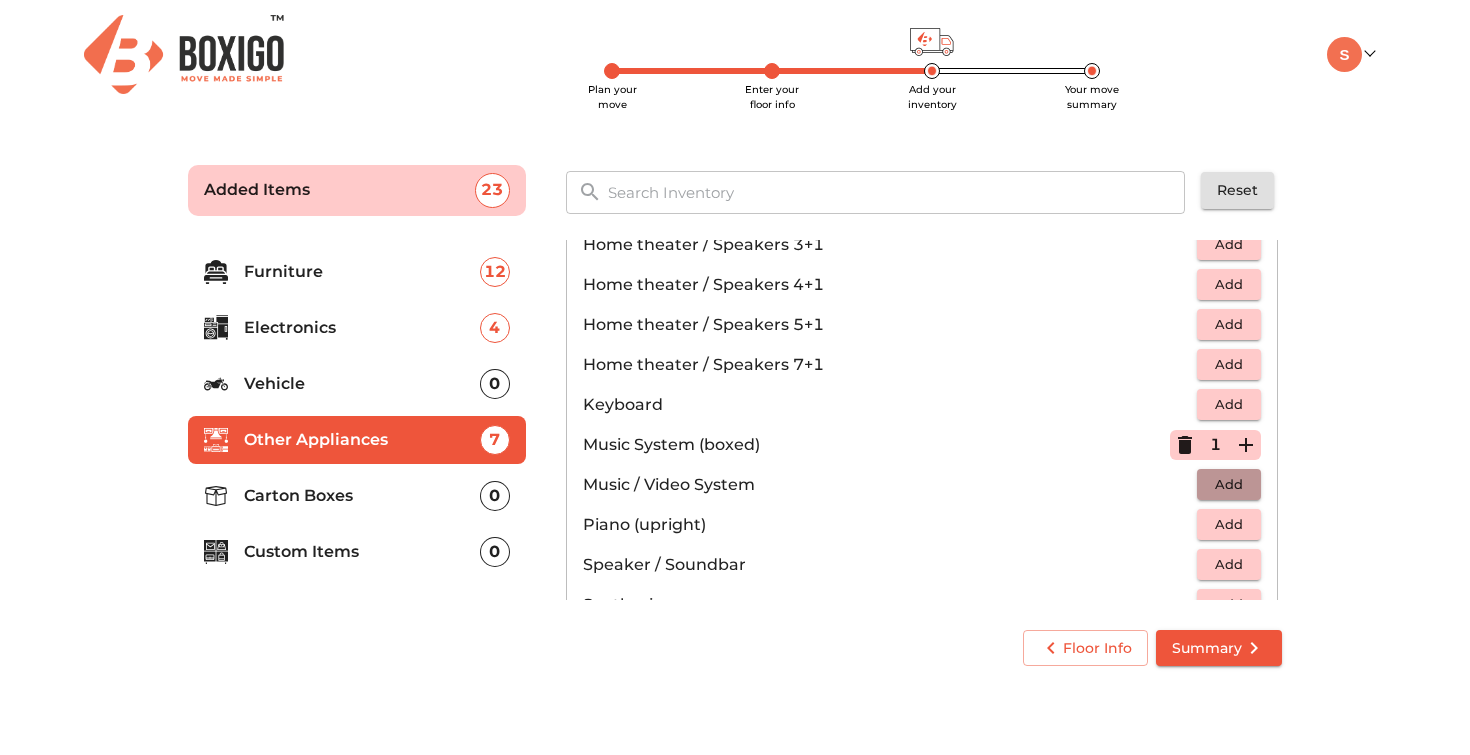 click on "Add" at bounding box center (1229, 484) 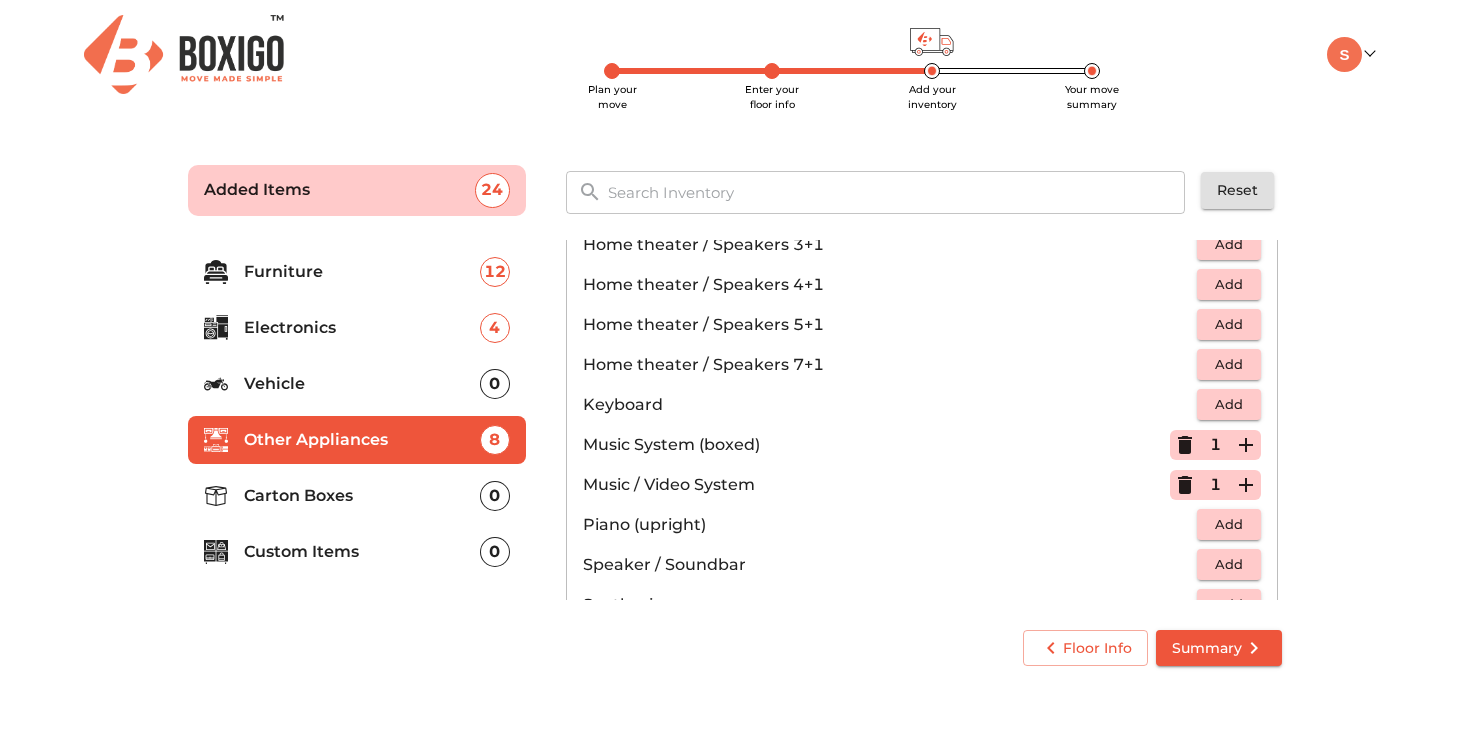 click on "Carton Boxes 0" at bounding box center (357, 496) 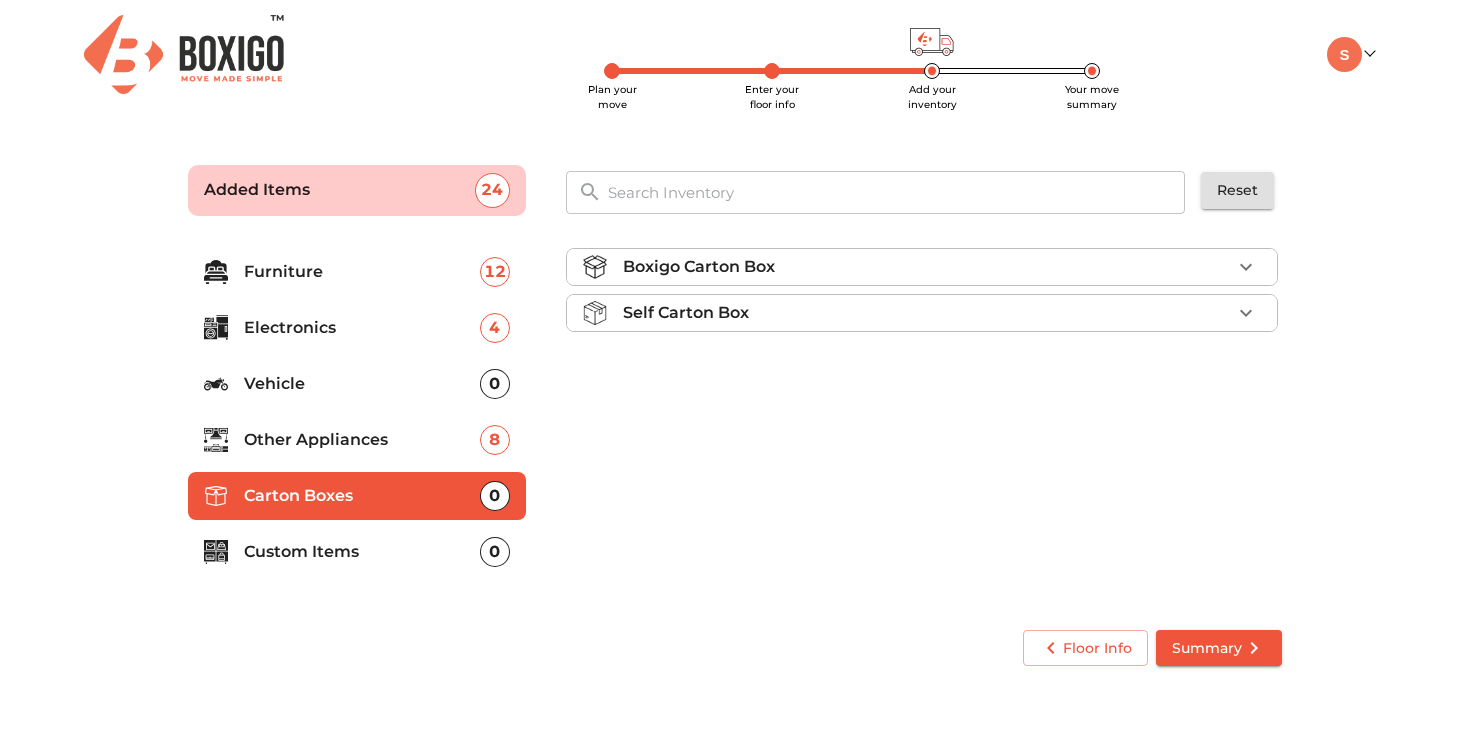 click on "Boxigo Carton Box" at bounding box center [699, 267] 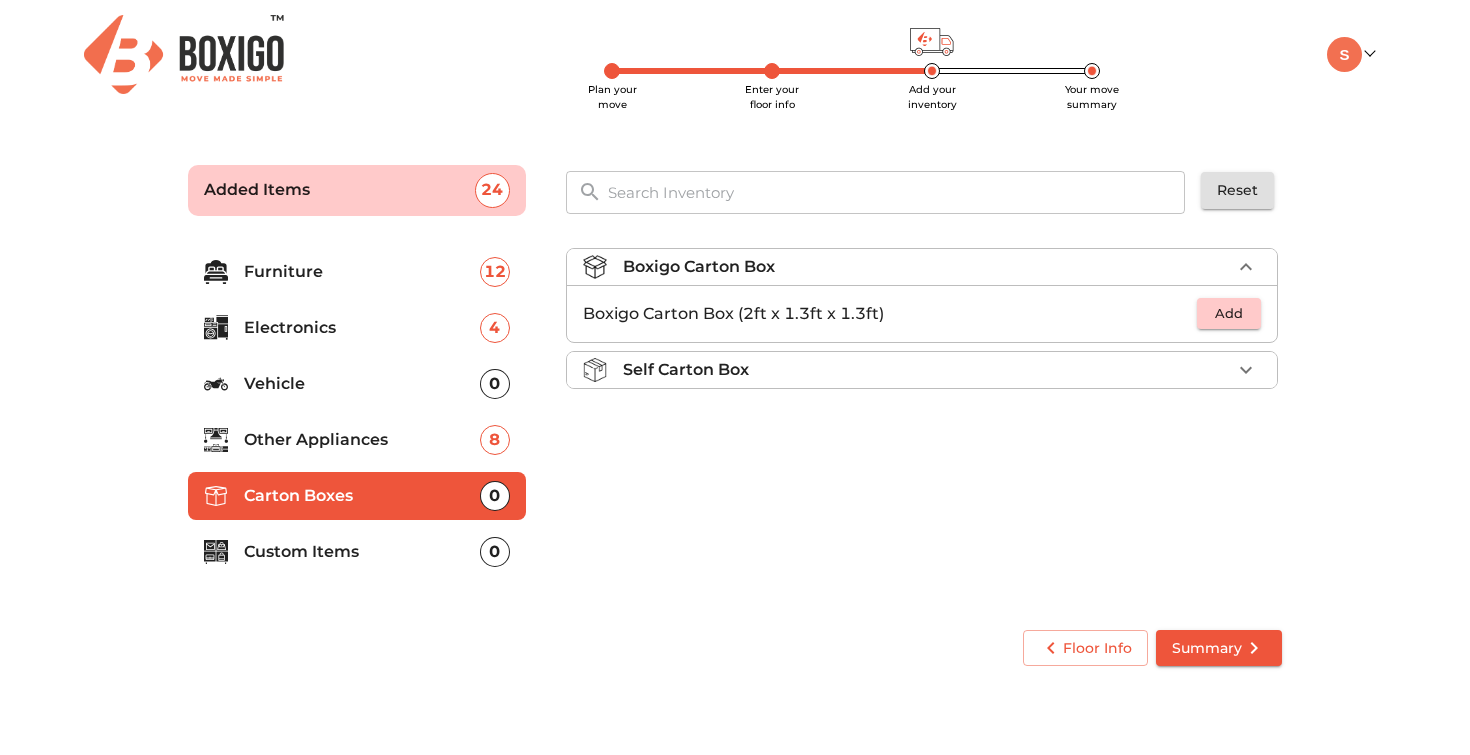 click on "Custom Items" at bounding box center (362, 552) 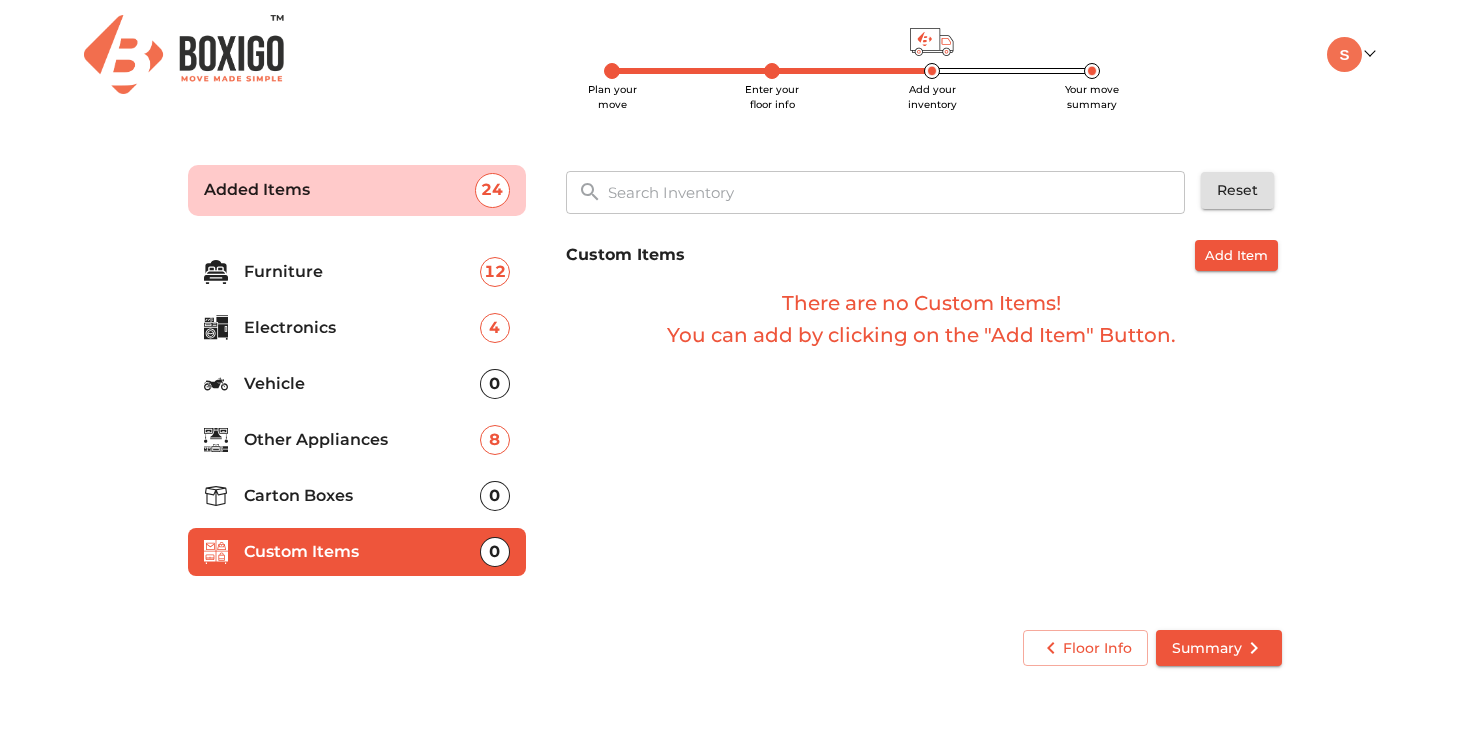 click on "Carton Boxes" at bounding box center (362, 496) 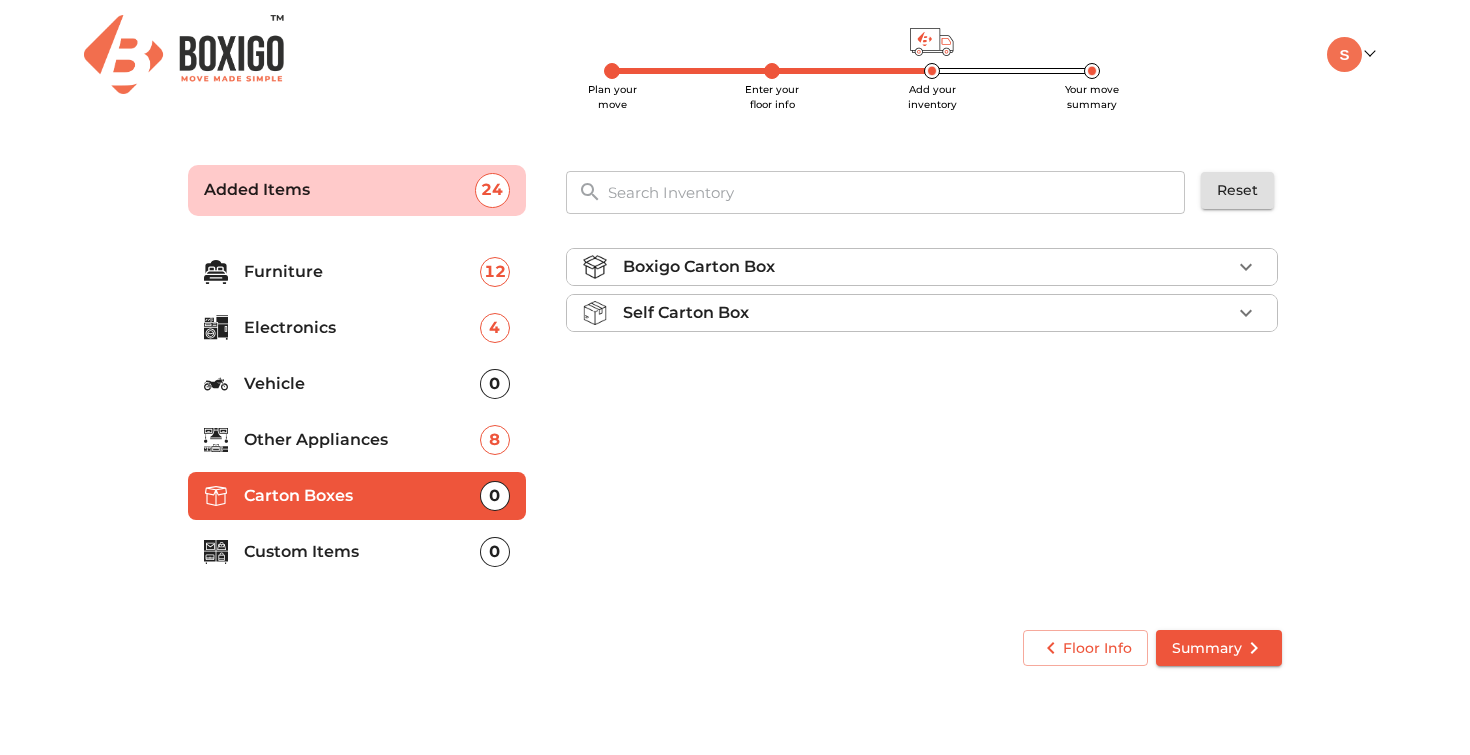 click on "Boxigo Carton Box" at bounding box center (927, 267) 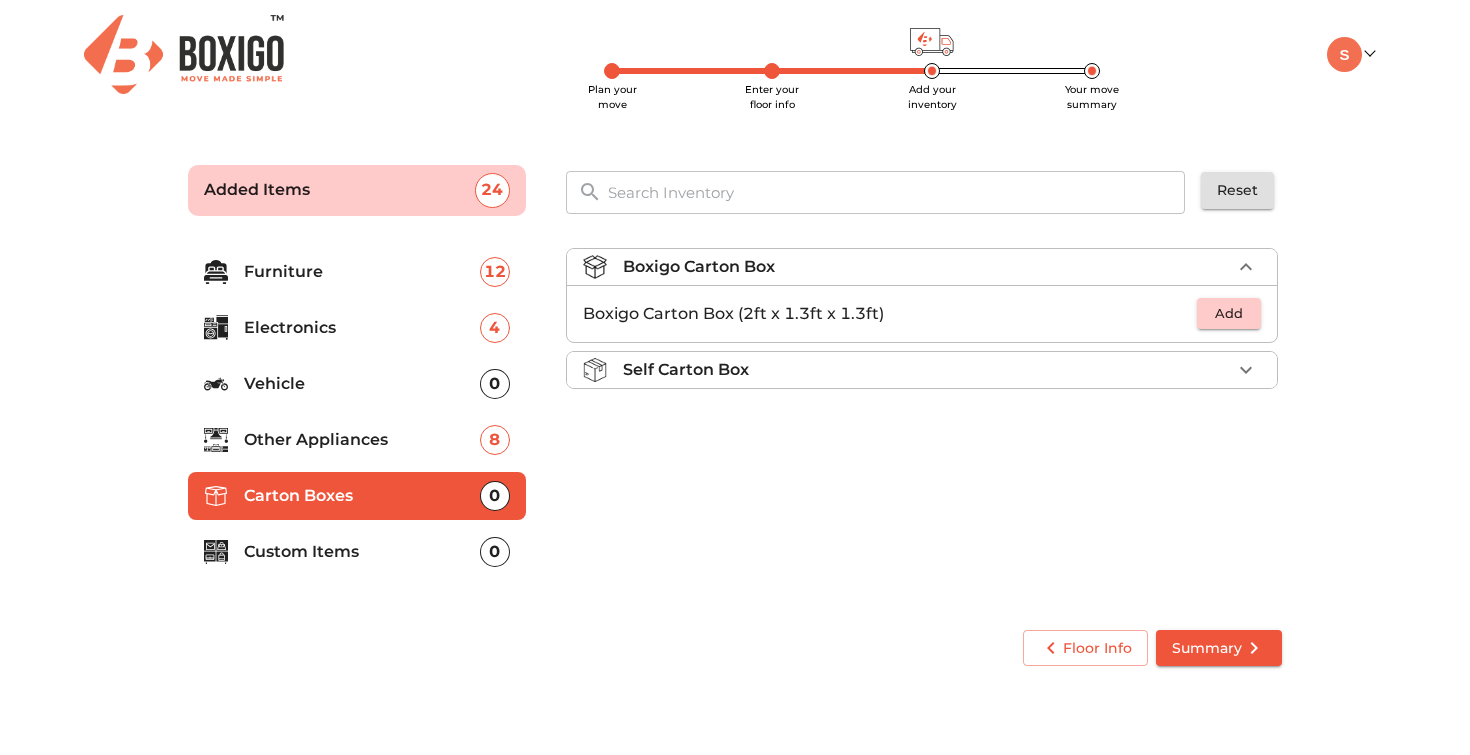click on "Add" at bounding box center [1229, 313] 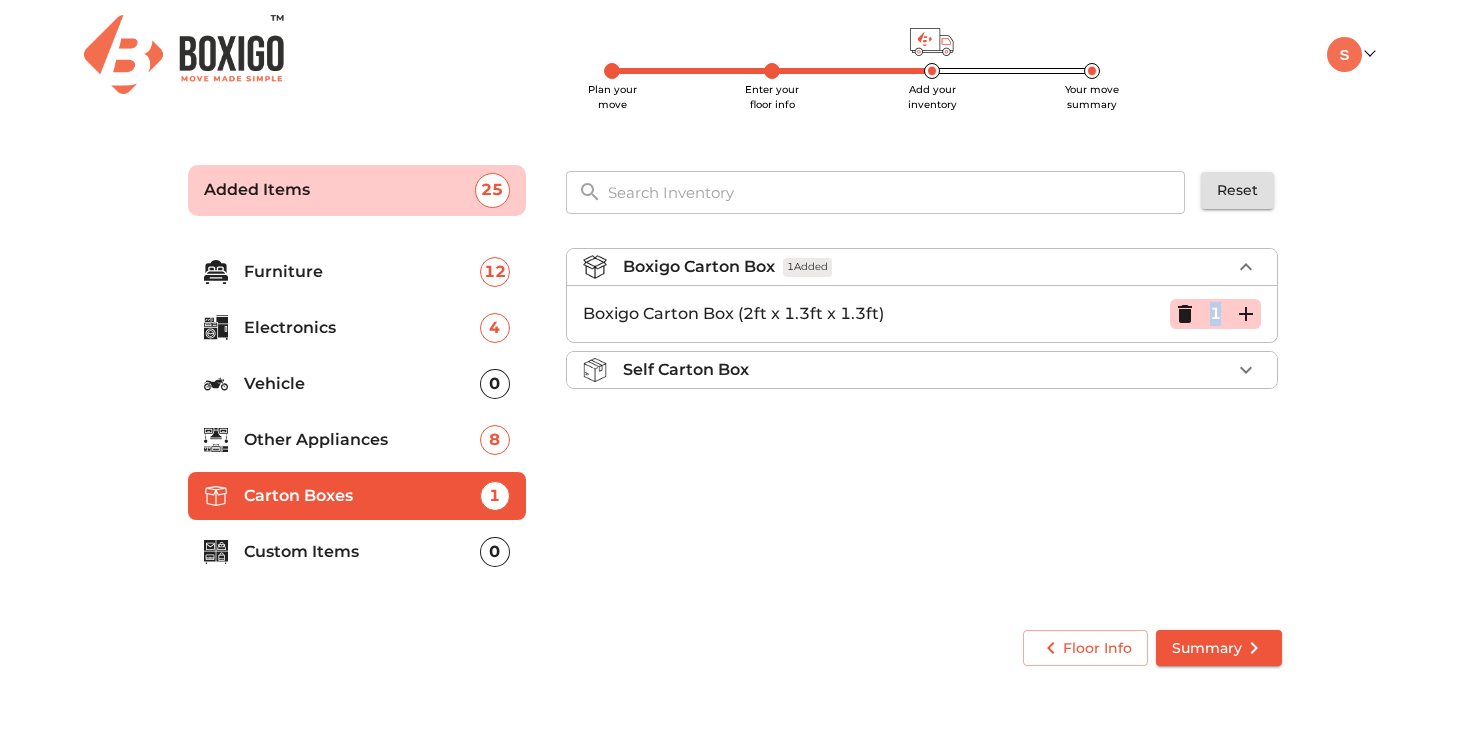 click on "1" at bounding box center [1215, 314] 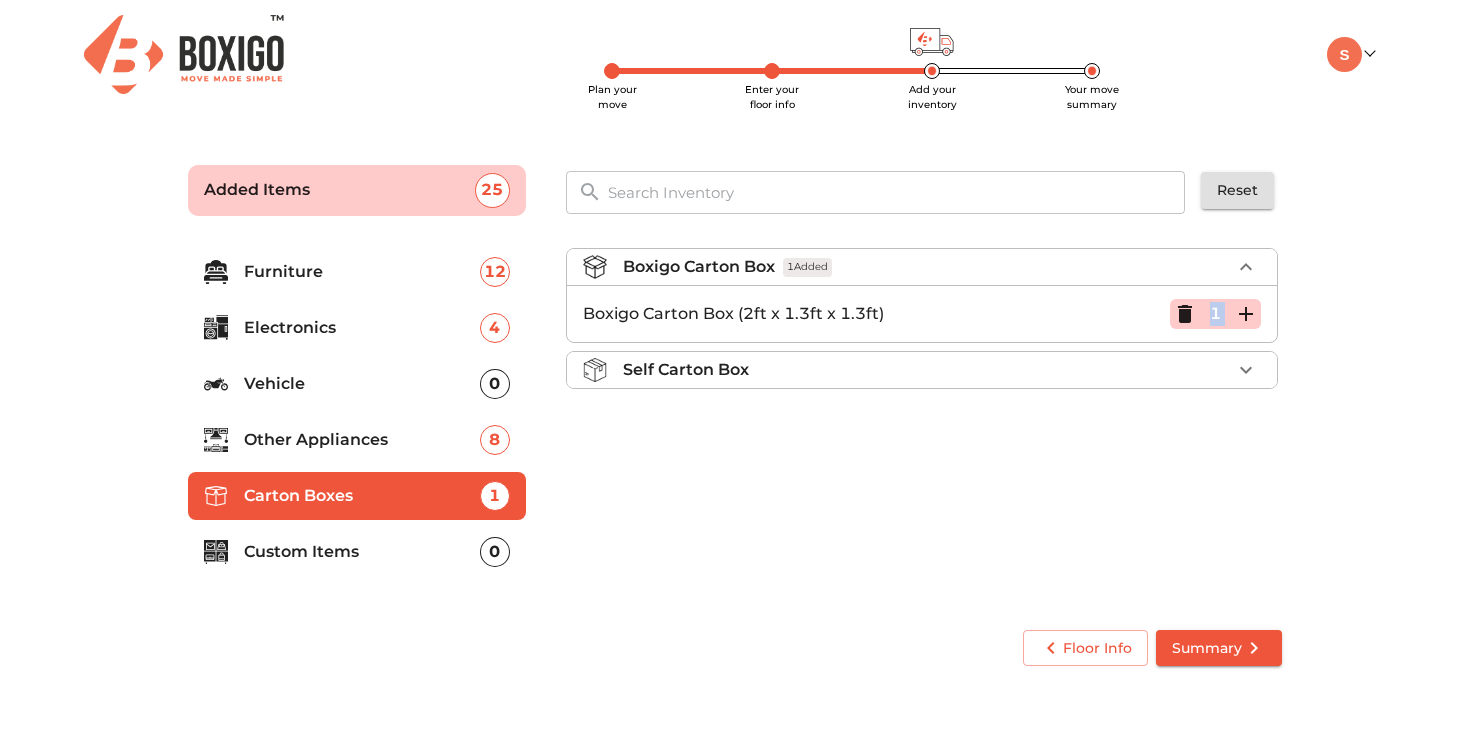 click on "1" at bounding box center (1215, 314) 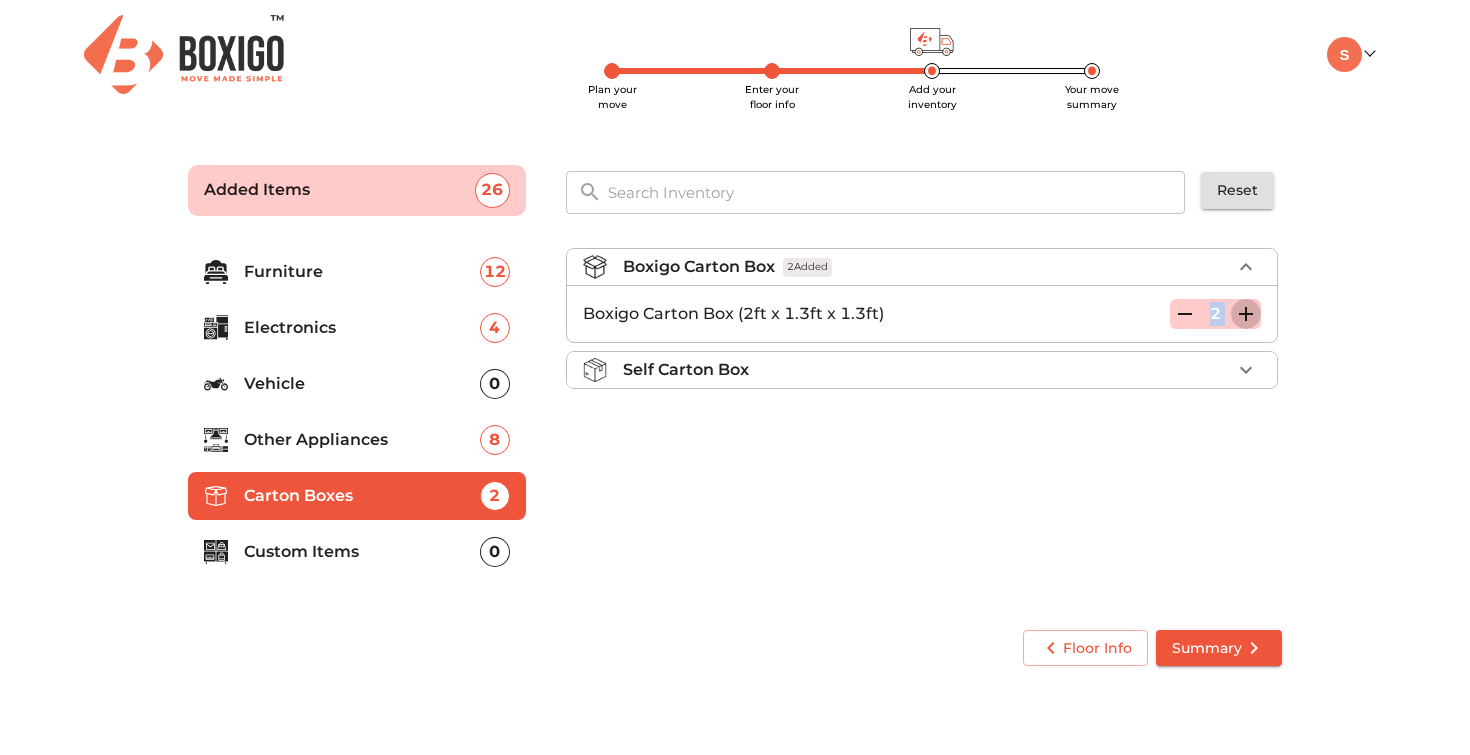 click 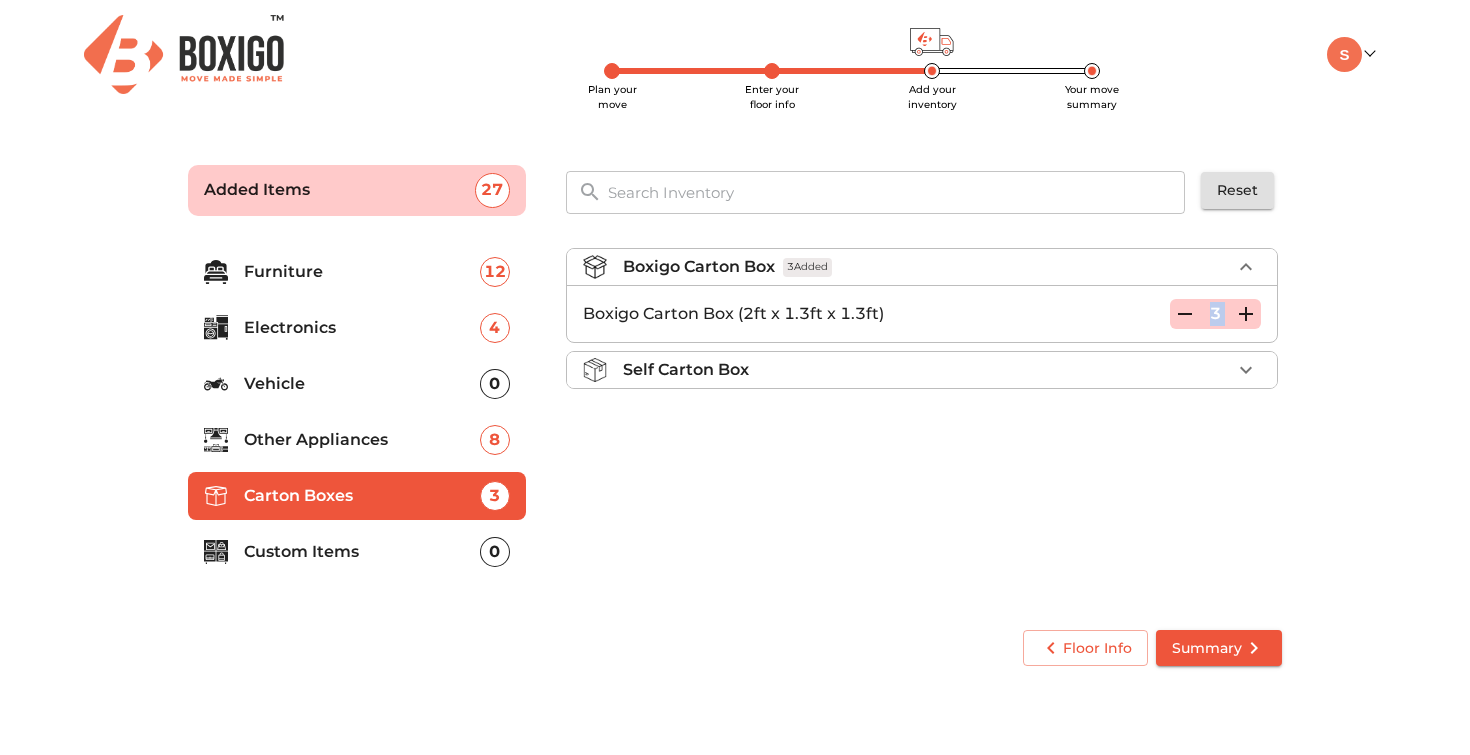 click 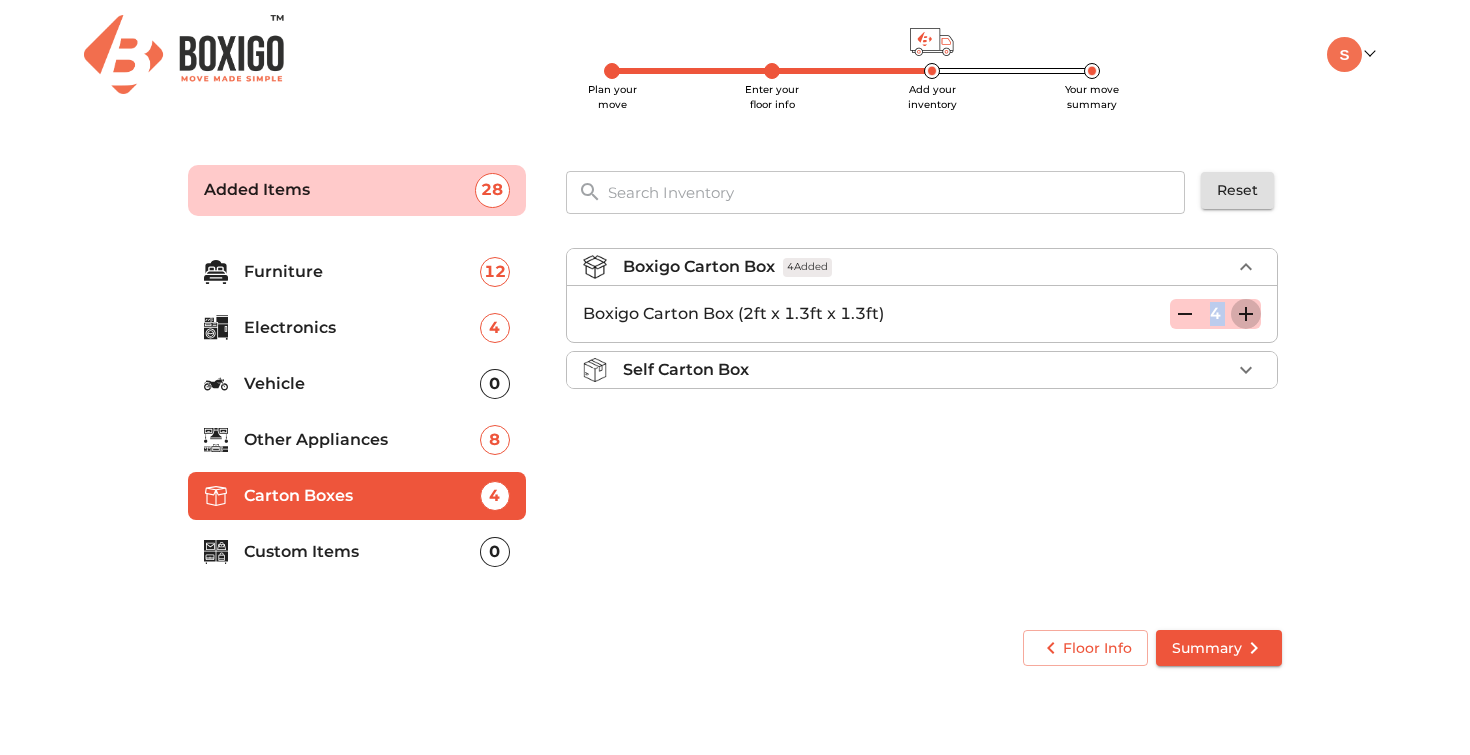 click 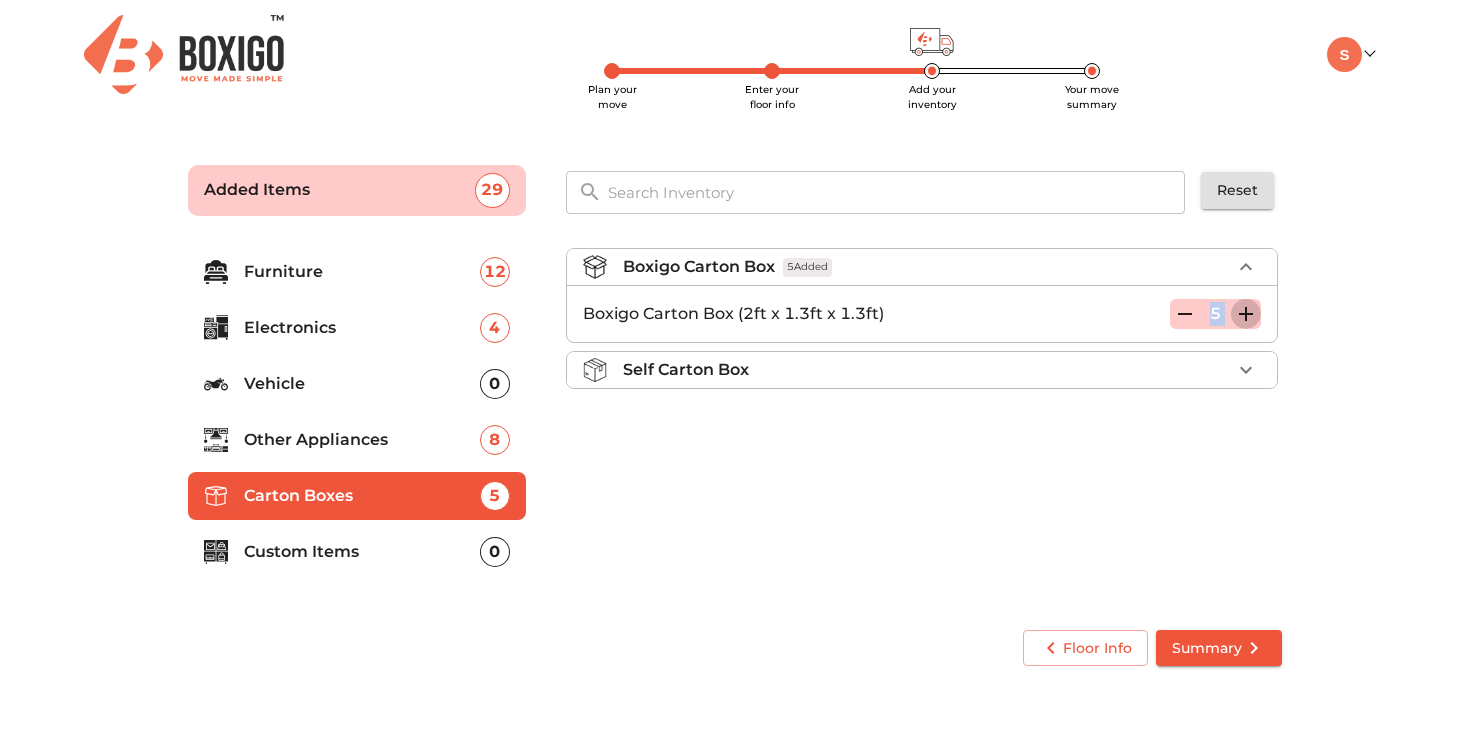 click 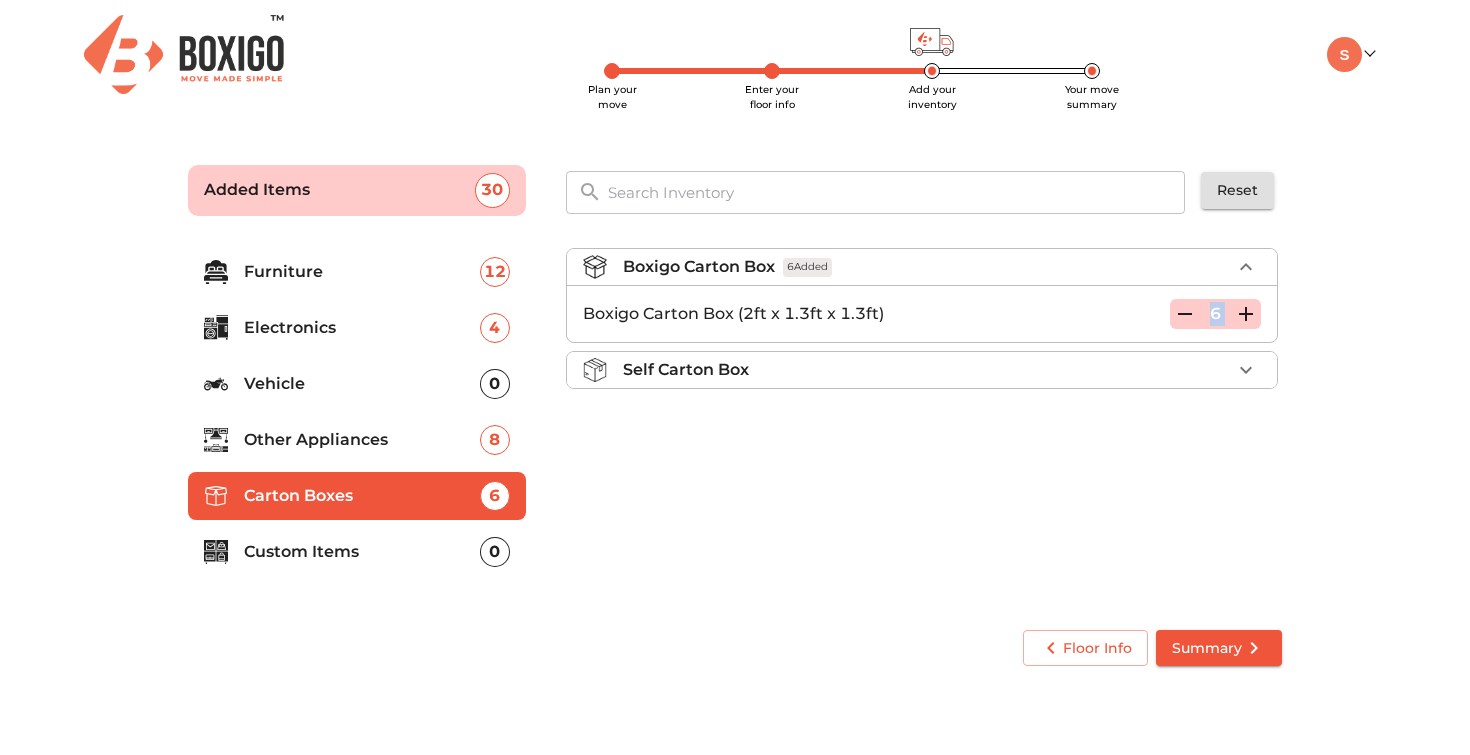 click 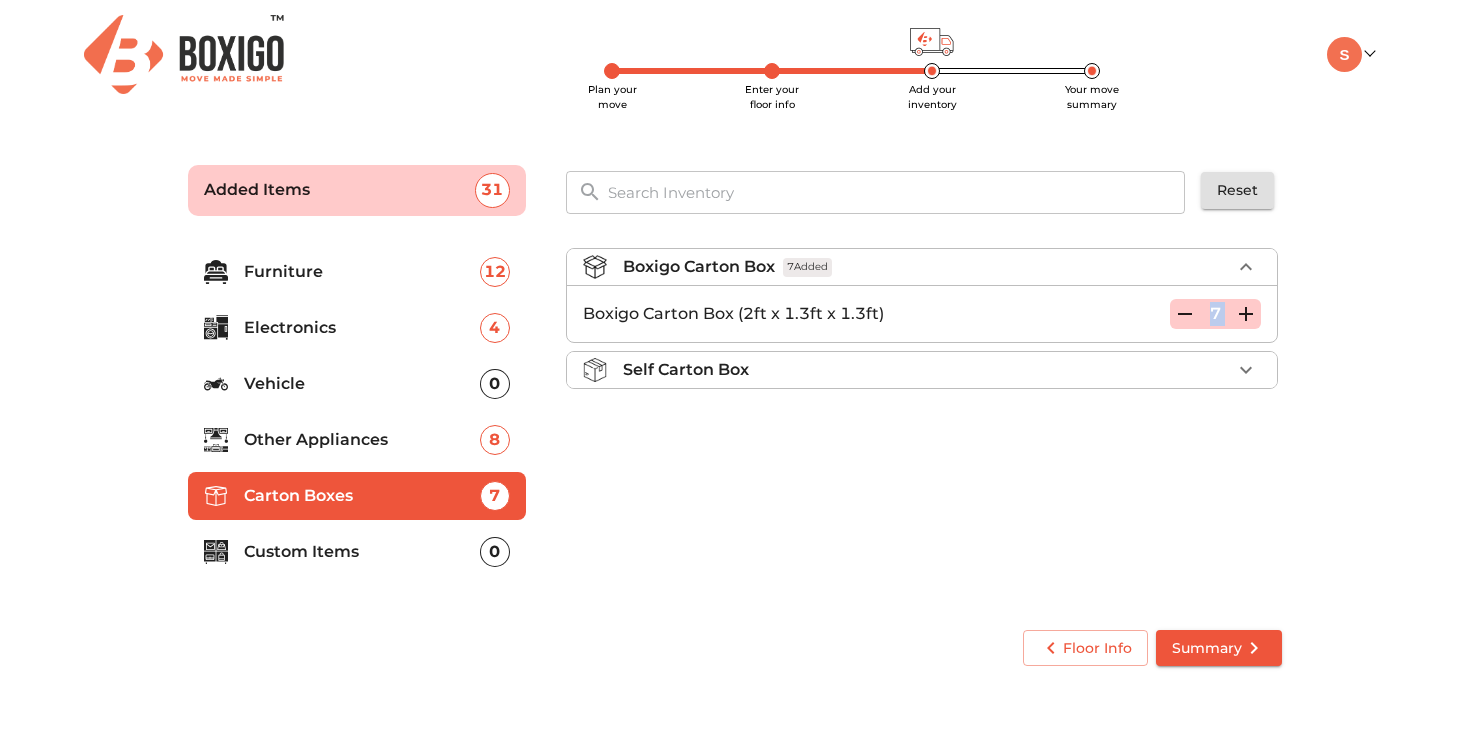 click 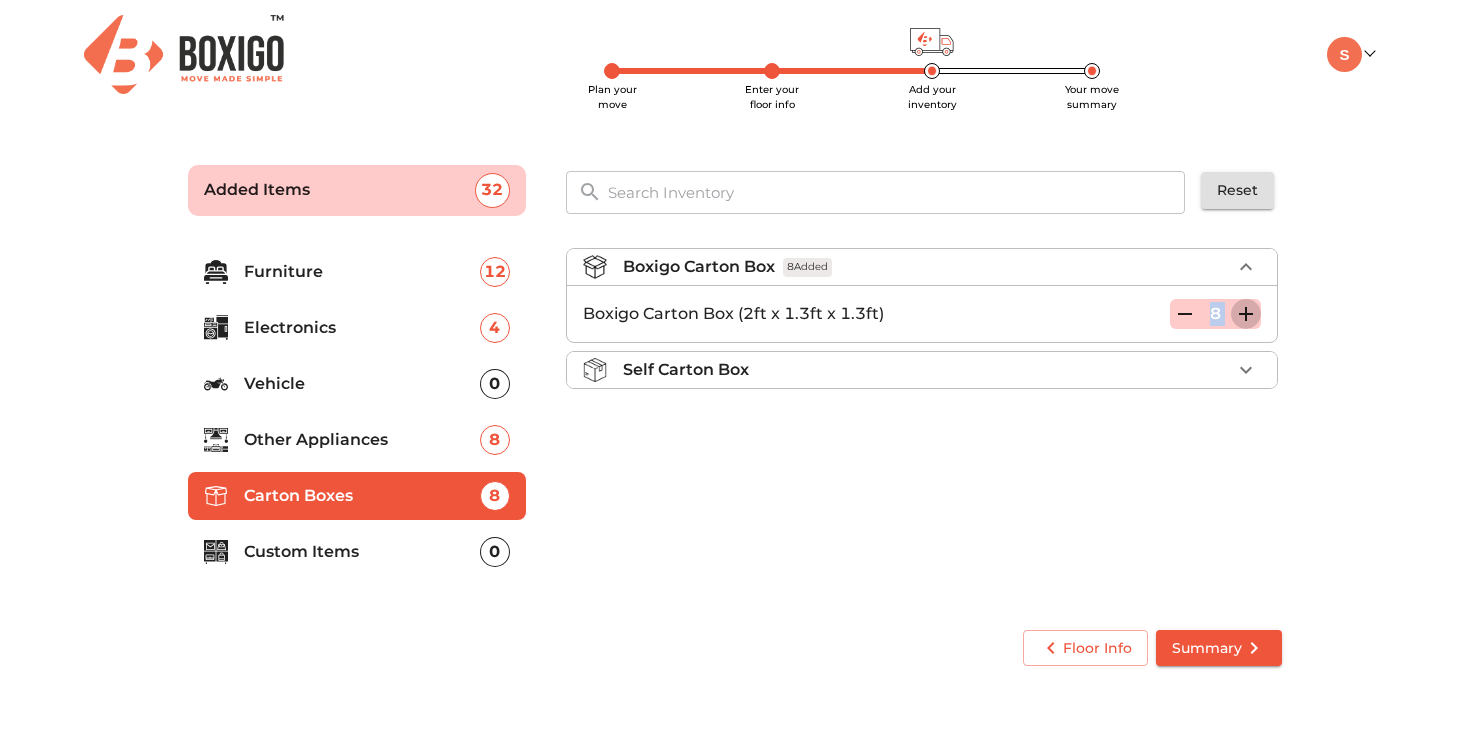 click 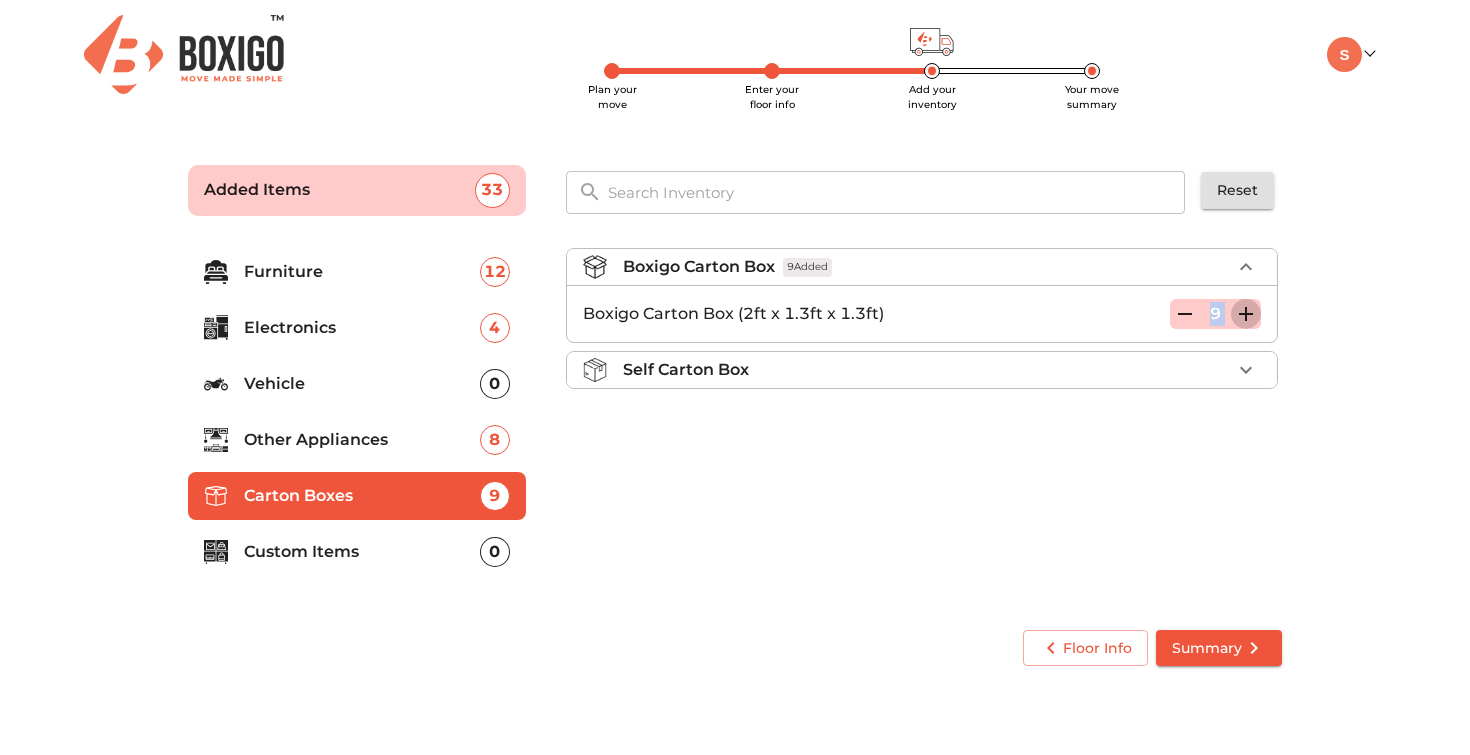 click 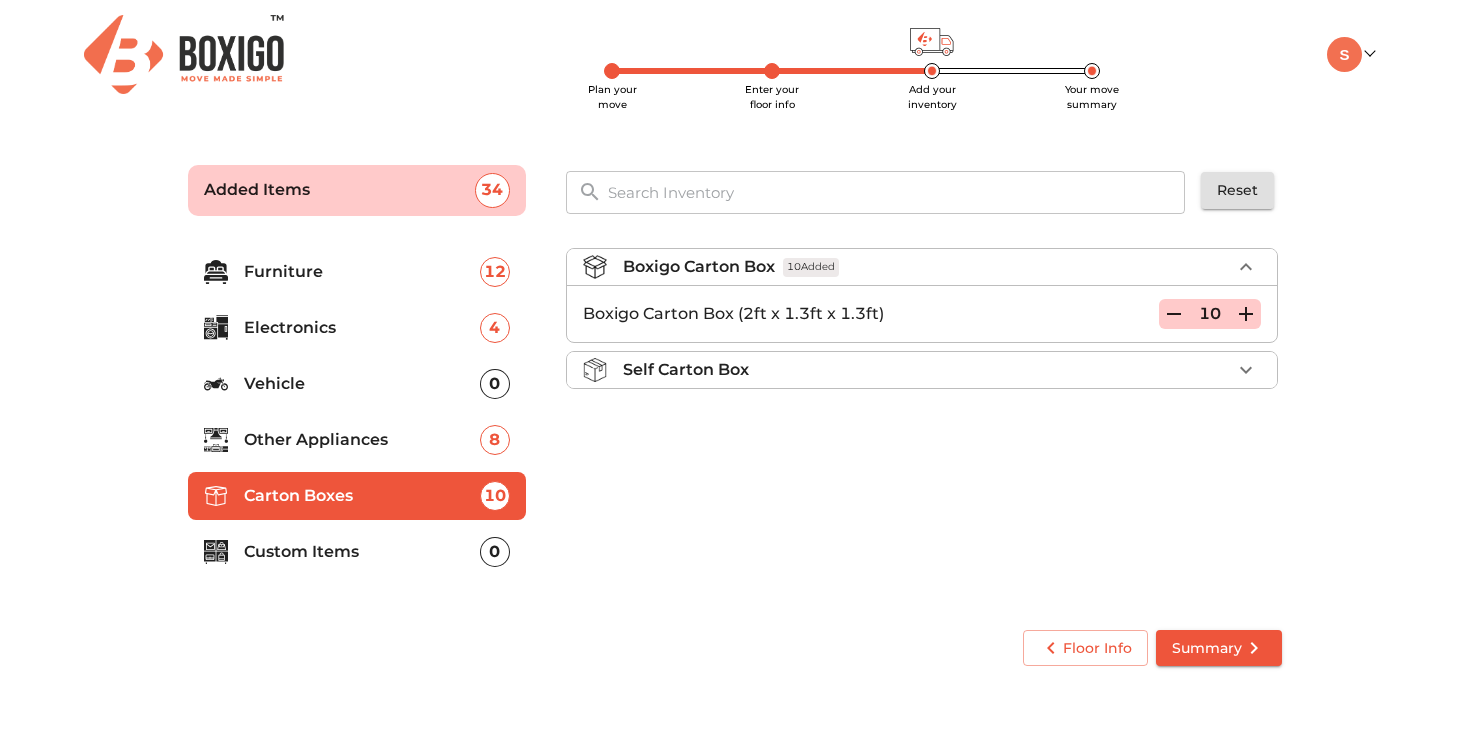 click on "Boxigo Carton Box 10  Added Boxigo Carton Box (2ft x 1.3ft x 1.3ft) 10 Self Carton Box" at bounding box center [924, 421] 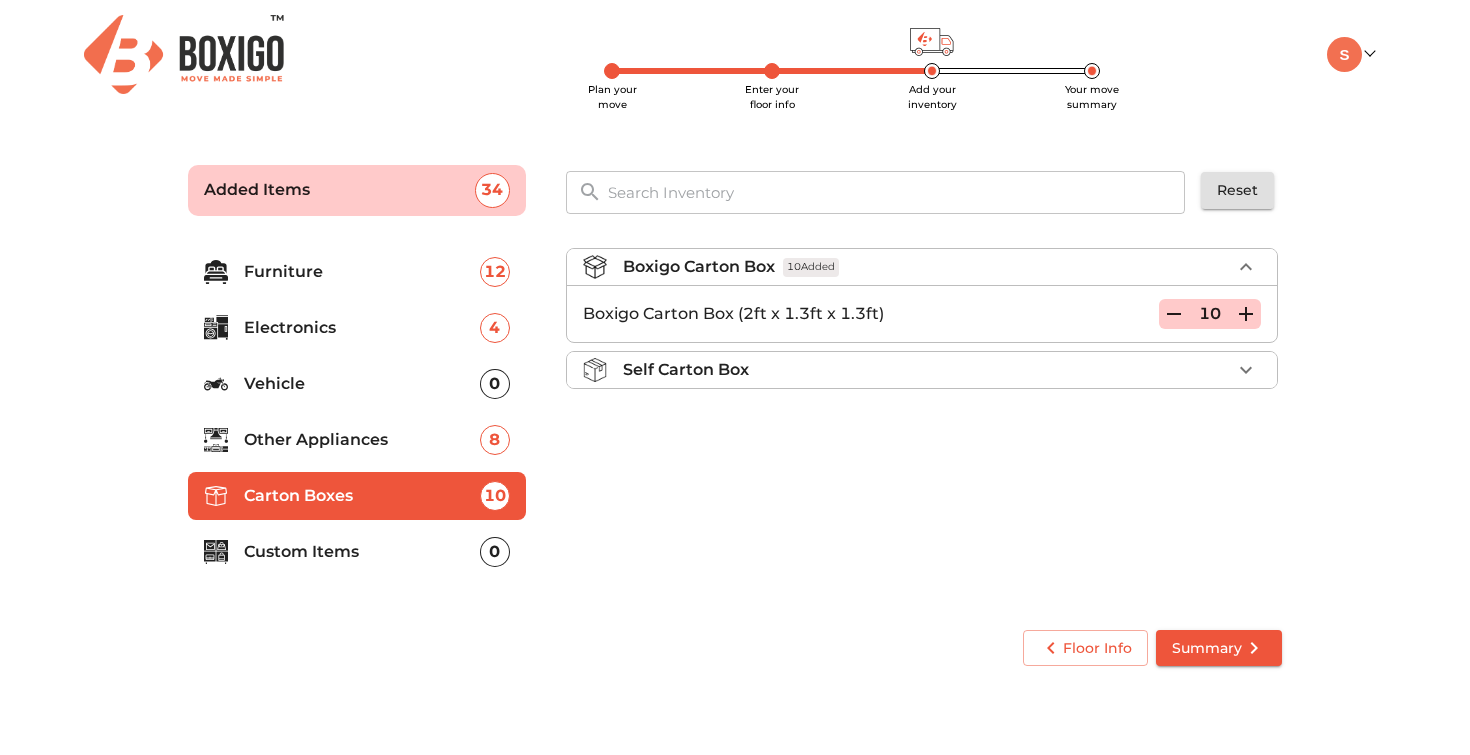 click on "Self Carton Box" at bounding box center (927, 370) 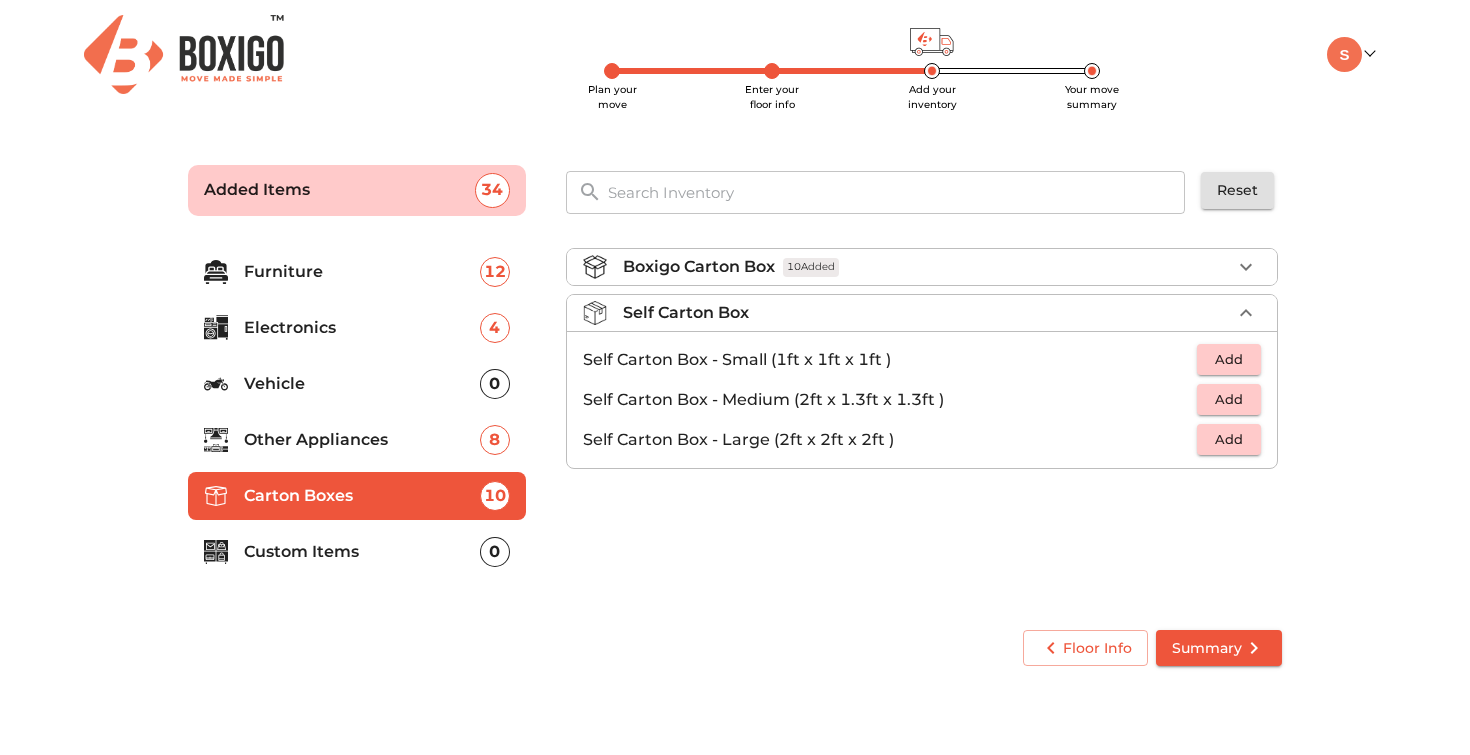 click on "Boxigo Carton Box 10  Added" at bounding box center [927, 267] 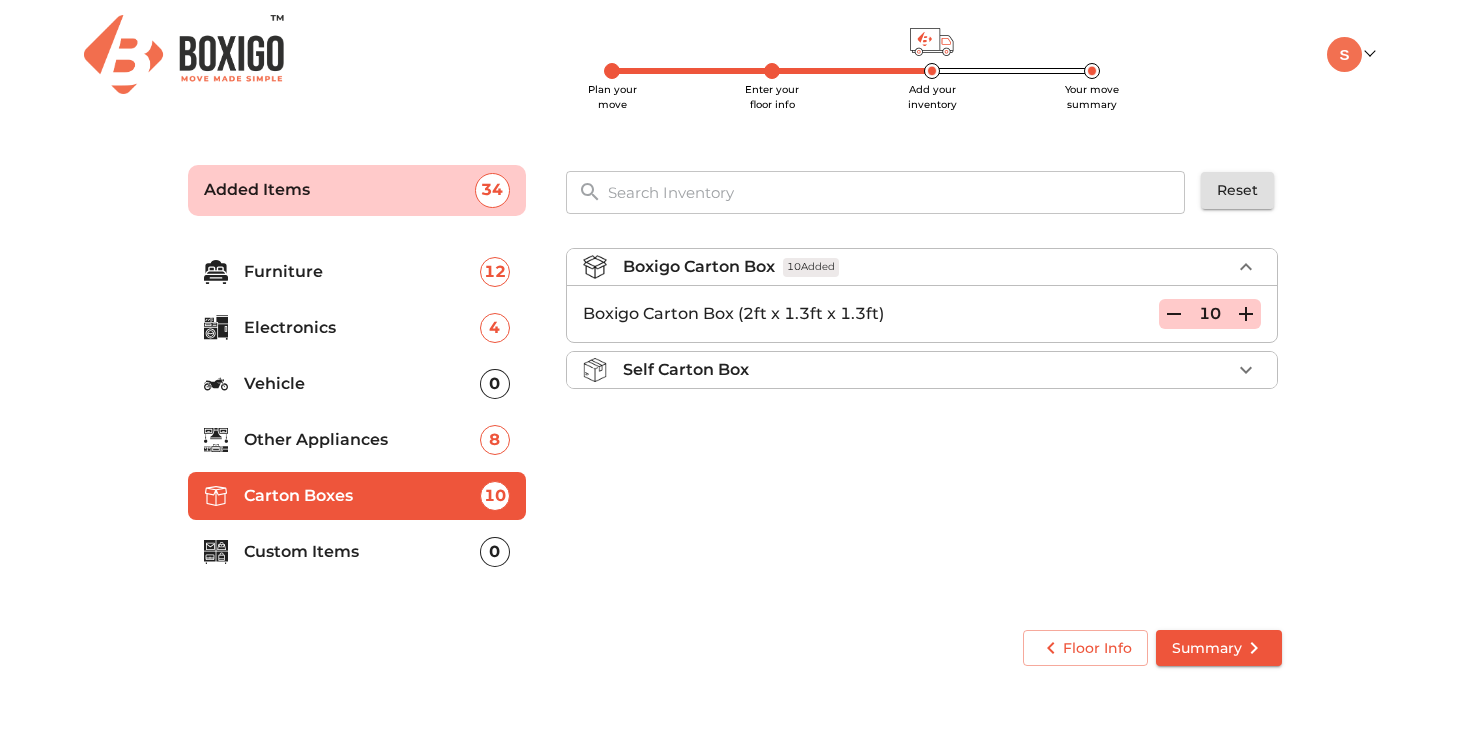 click on "Boxigo Carton Box (2ft x 1.3ft x 1.3ft) 10" at bounding box center (922, 314) 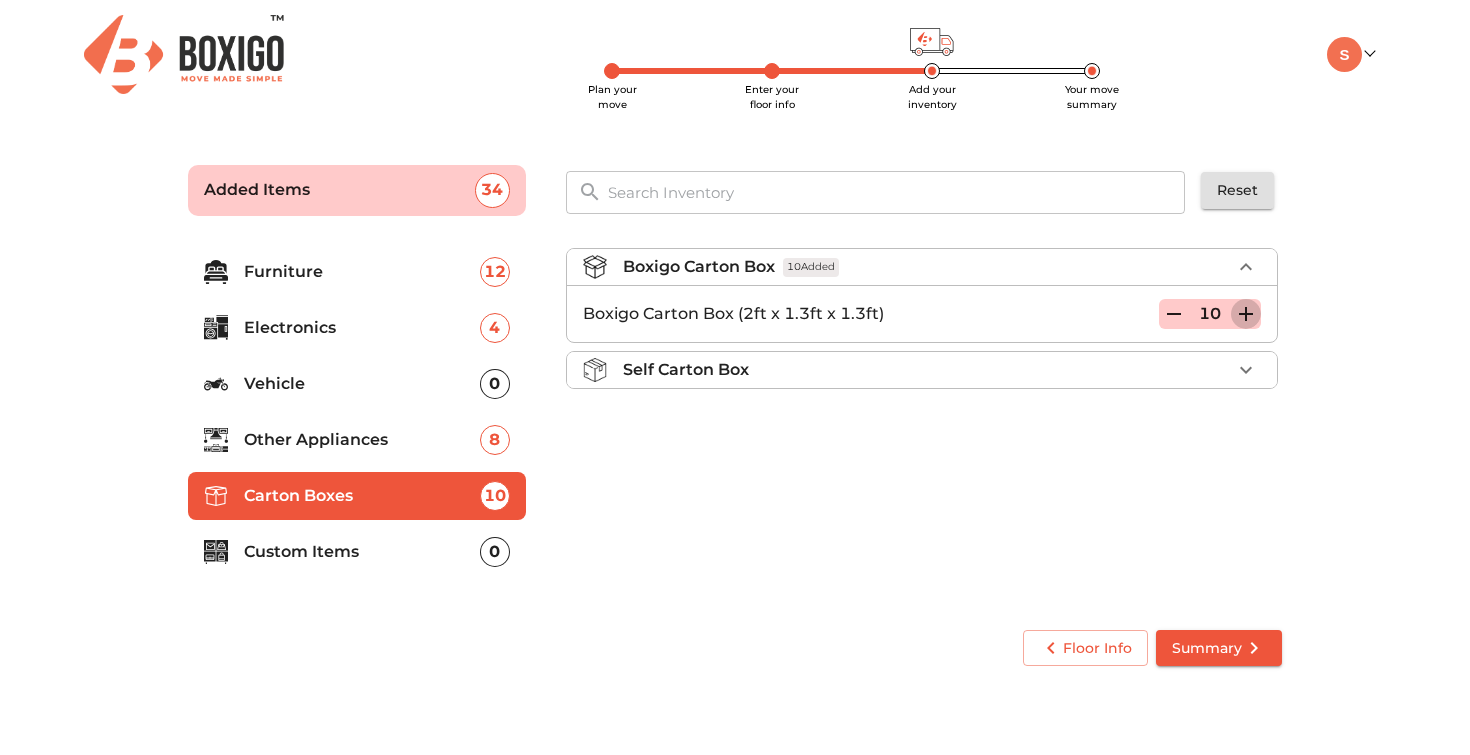click 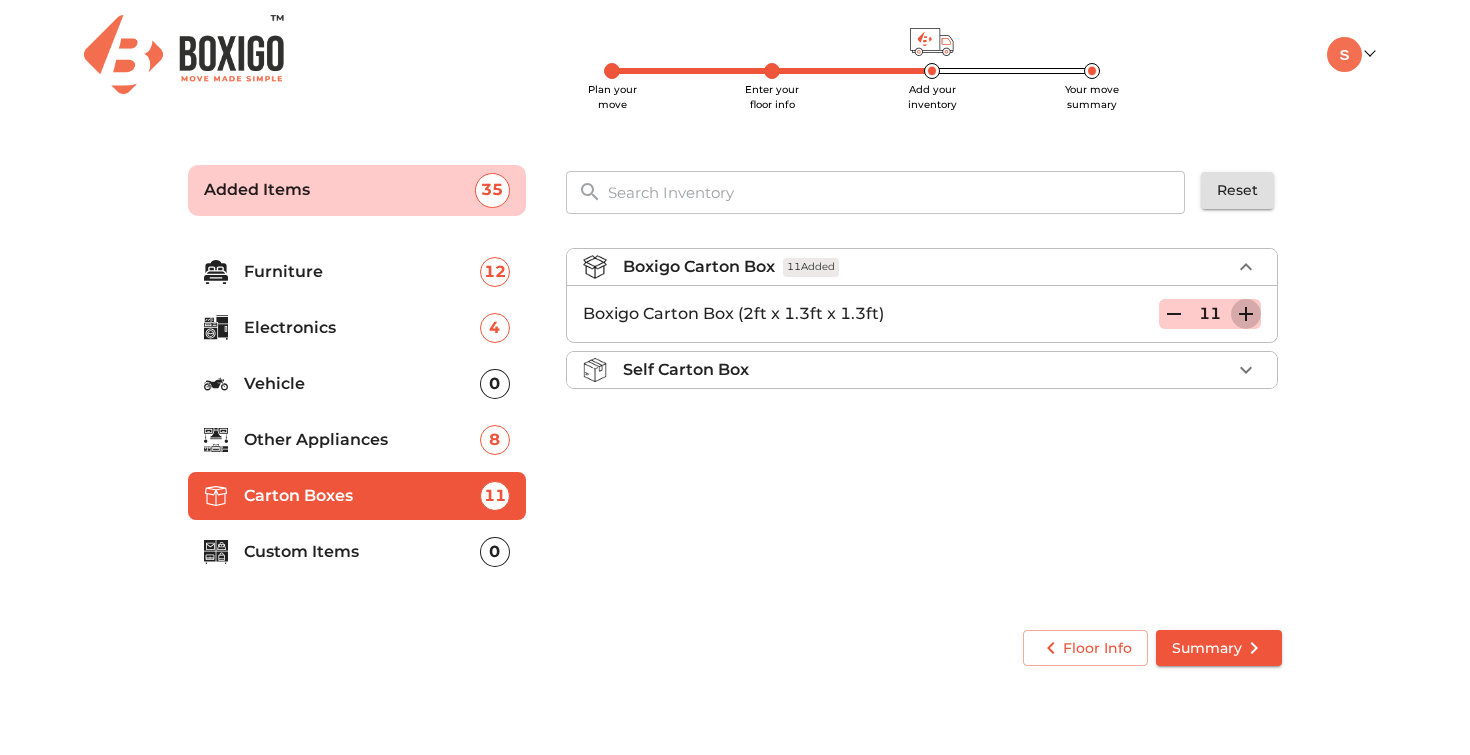 click 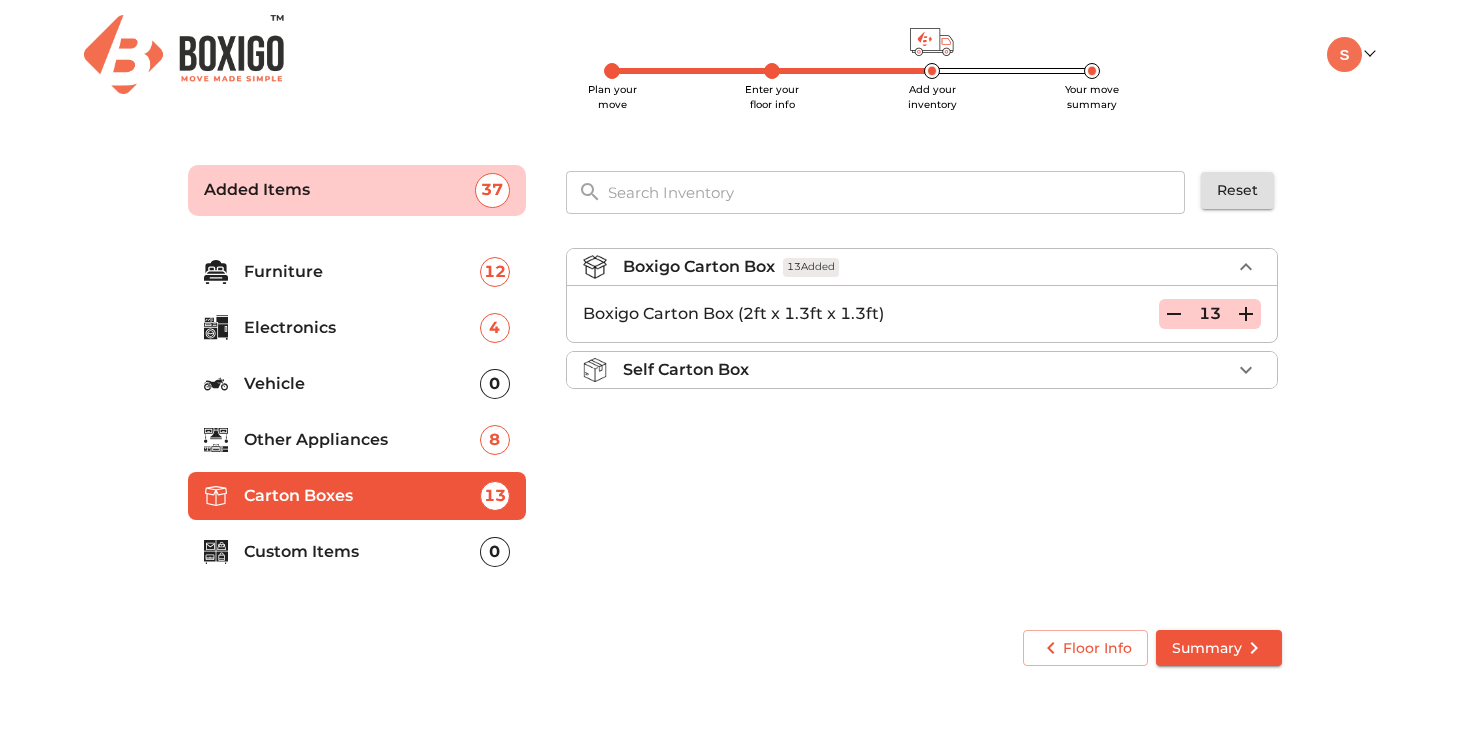click 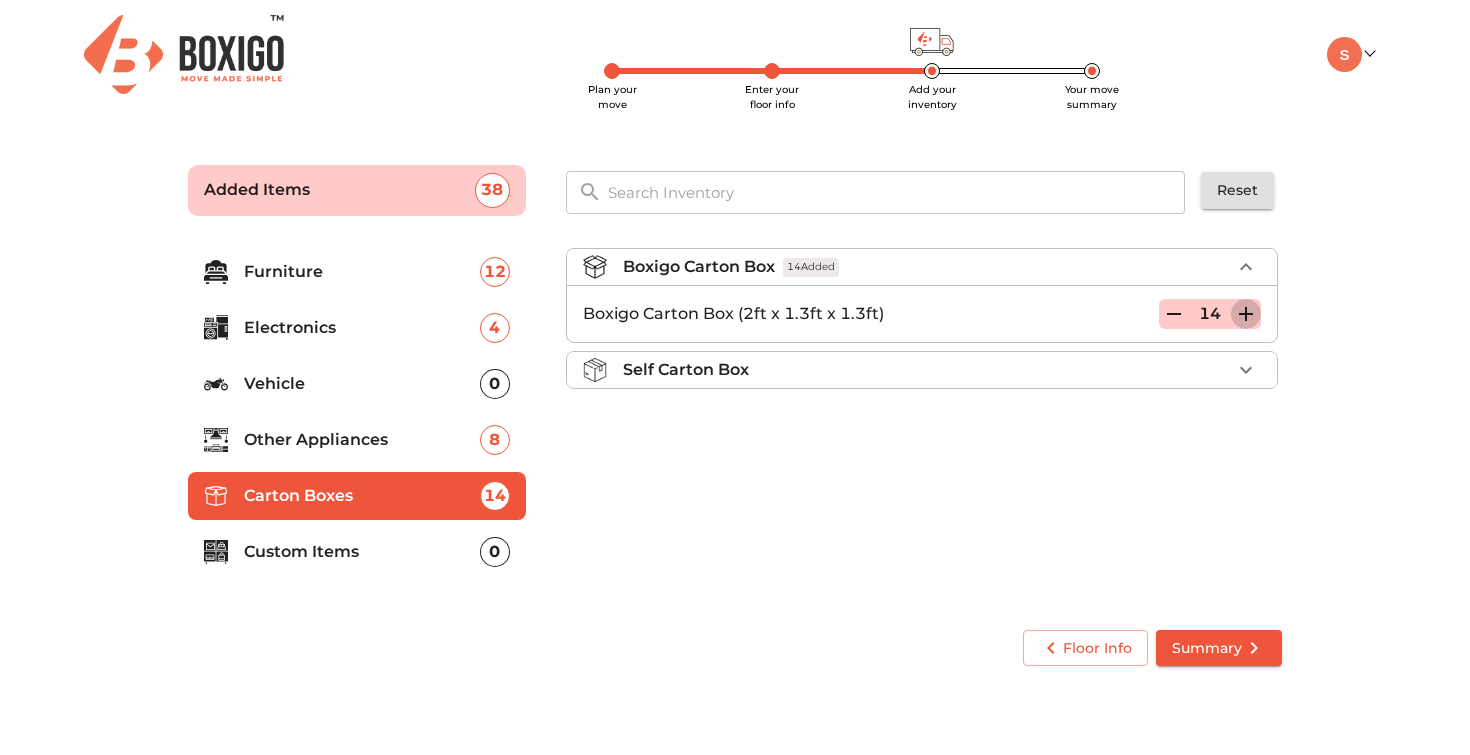 click 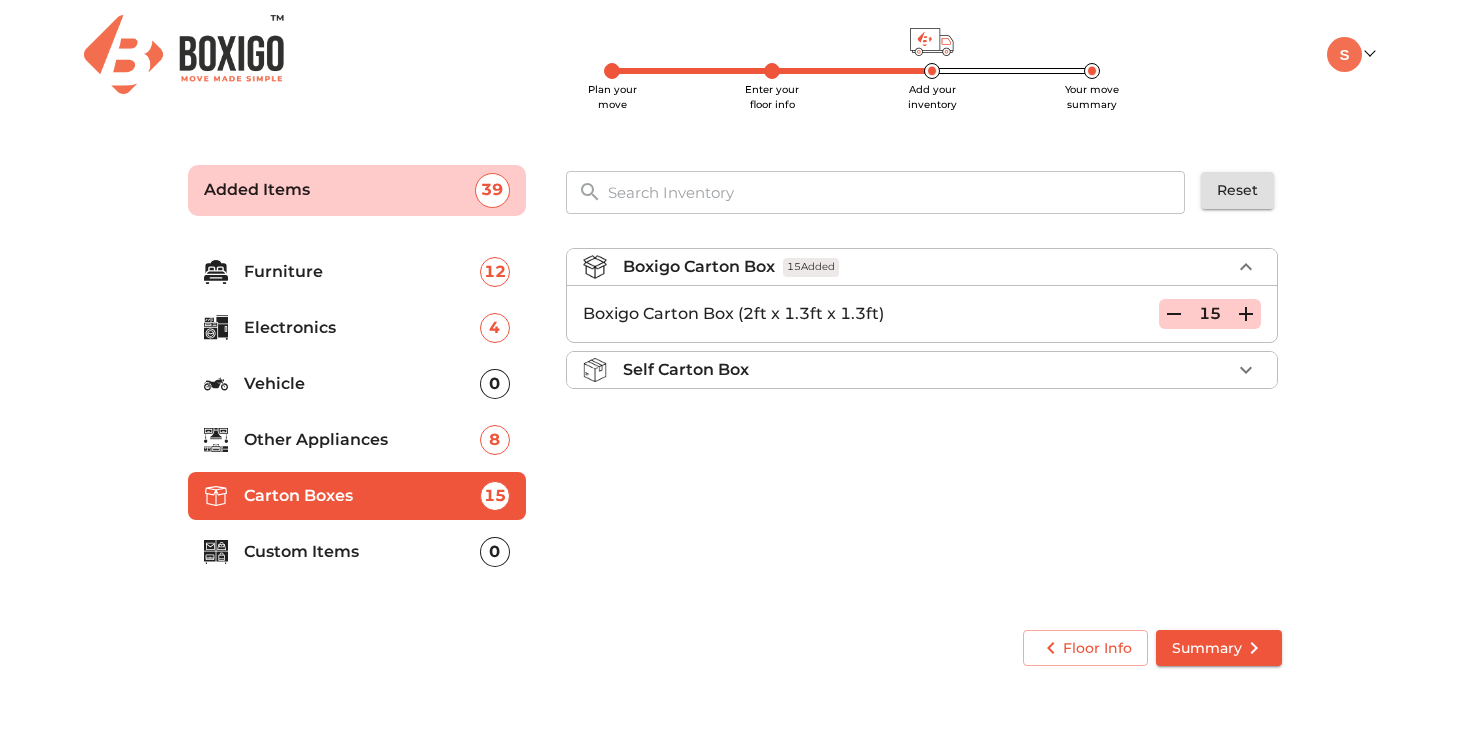 click 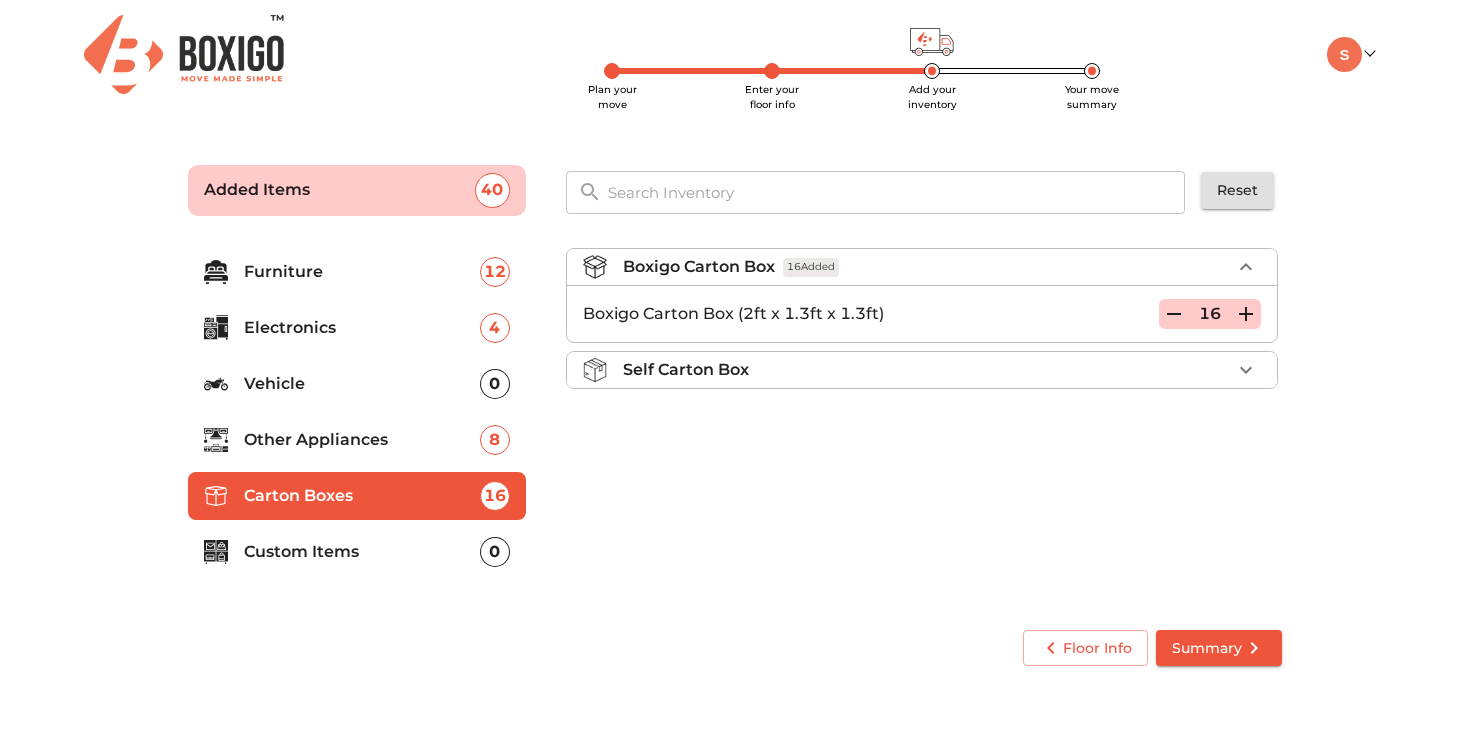 click 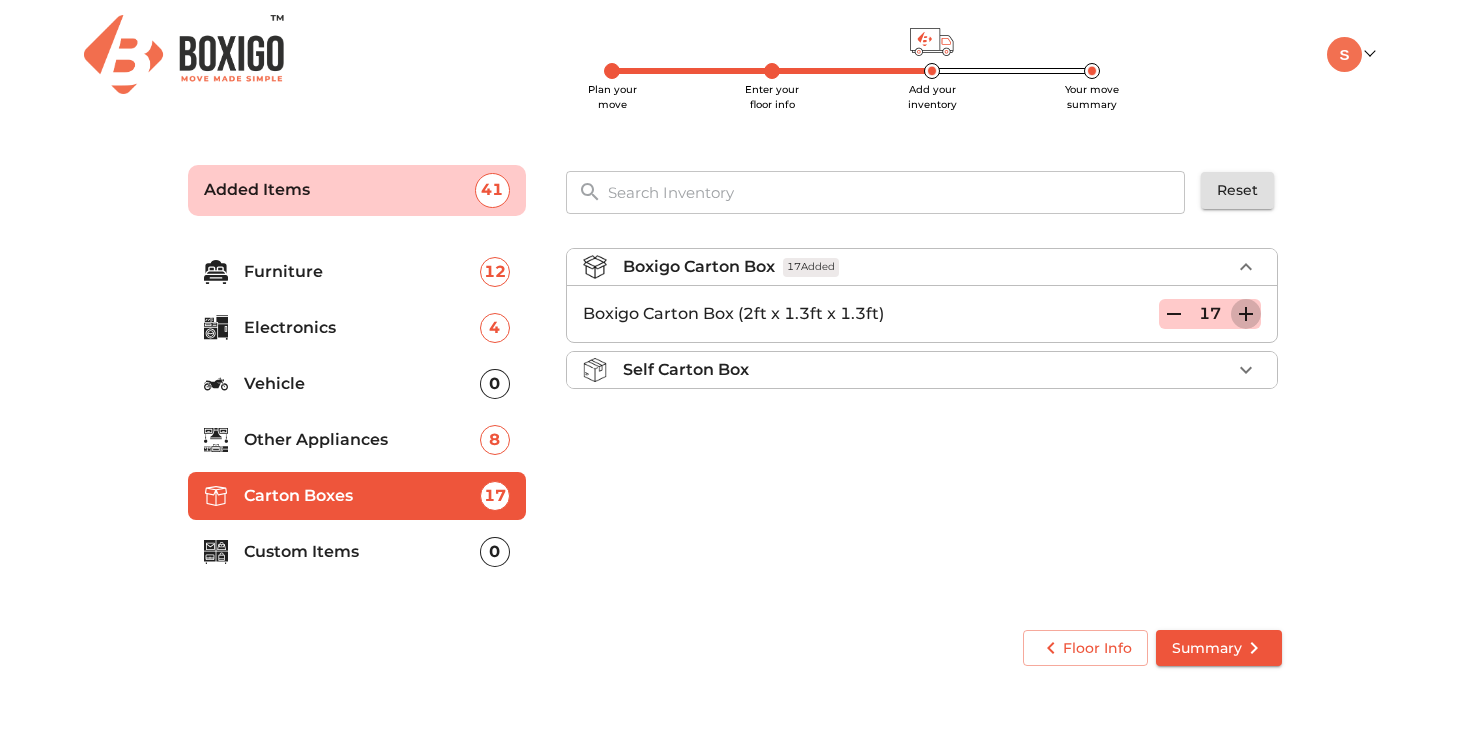 click 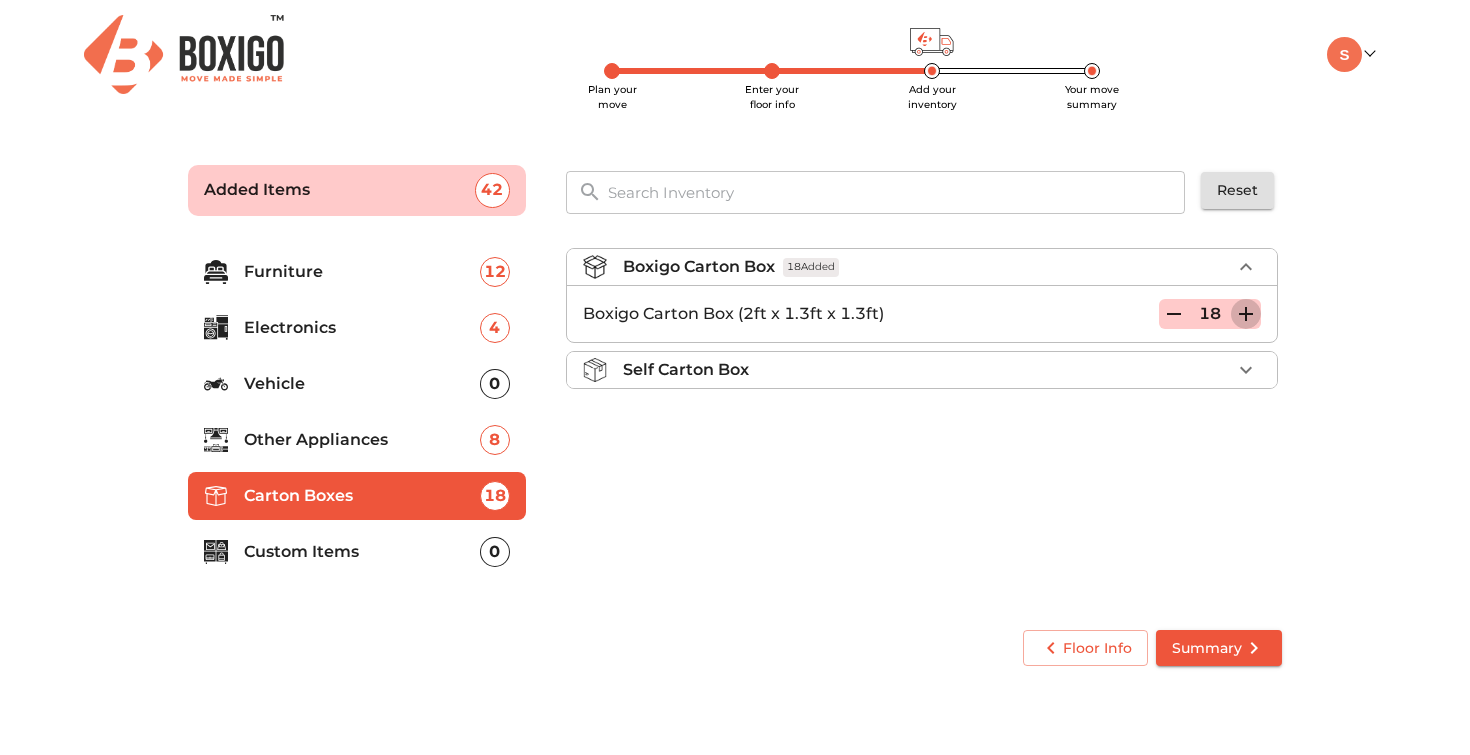 click 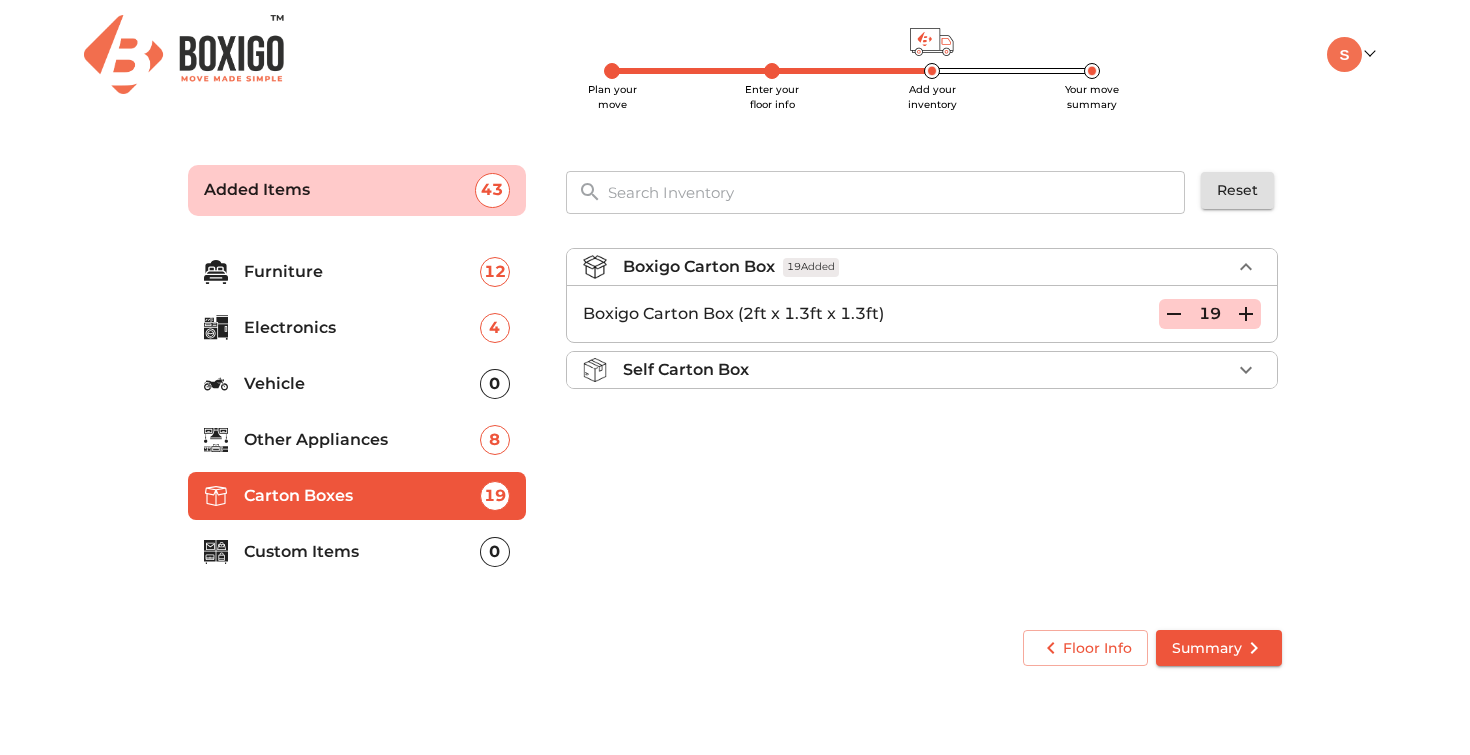 click 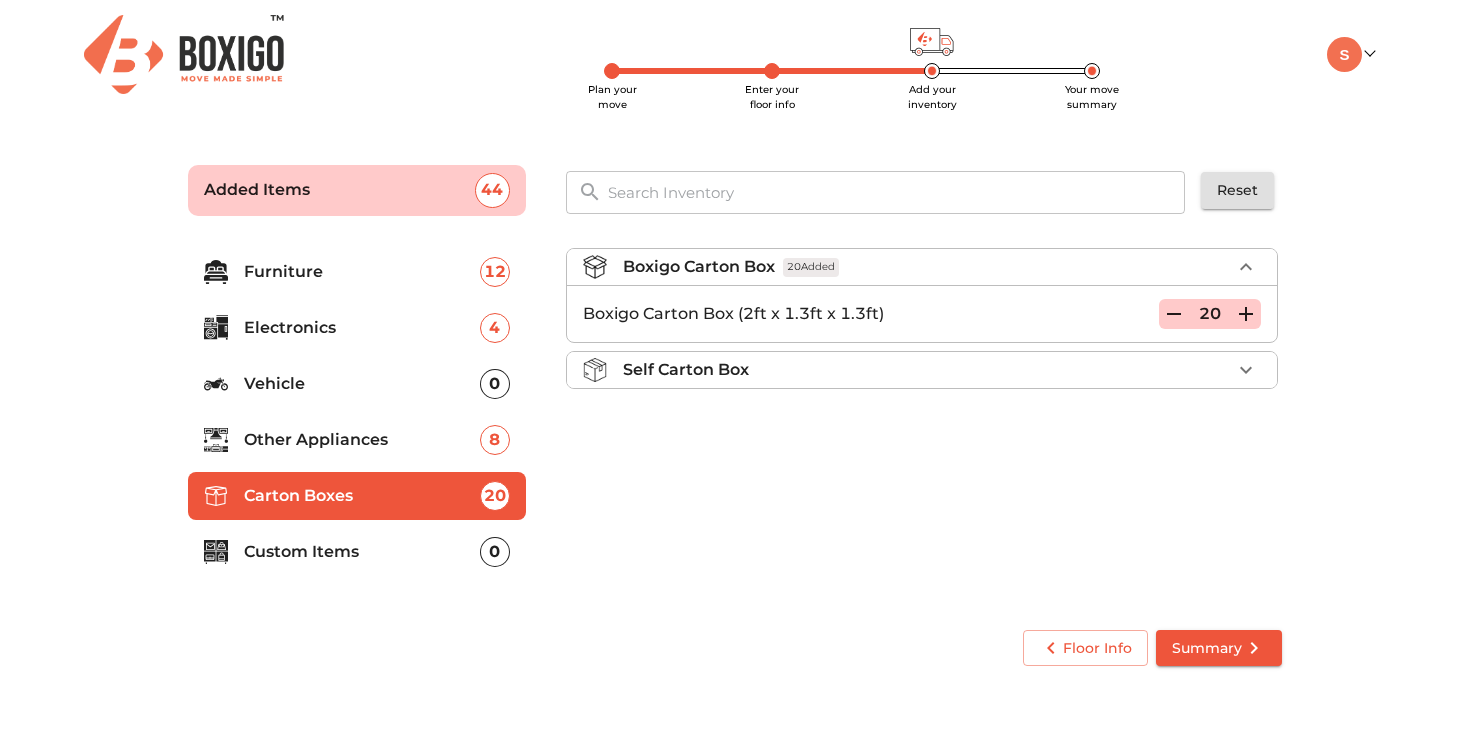 click on "Boxigo Carton Box 20  Added Boxigo Carton Box (2ft x 1.3ft x 1.3ft) 20 Self Carton Box" at bounding box center [924, 421] 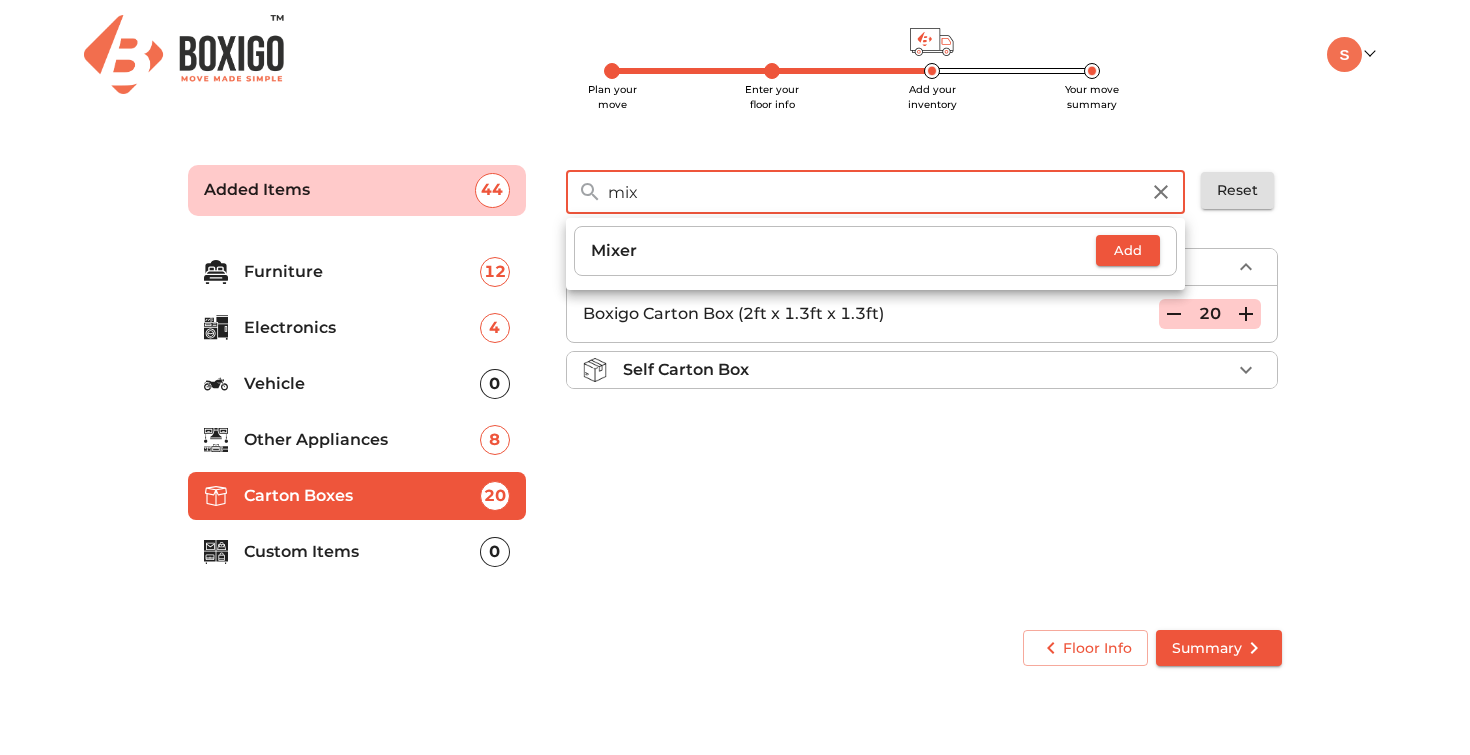 click on "Add" at bounding box center (1128, 250) 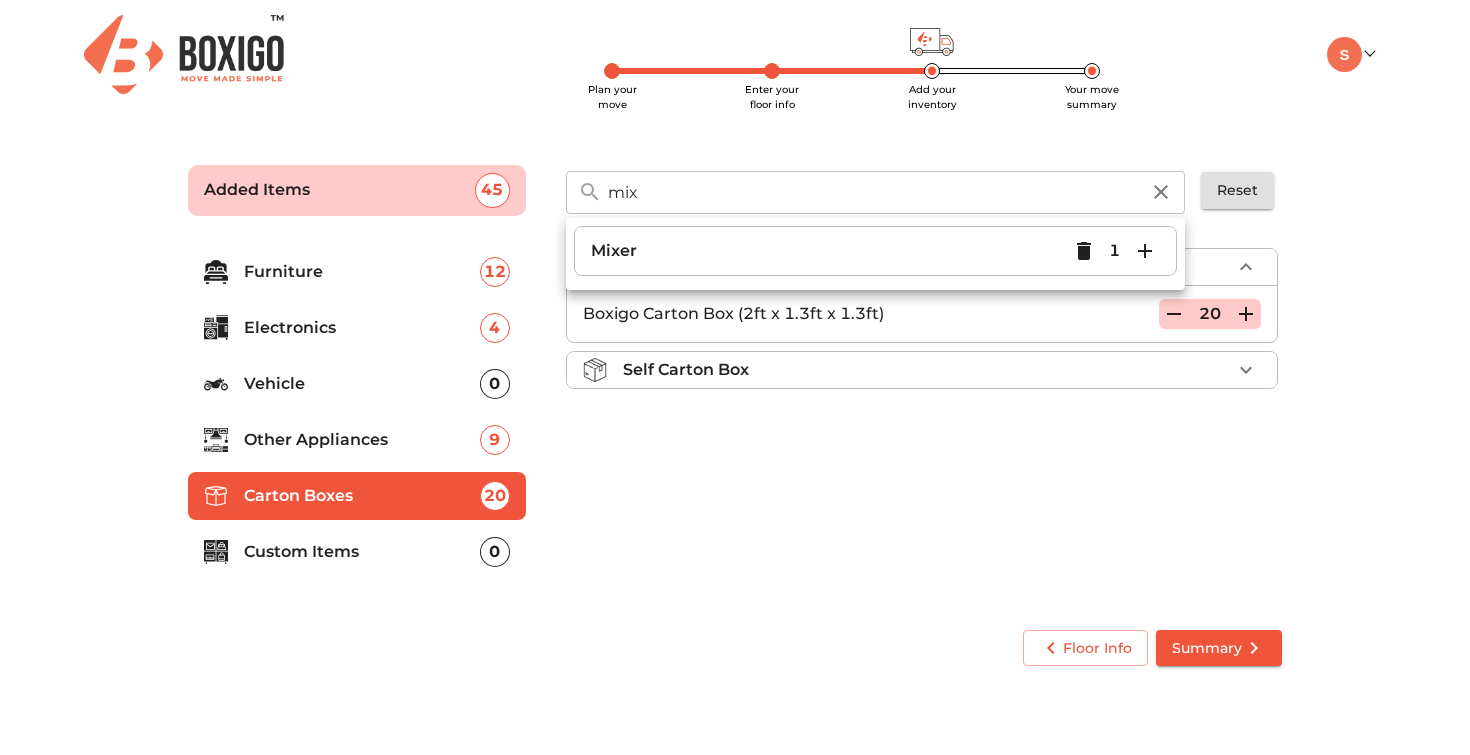 click on "mix" at bounding box center (873, 192) 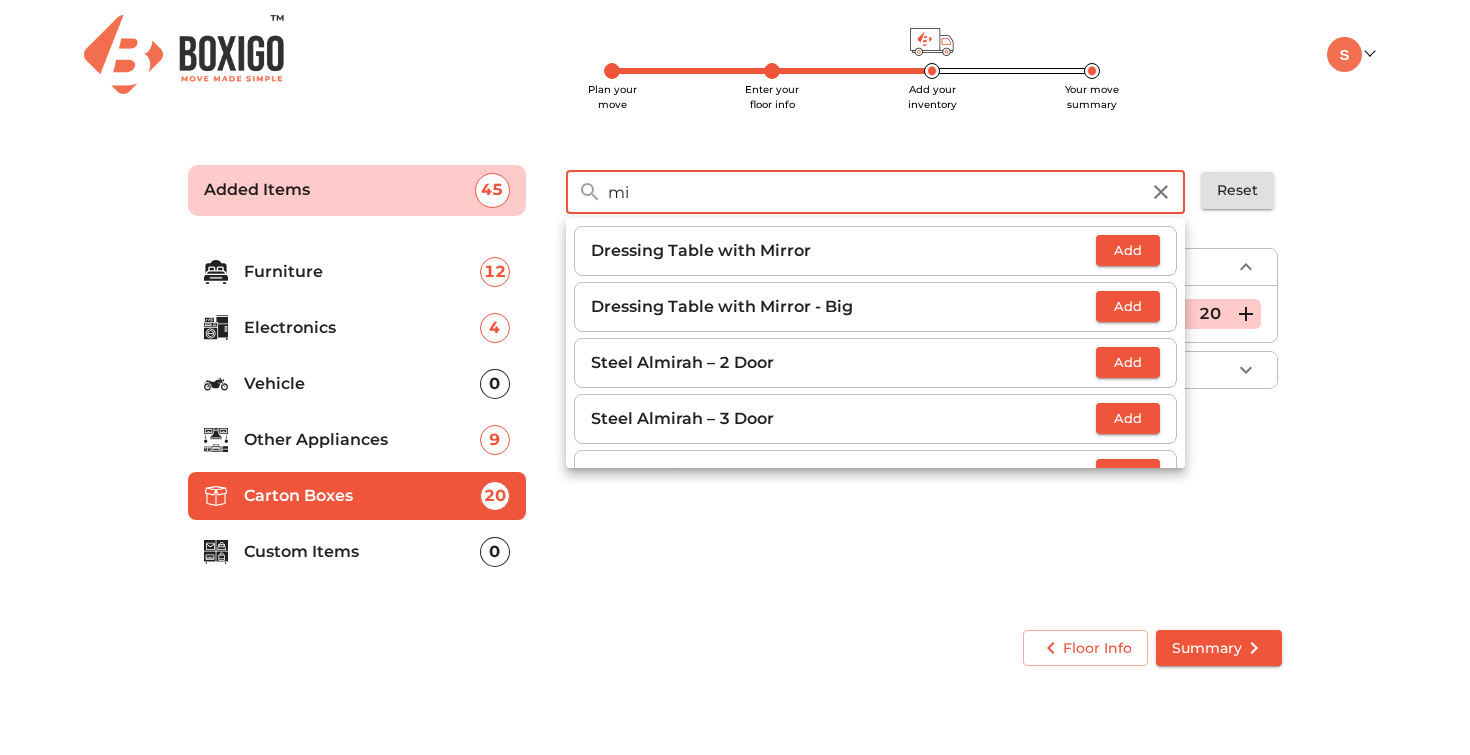 type on "m" 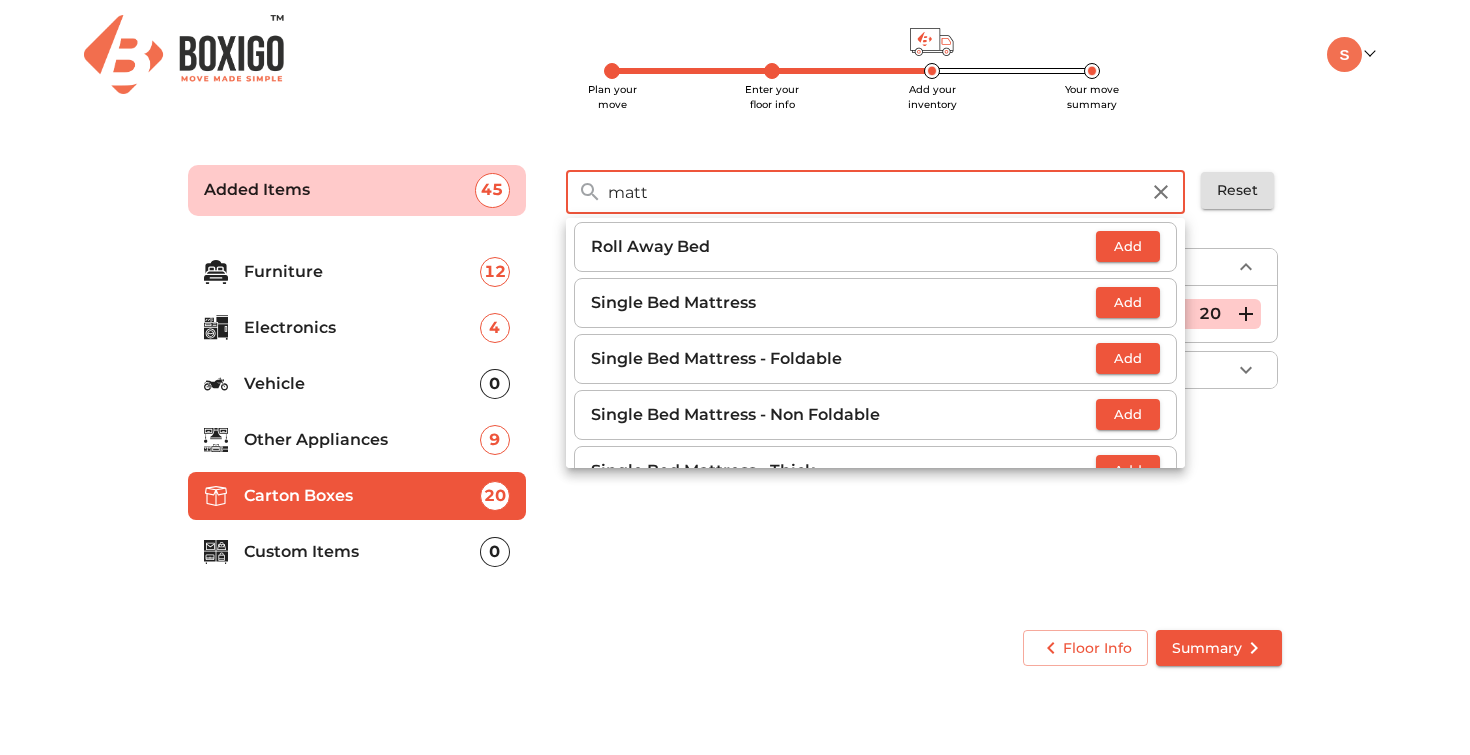 scroll, scrollTop: 326, scrollLeft: 0, axis: vertical 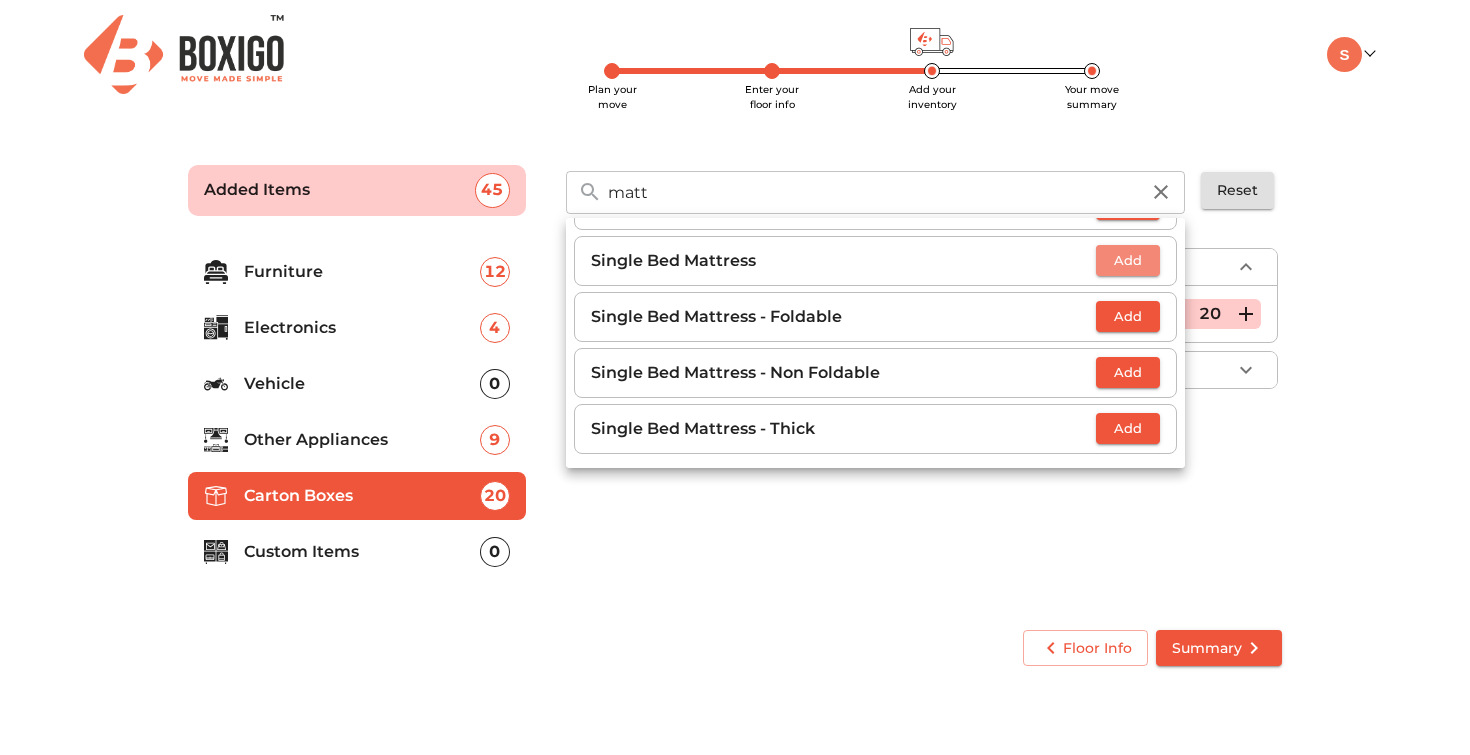 click on "Add" at bounding box center [1128, 260] 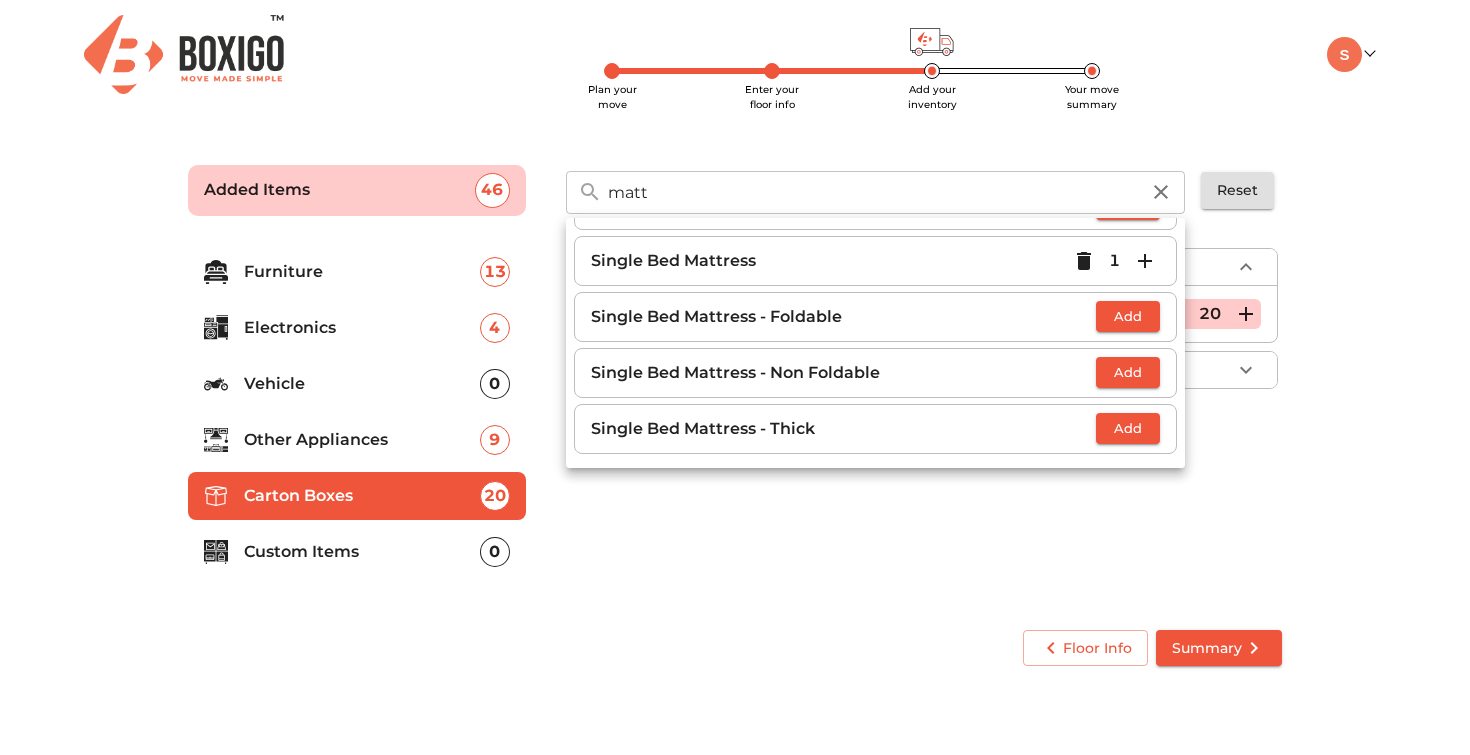 click 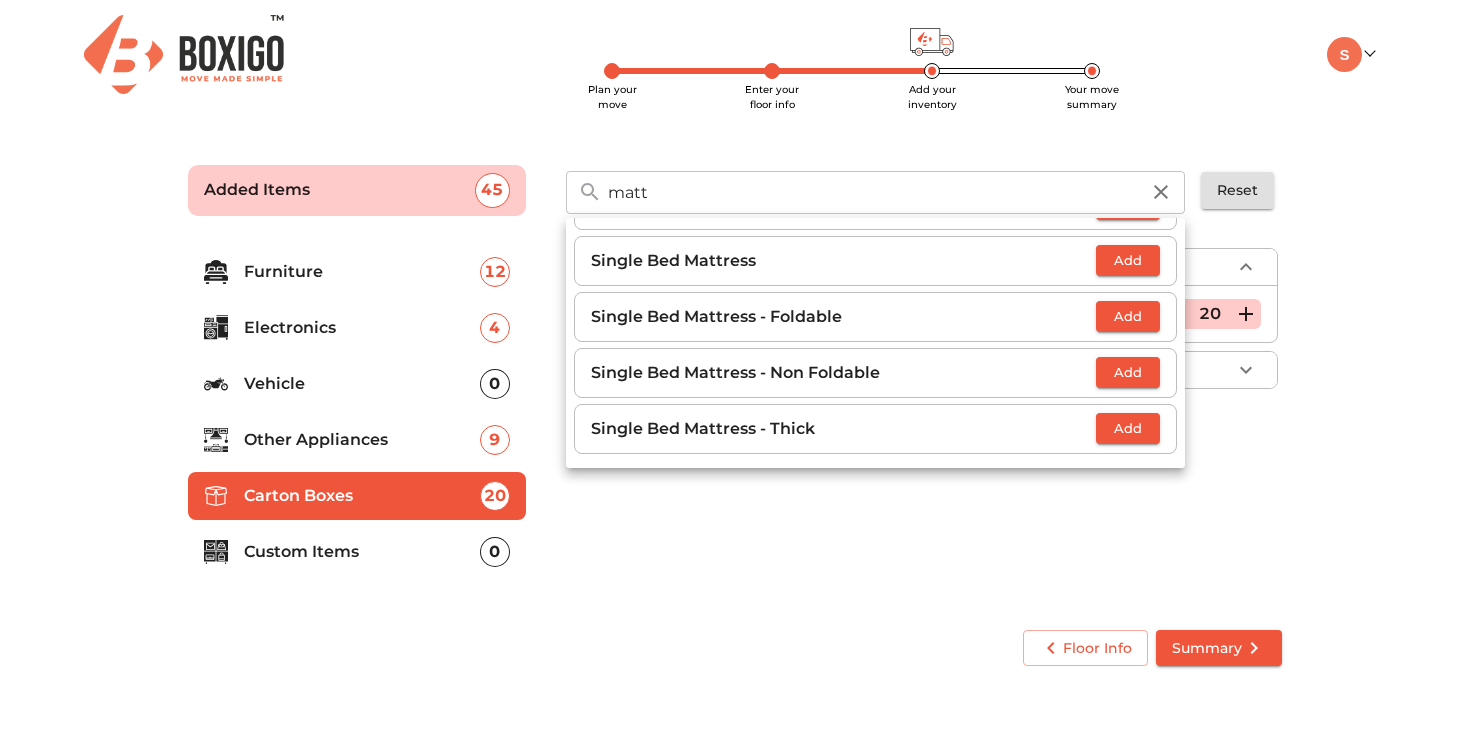 click on "Add" at bounding box center (1128, 316) 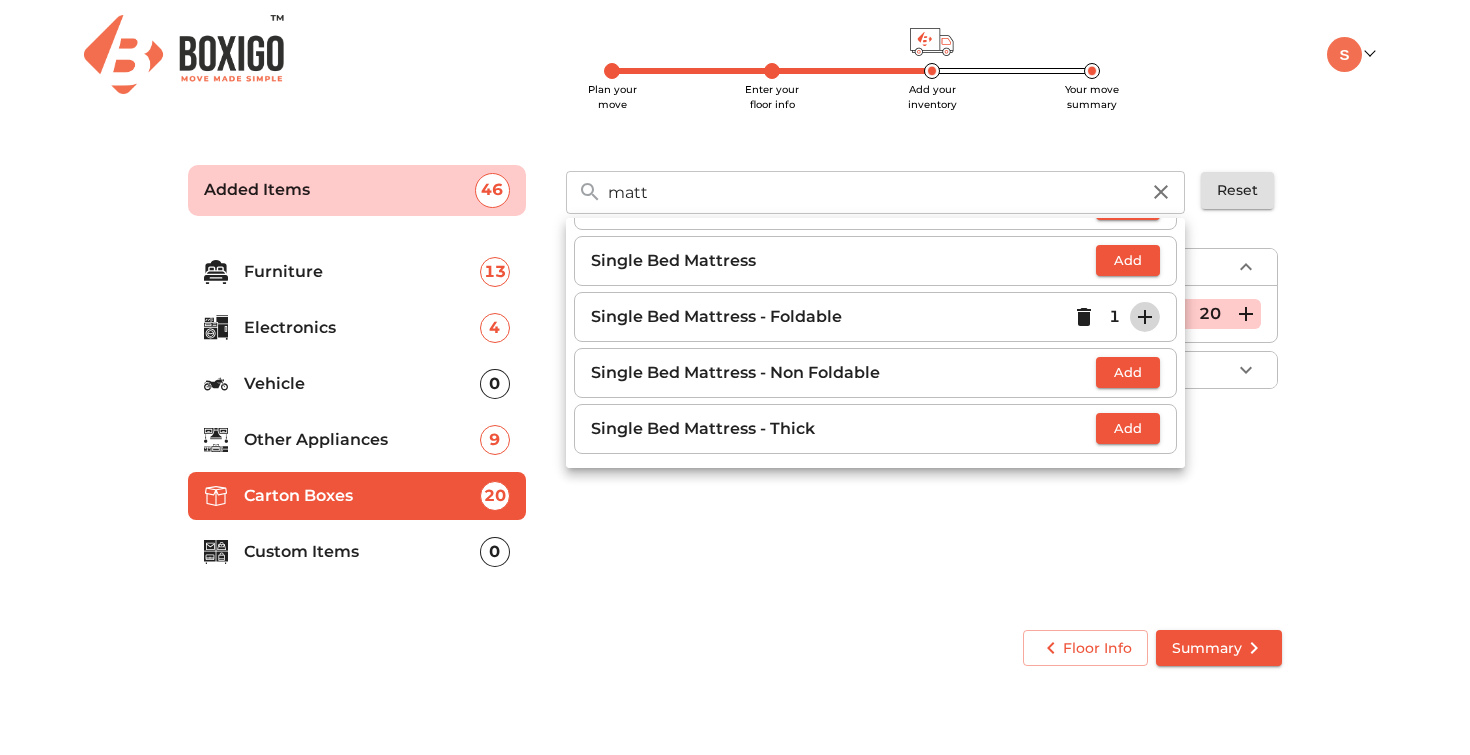 click 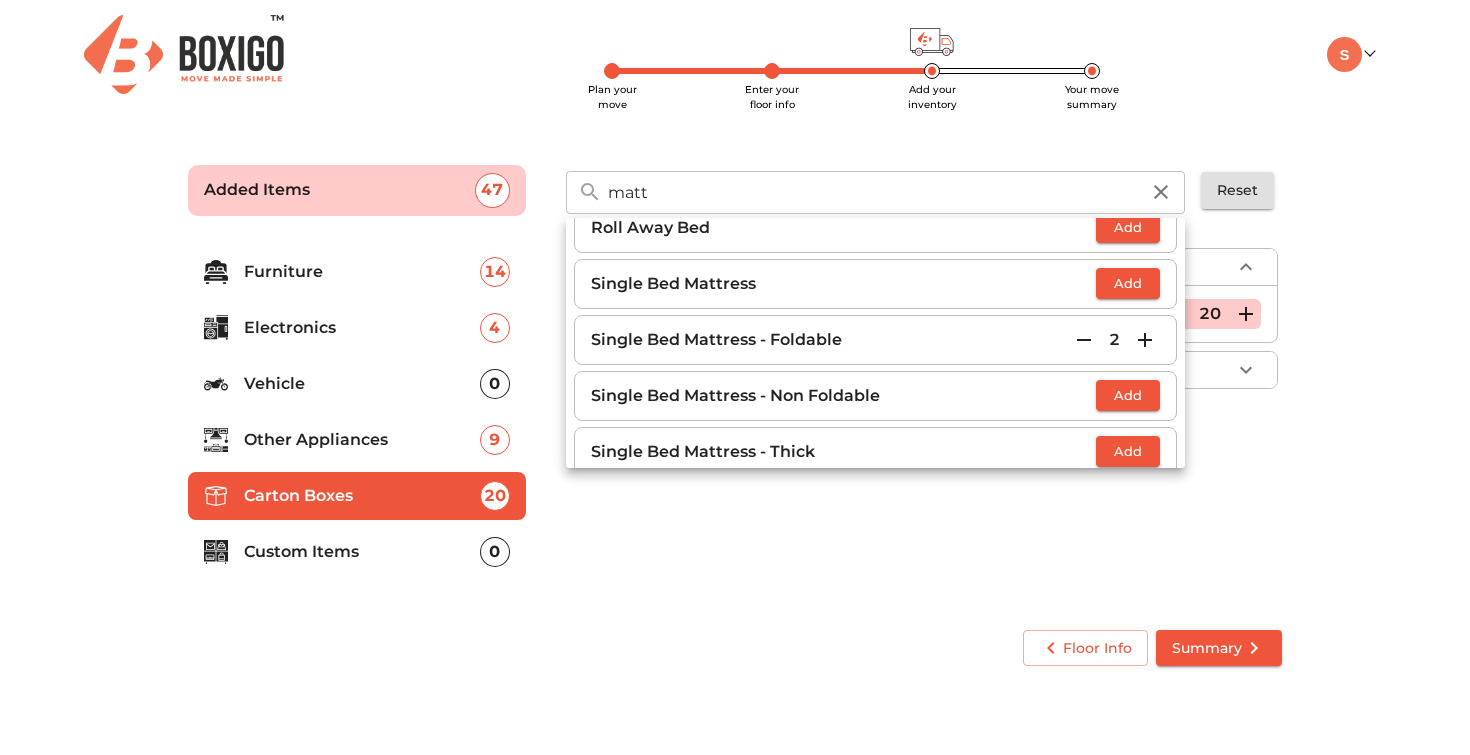 scroll, scrollTop: 304, scrollLeft: 0, axis: vertical 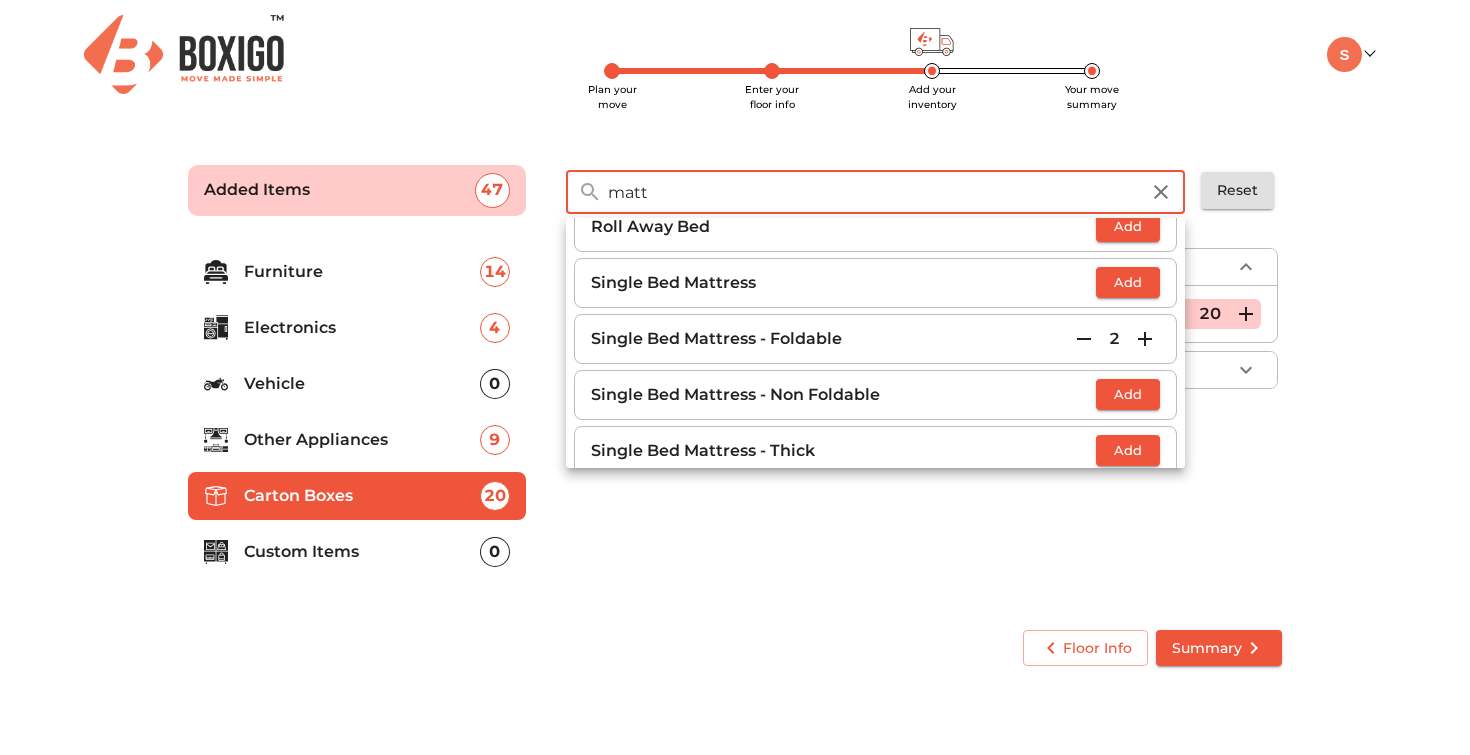 drag, startPoint x: 667, startPoint y: 194, endPoint x: 381, endPoint y: 186, distance: 286.11188 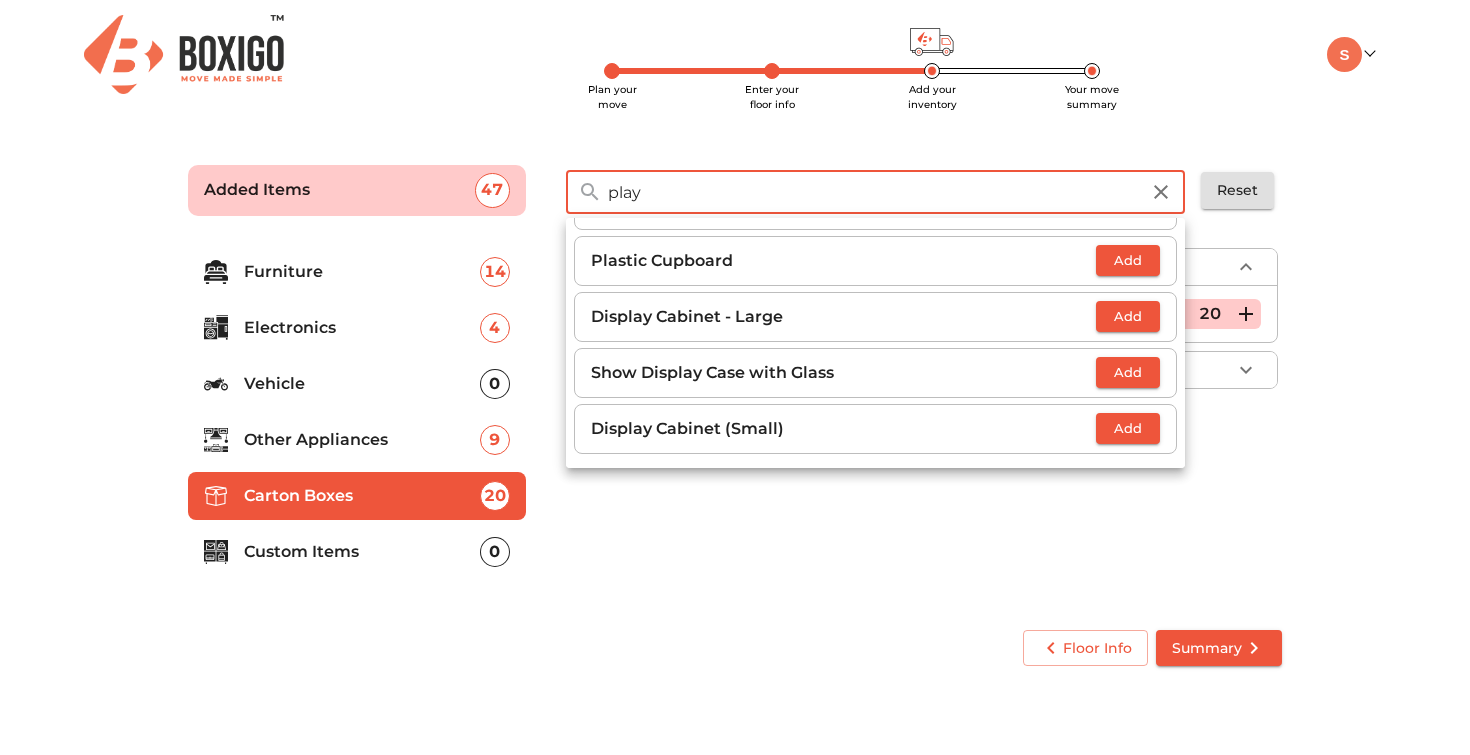 scroll, scrollTop: 0, scrollLeft: 0, axis: both 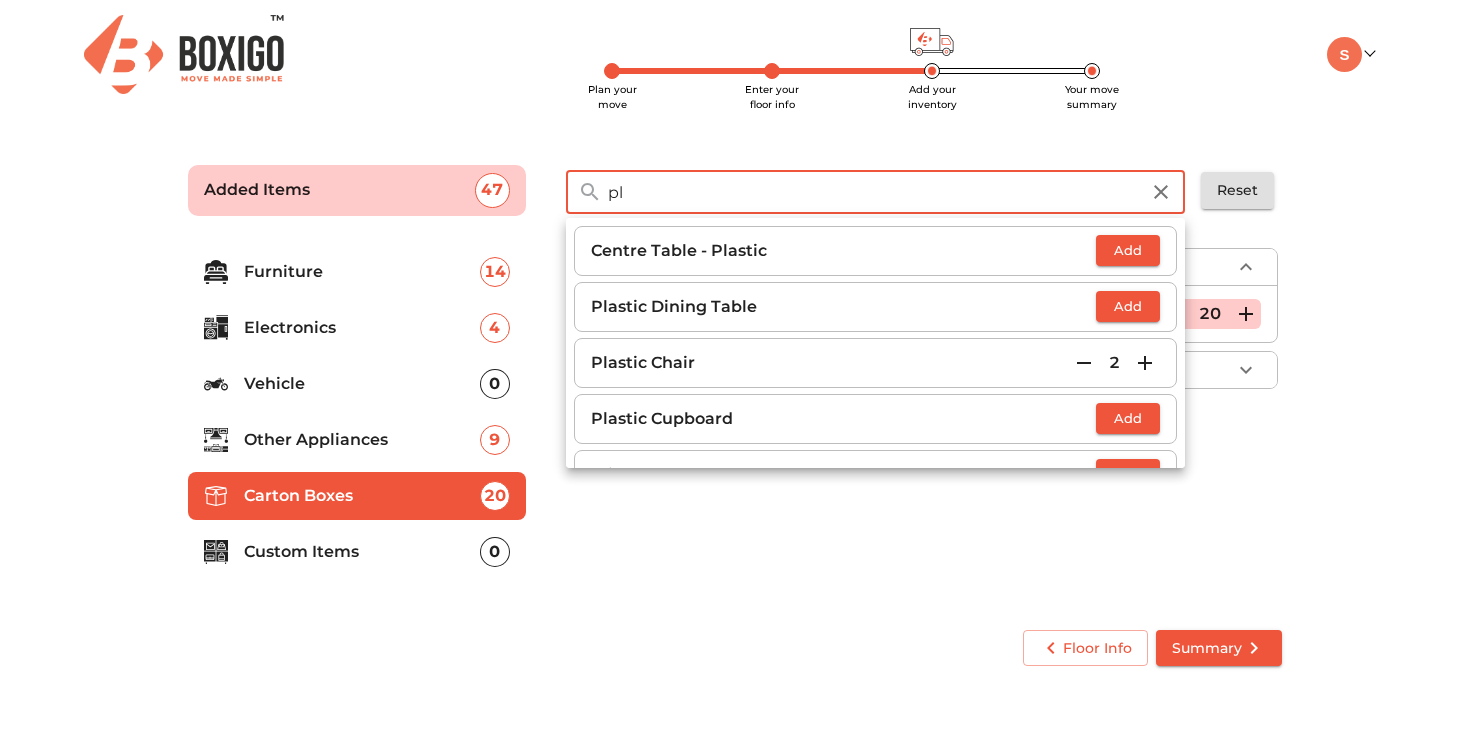 type on "p" 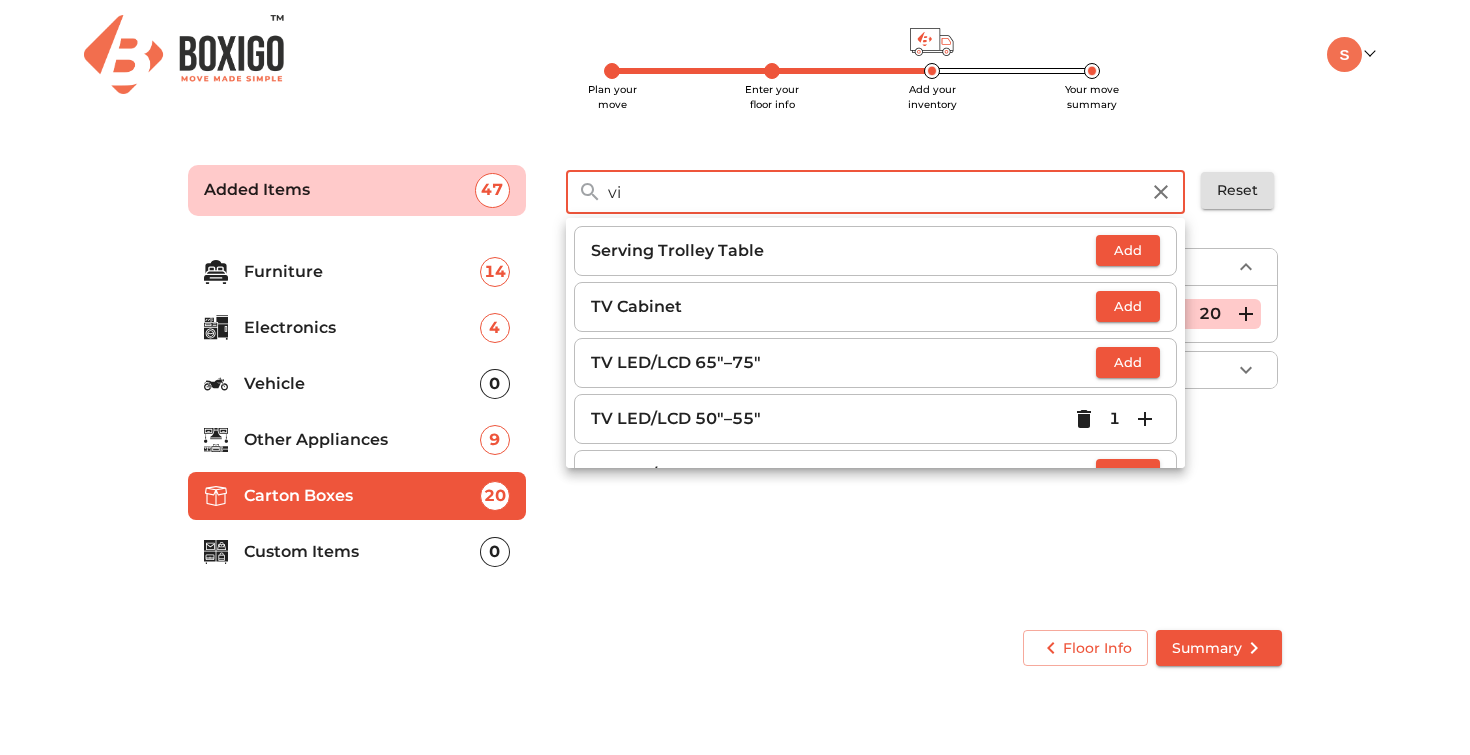 type on "v" 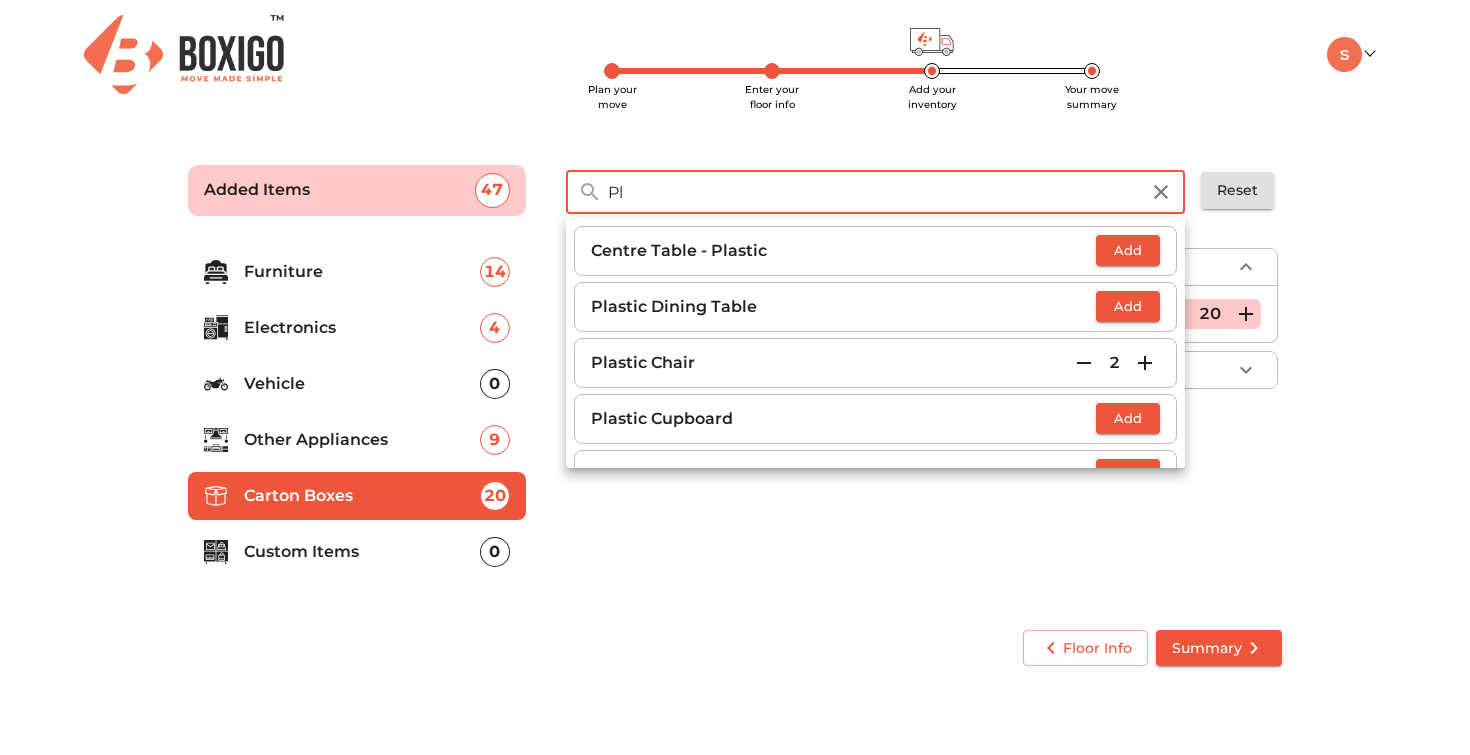 type on "P" 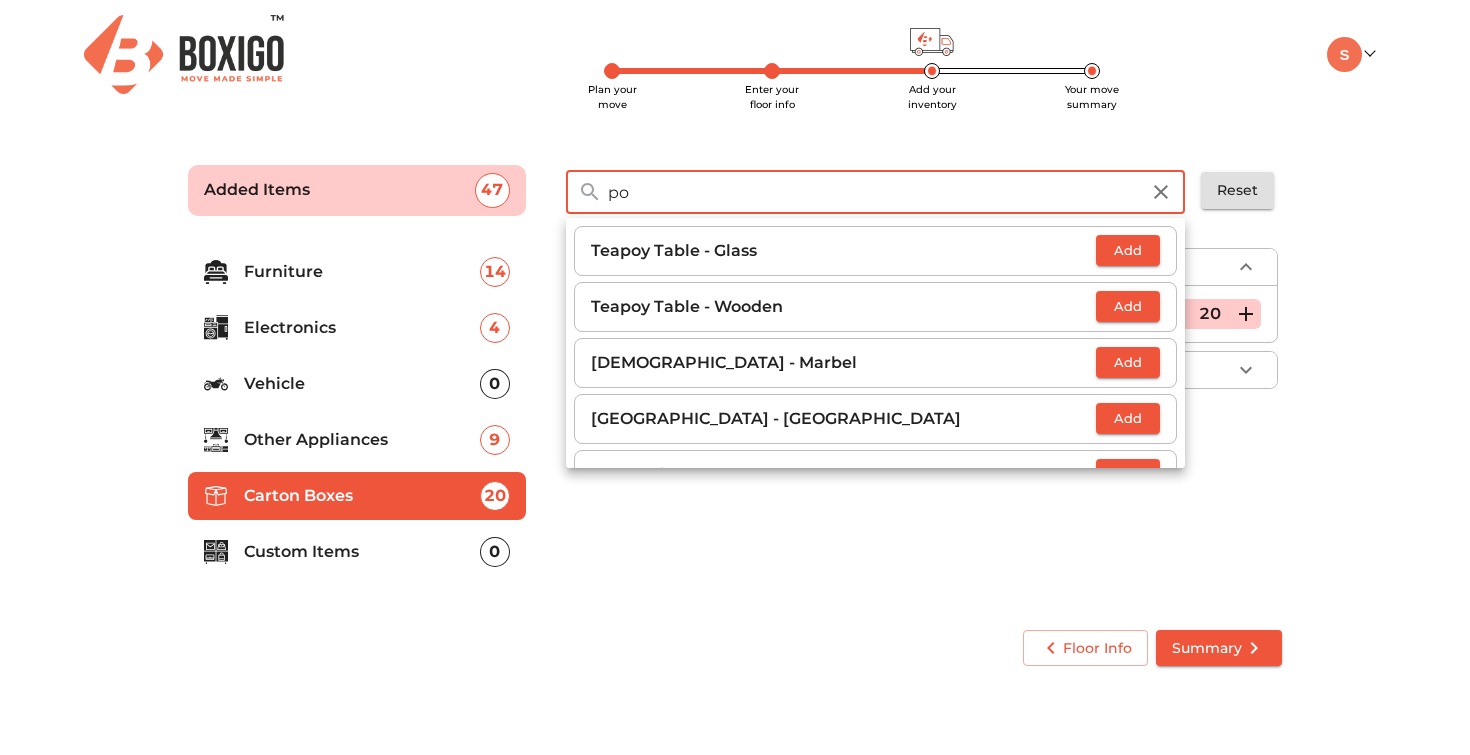 type on "p" 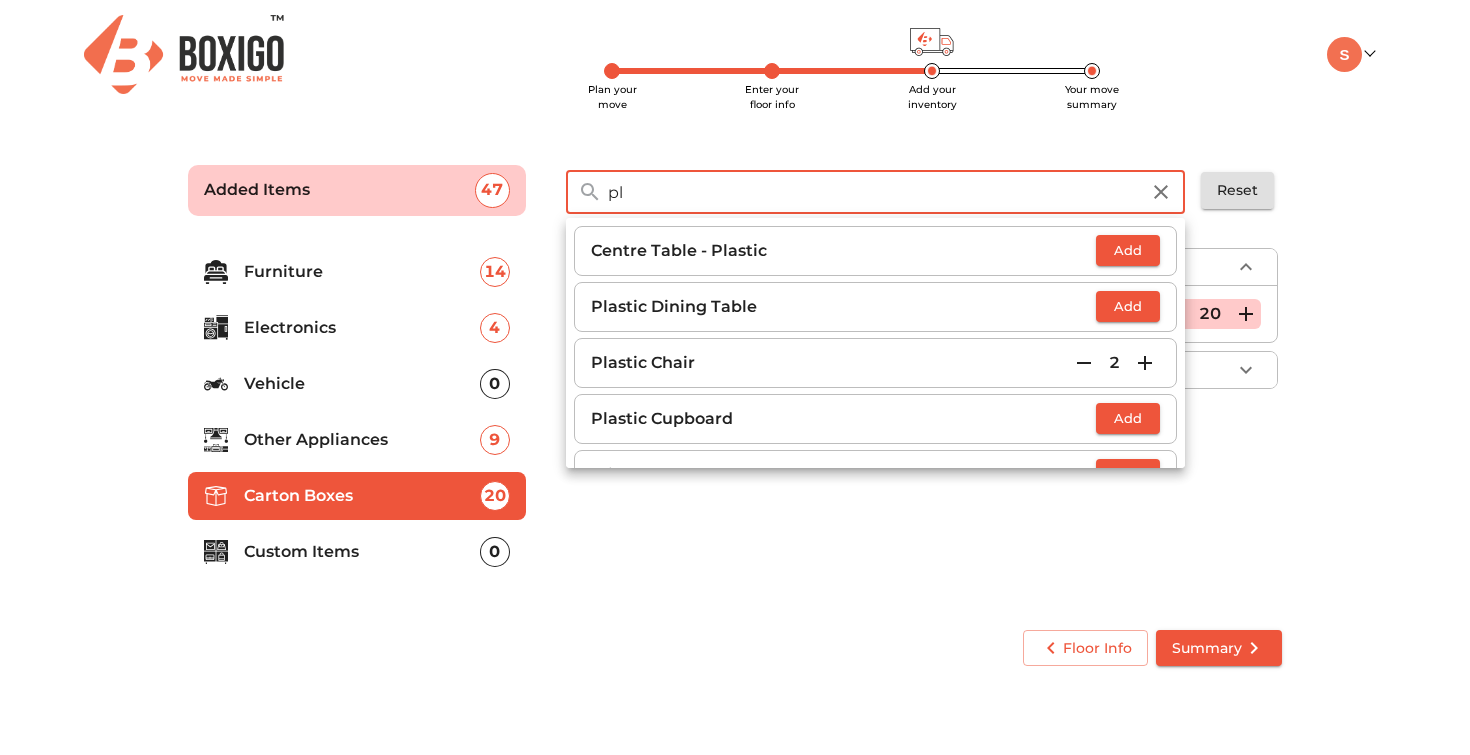 type on "p" 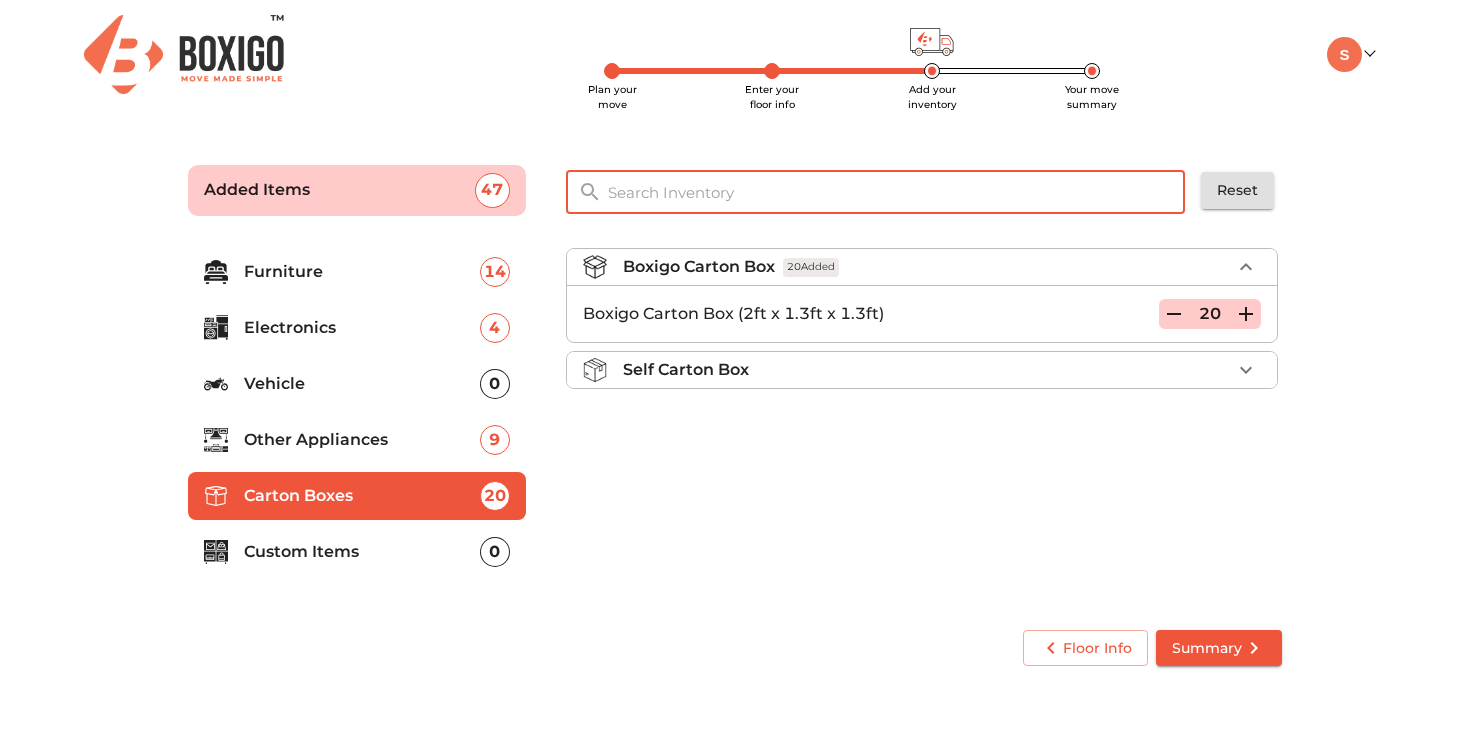 click on "Custom Items" at bounding box center (362, 552) 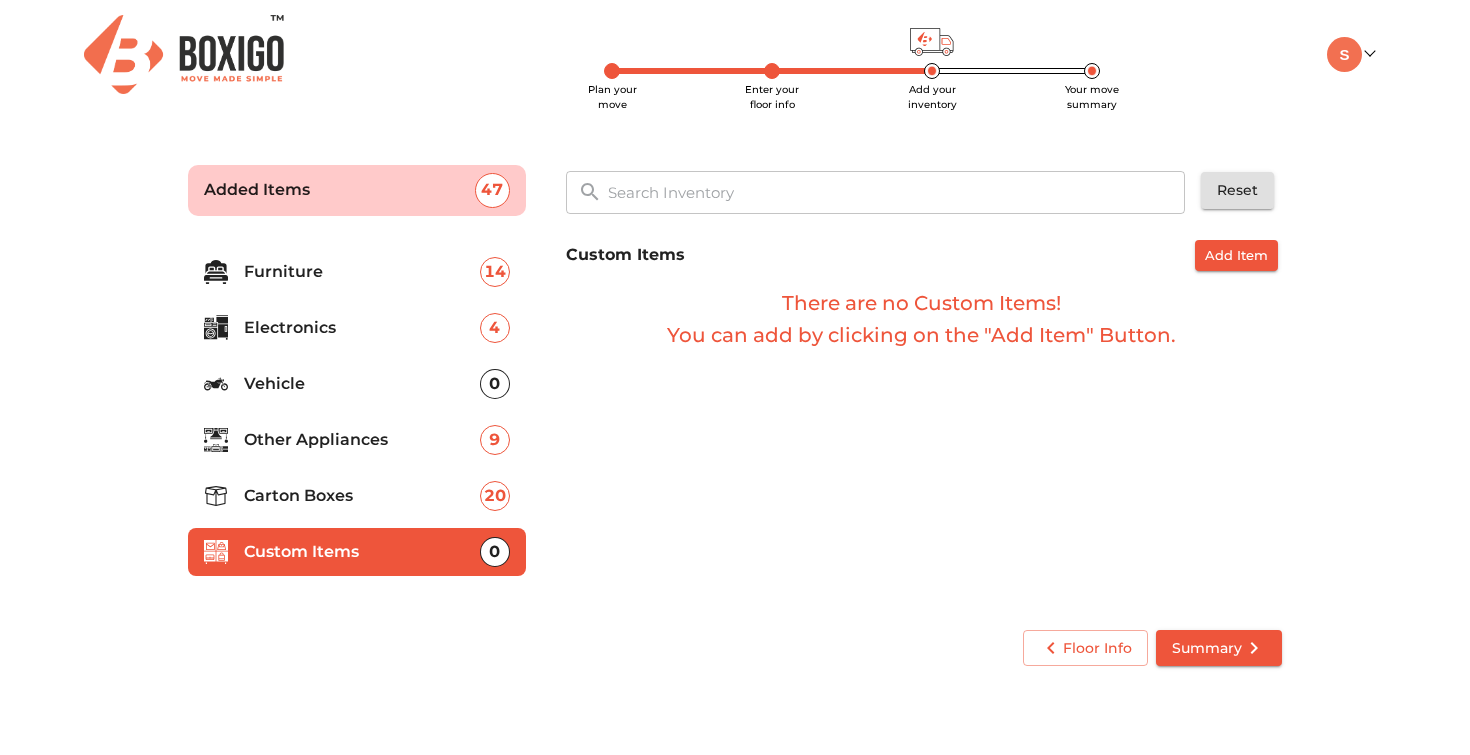 click at bounding box center (897, 192) 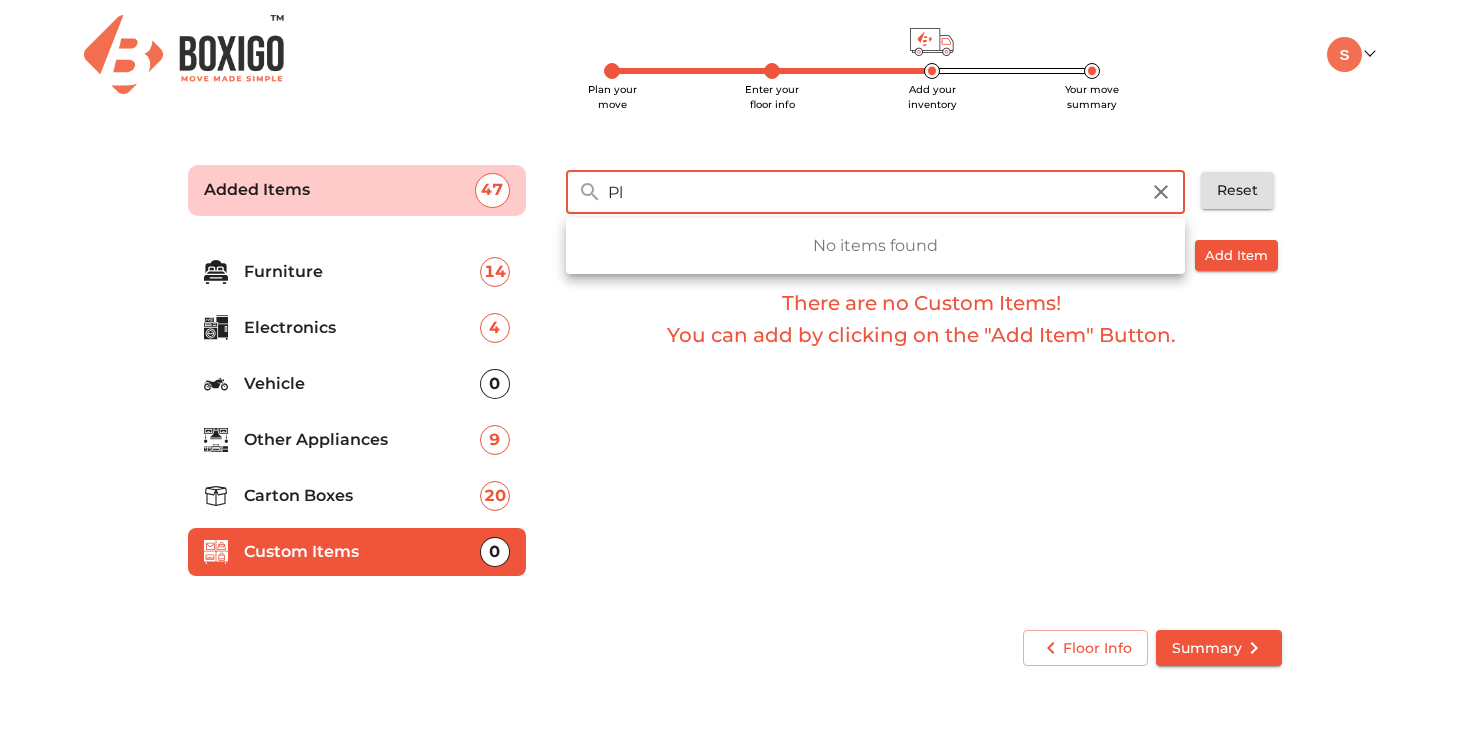 type on "P" 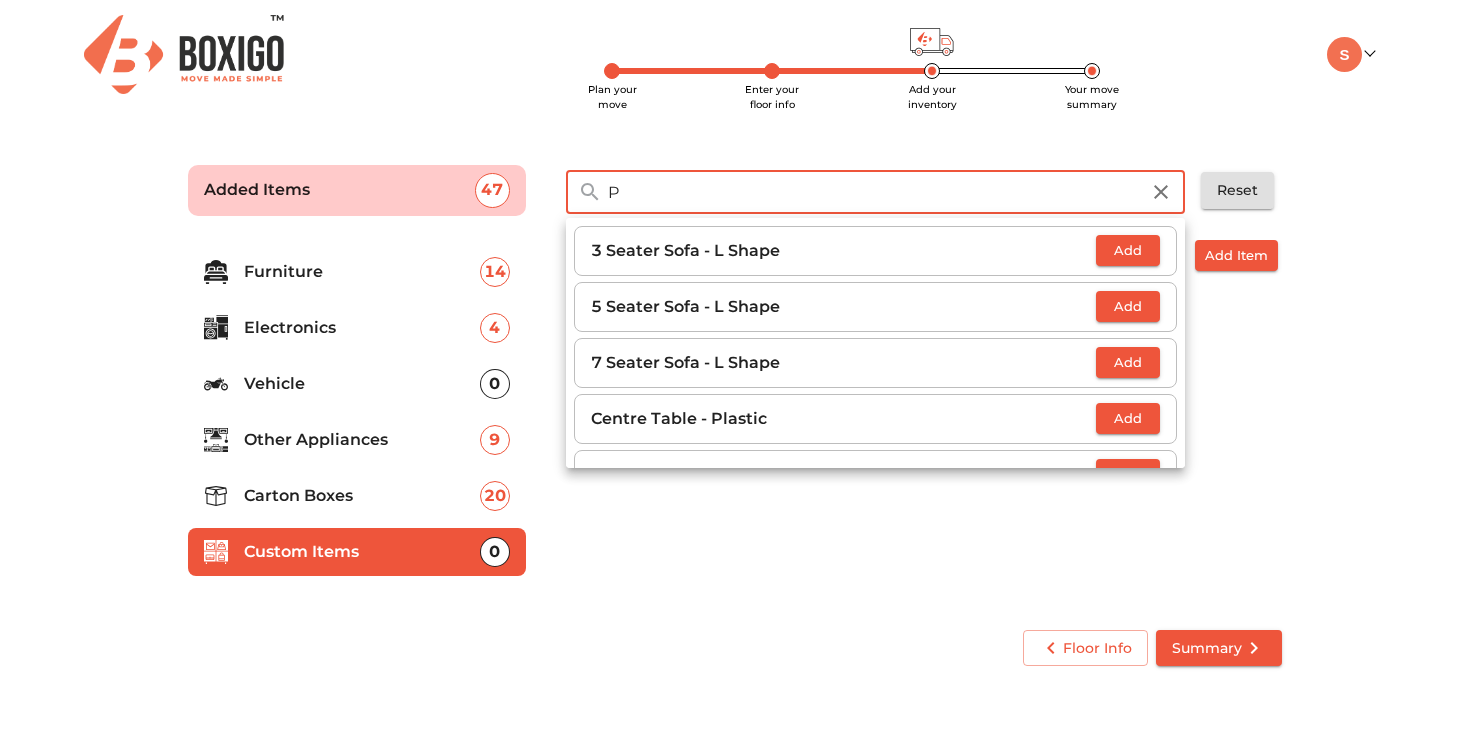 type 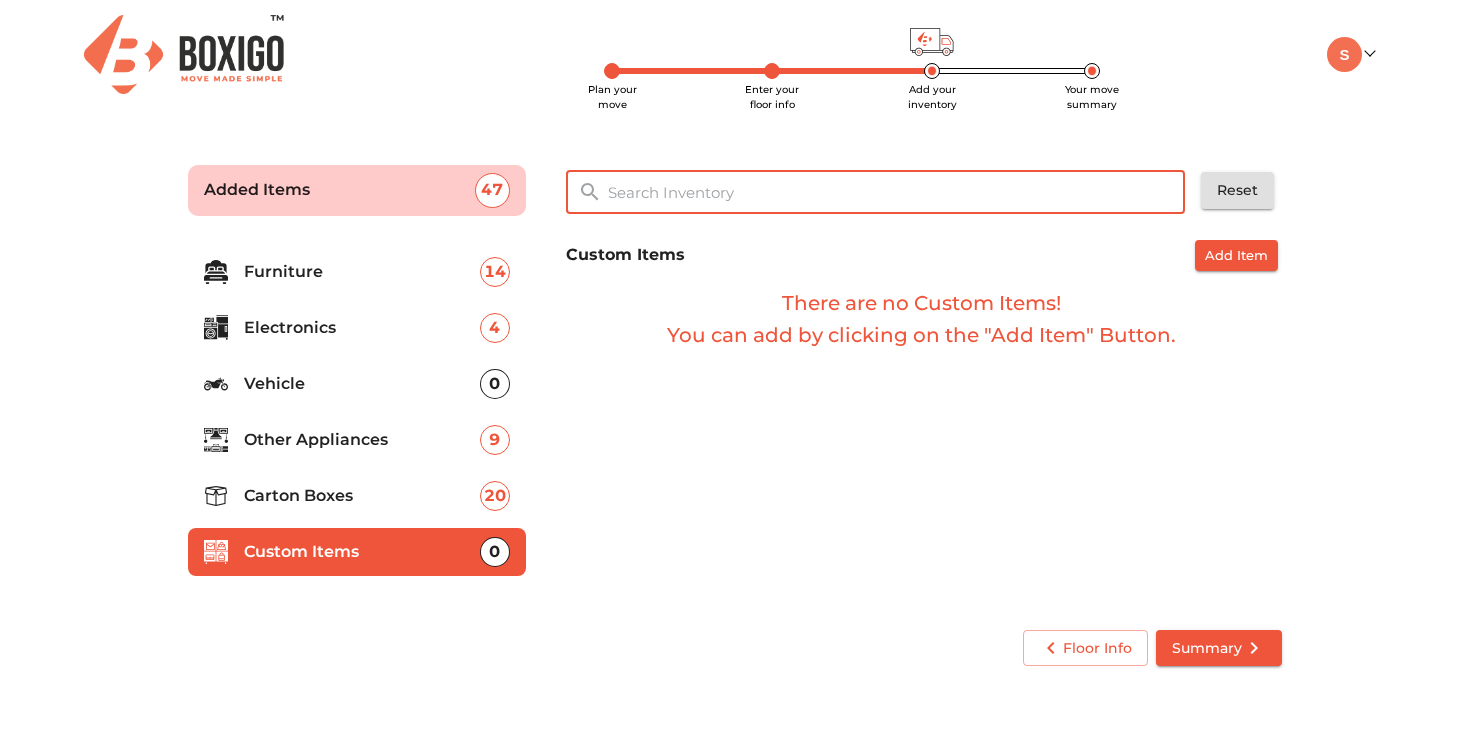click on "Summary" at bounding box center [1219, 648] 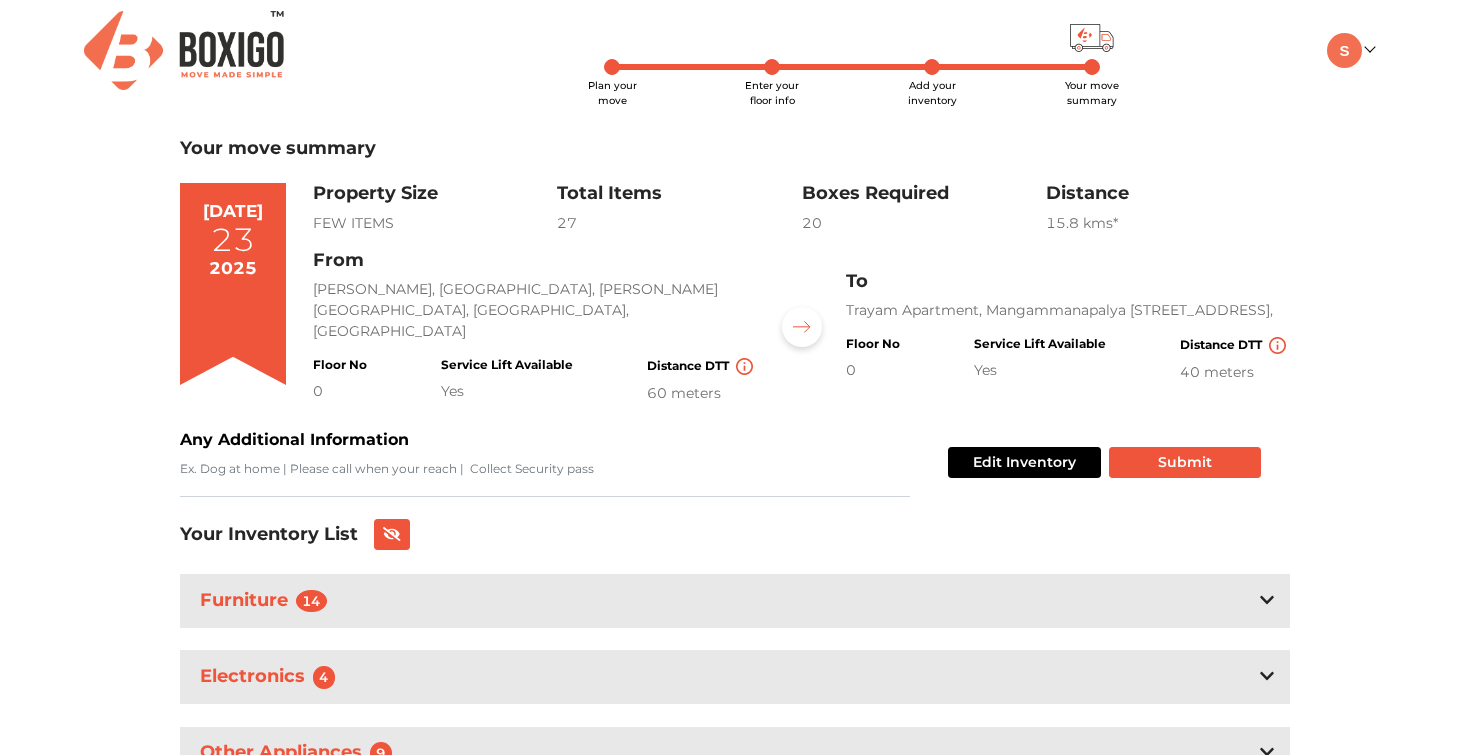 scroll, scrollTop: 0, scrollLeft: 0, axis: both 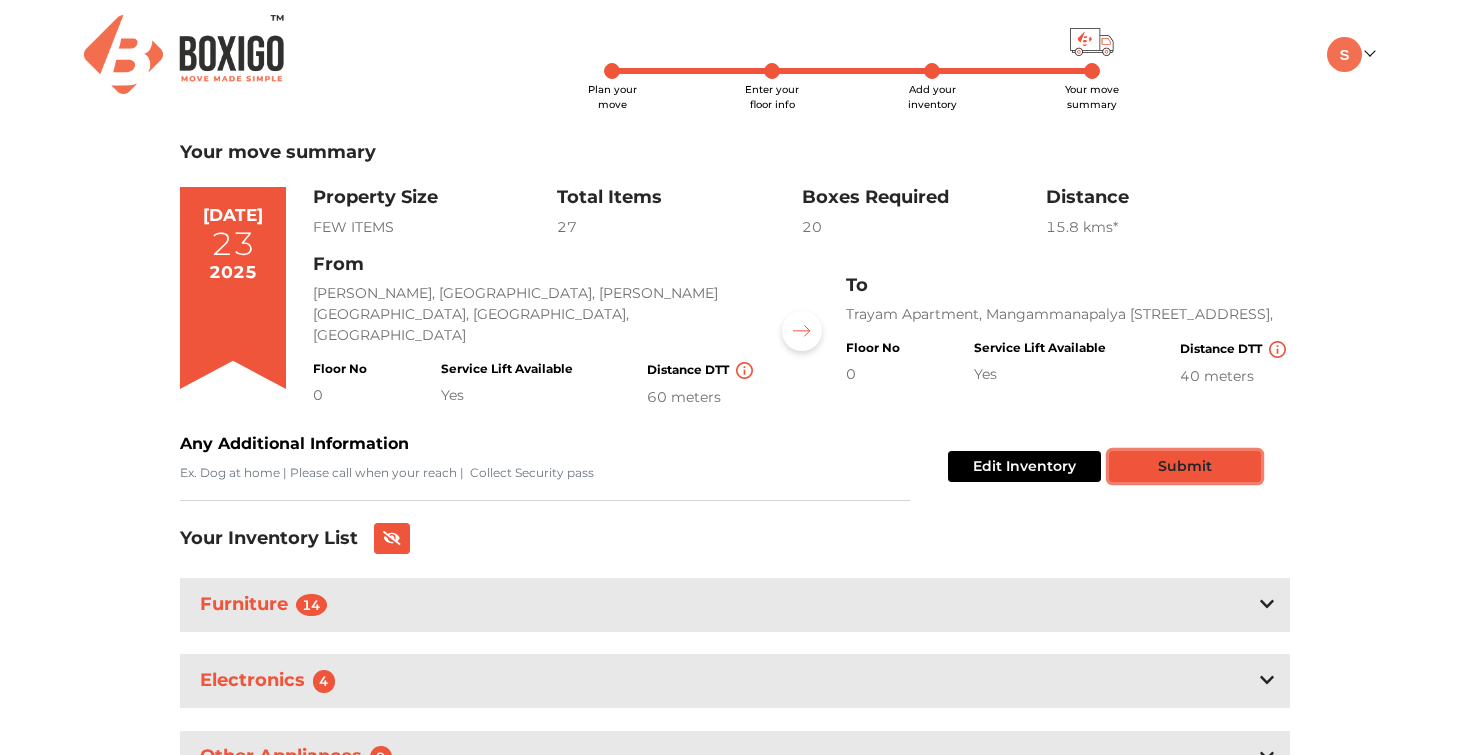 click on "Submit" at bounding box center (1185, 466) 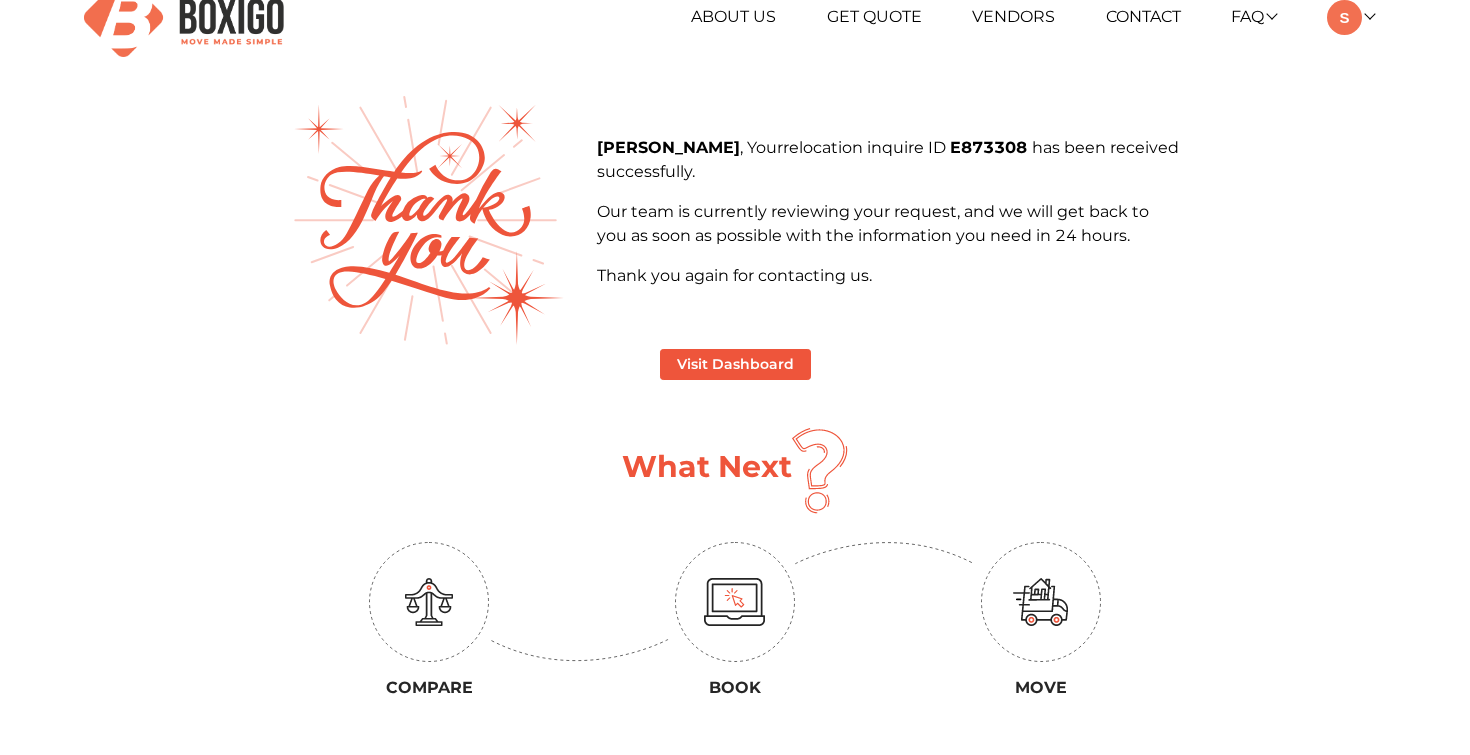 scroll, scrollTop: 0, scrollLeft: 0, axis: both 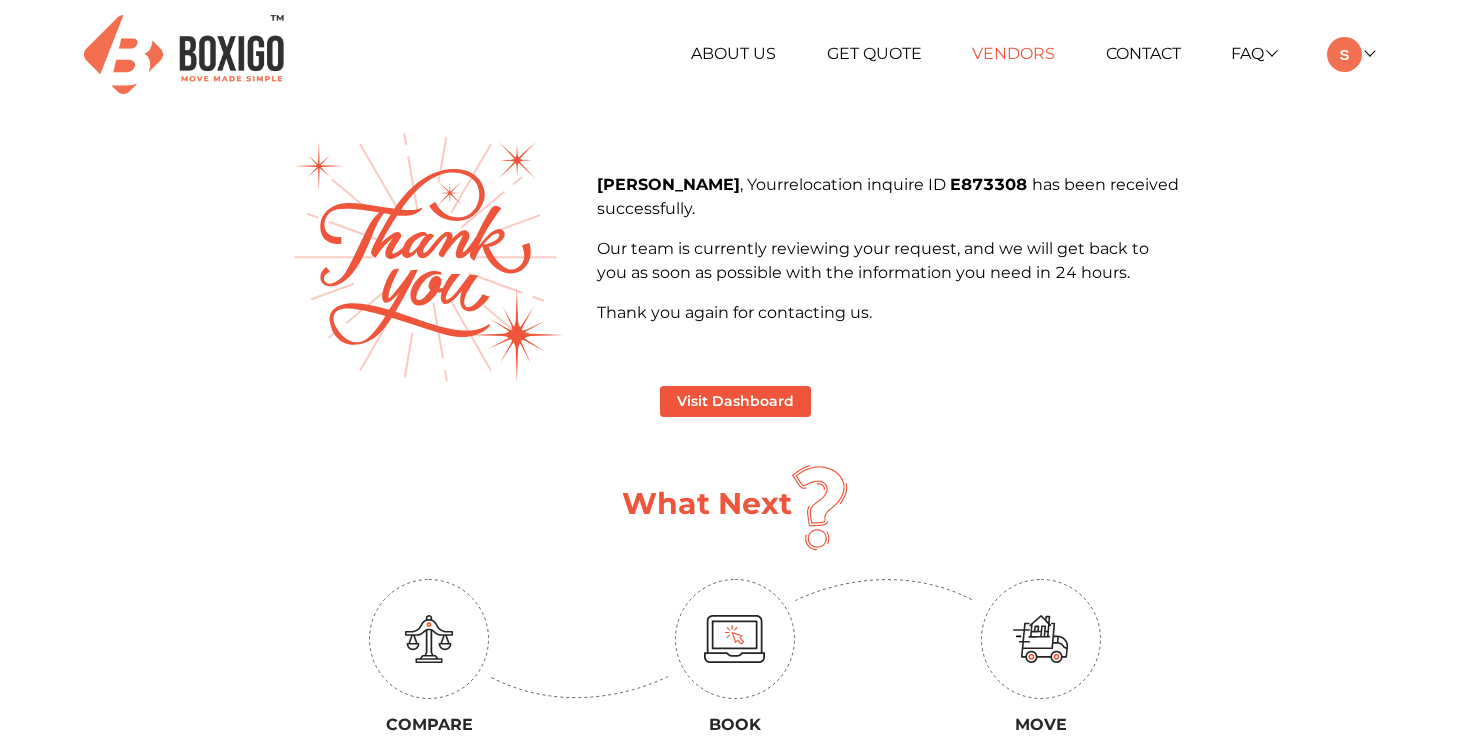 click on "Vendors" at bounding box center (1013, 53) 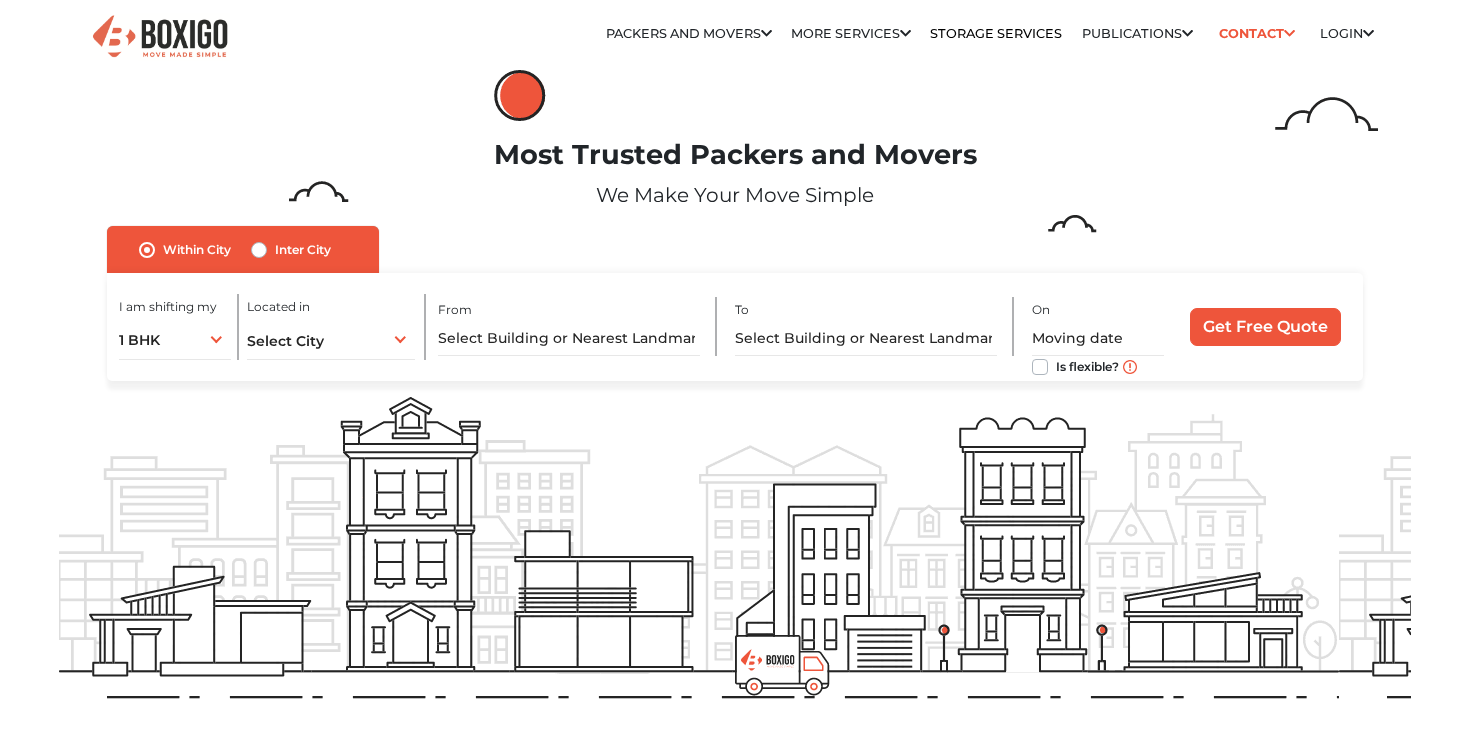 scroll, scrollTop: 0, scrollLeft: 0, axis: both 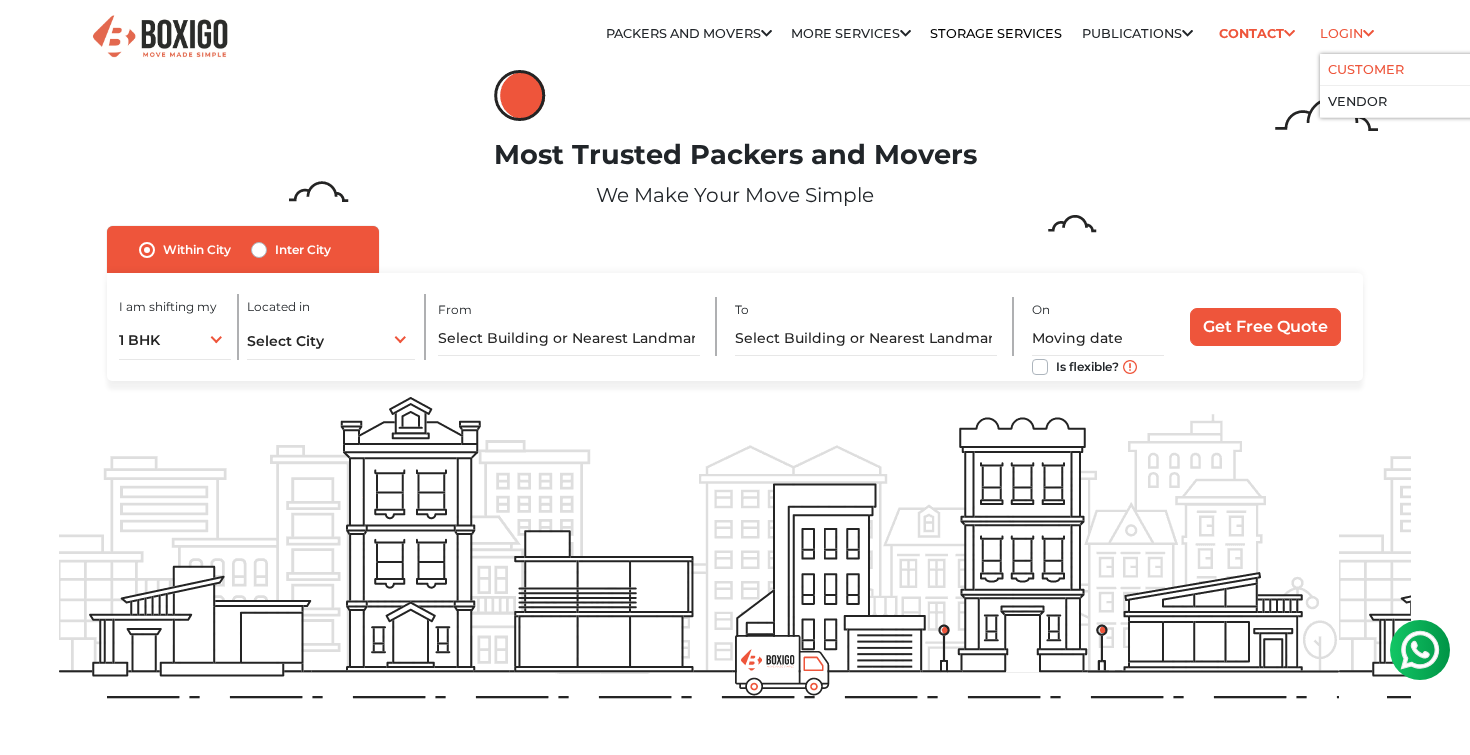 click on "Customer" at bounding box center [1366, 69] 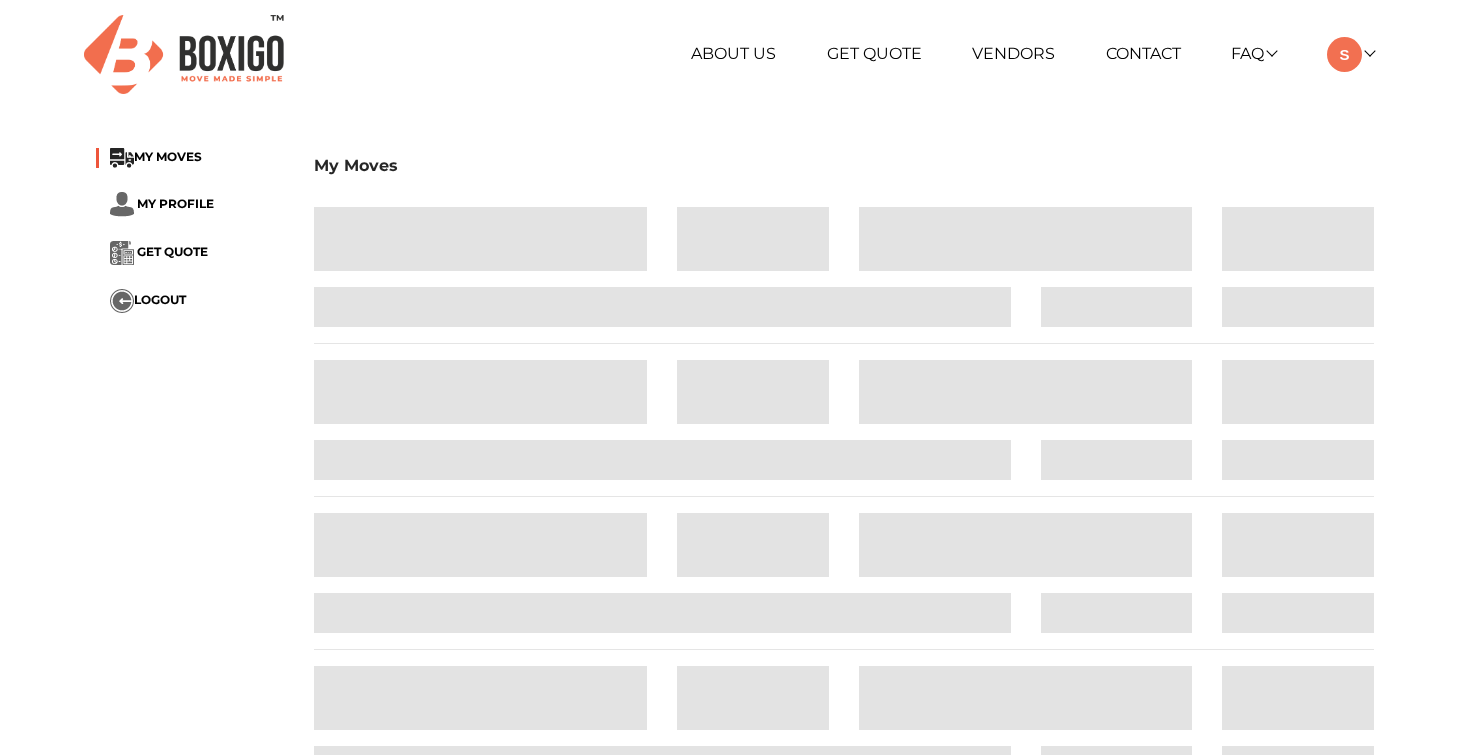 scroll, scrollTop: 0, scrollLeft: 0, axis: both 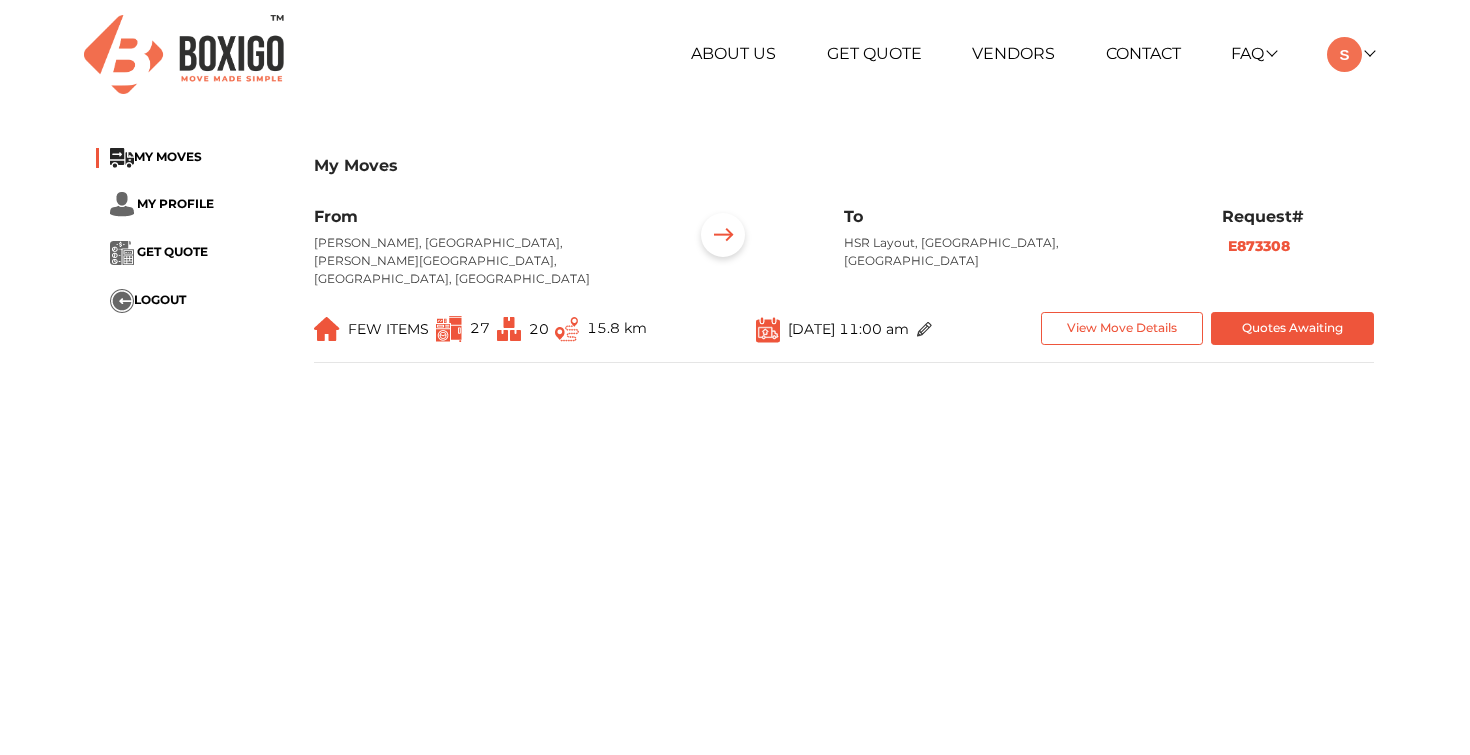 click on "FEW ITEMS" at bounding box center [388, 329] 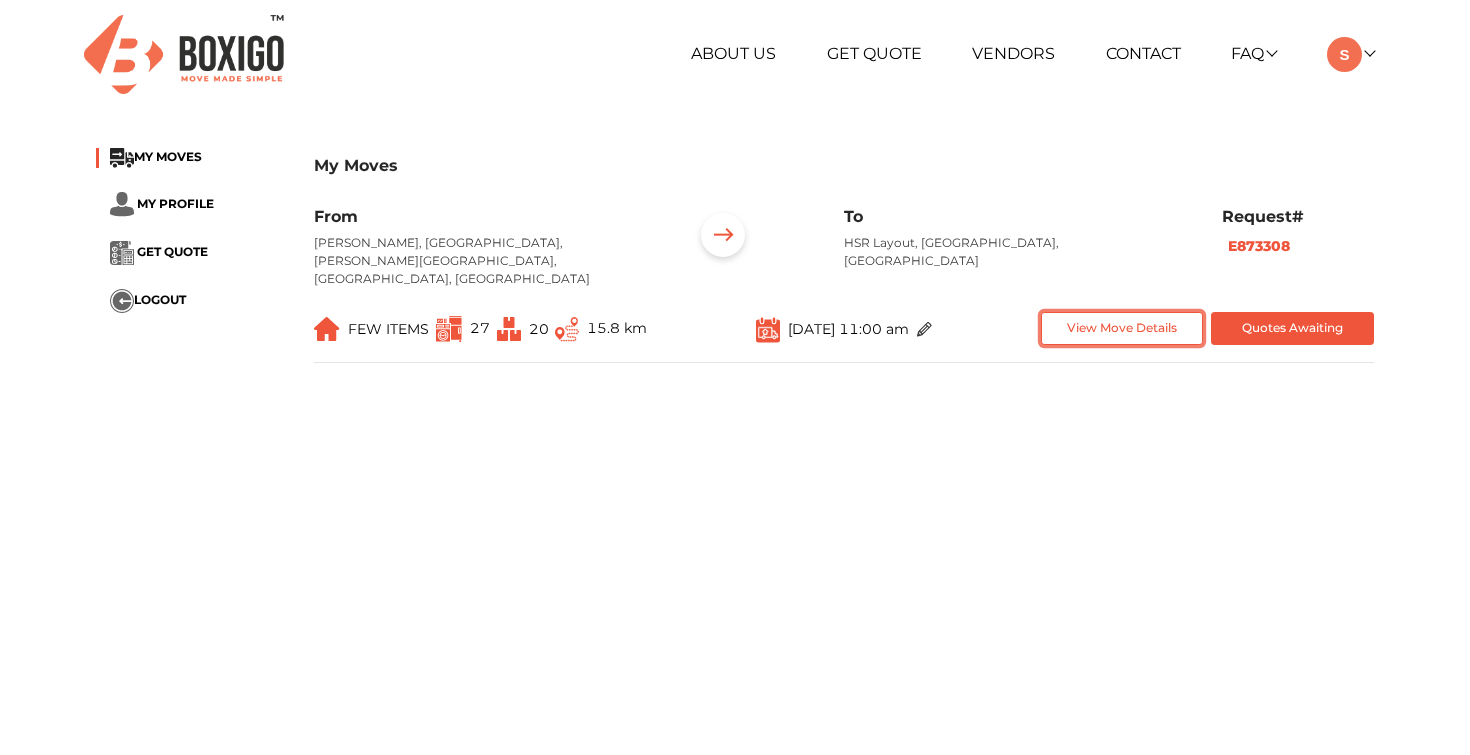 click on "View Move Details" at bounding box center [1122, 328] 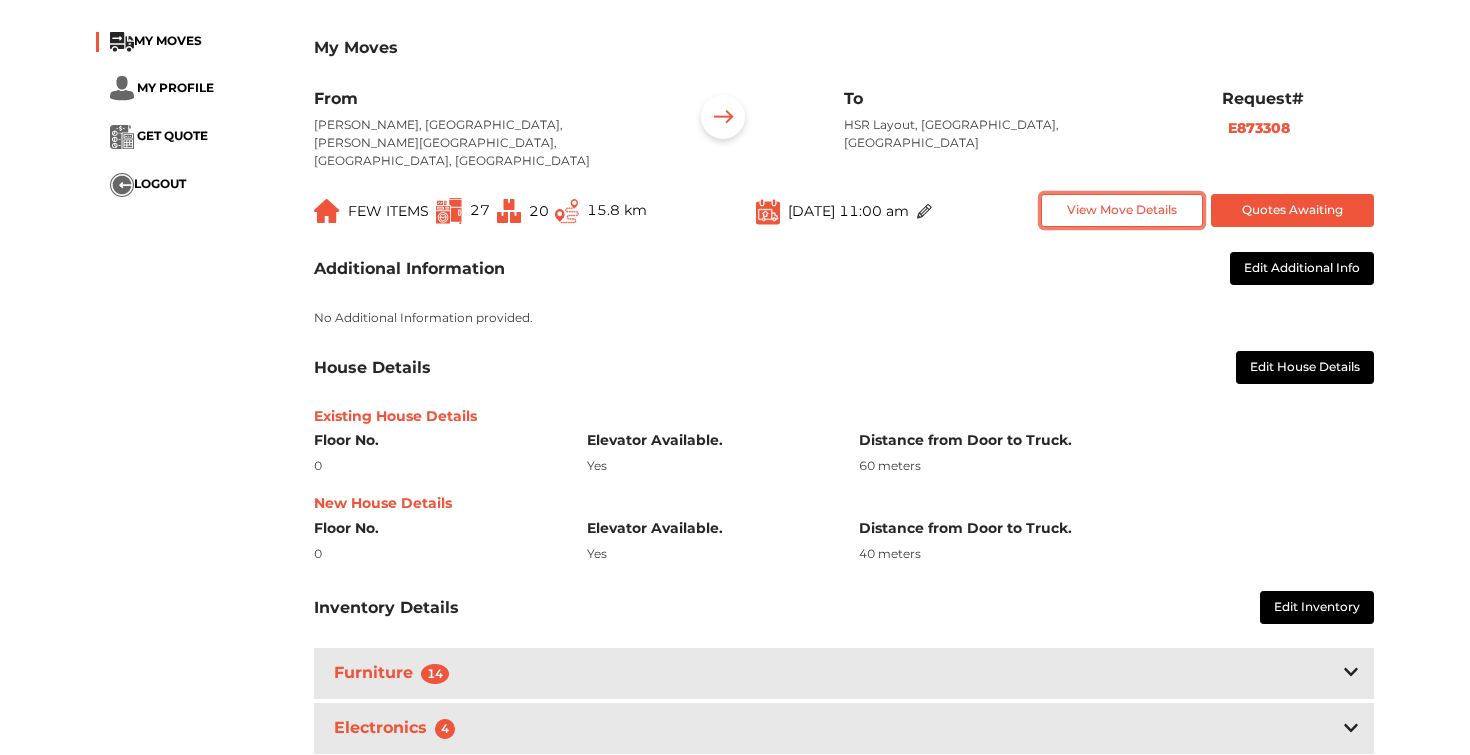 scroll, scrollTop: 121, scrollLeft: 0, axis: vertical 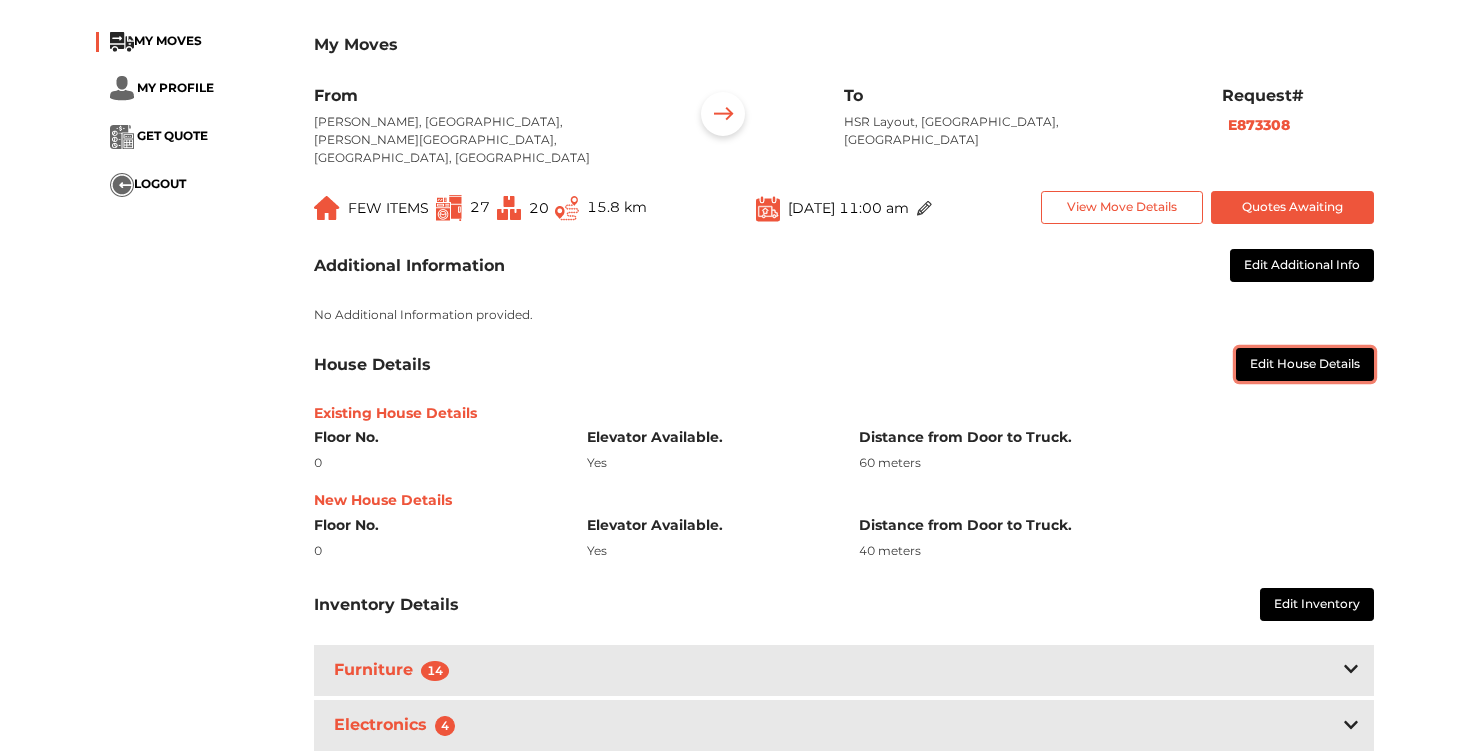 click on "Edit House Details" at bounding box center [1305, 364] 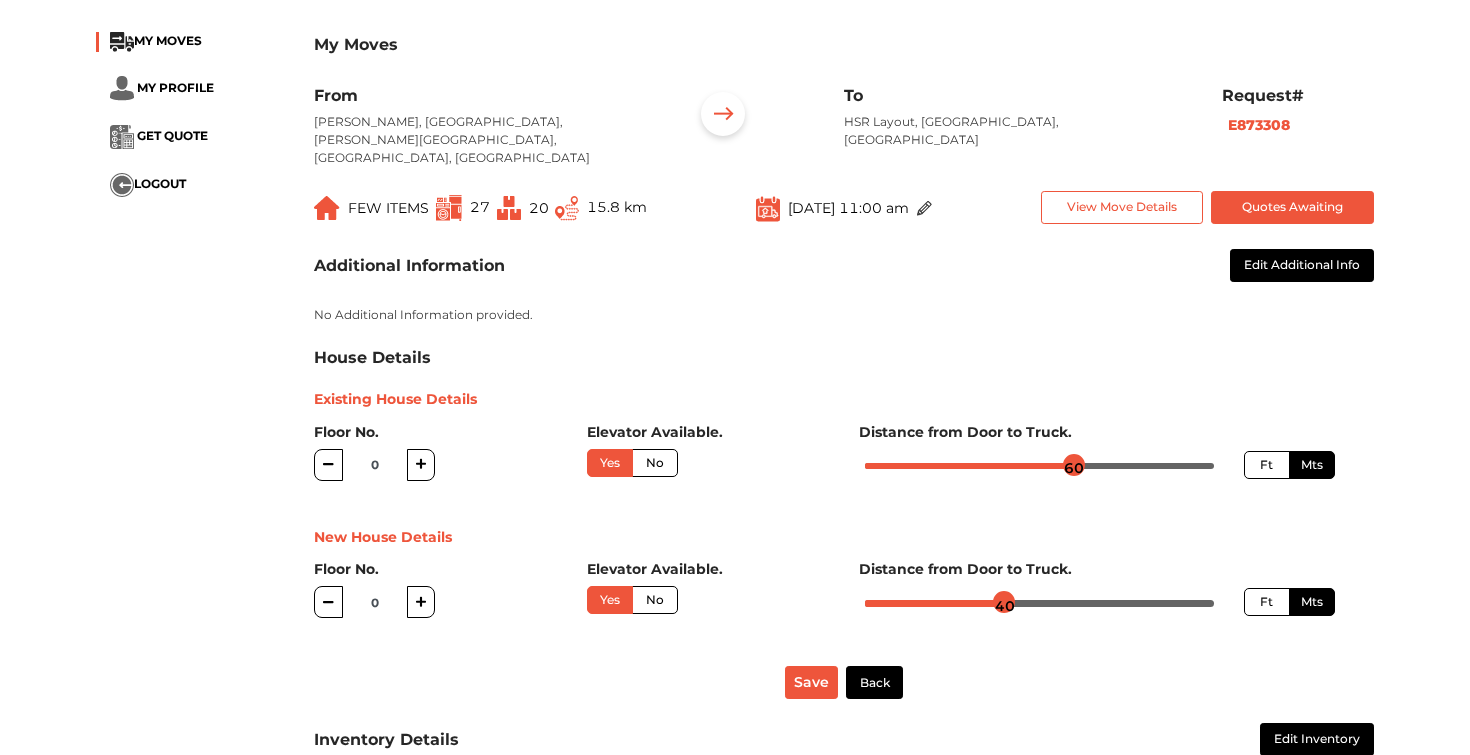 click 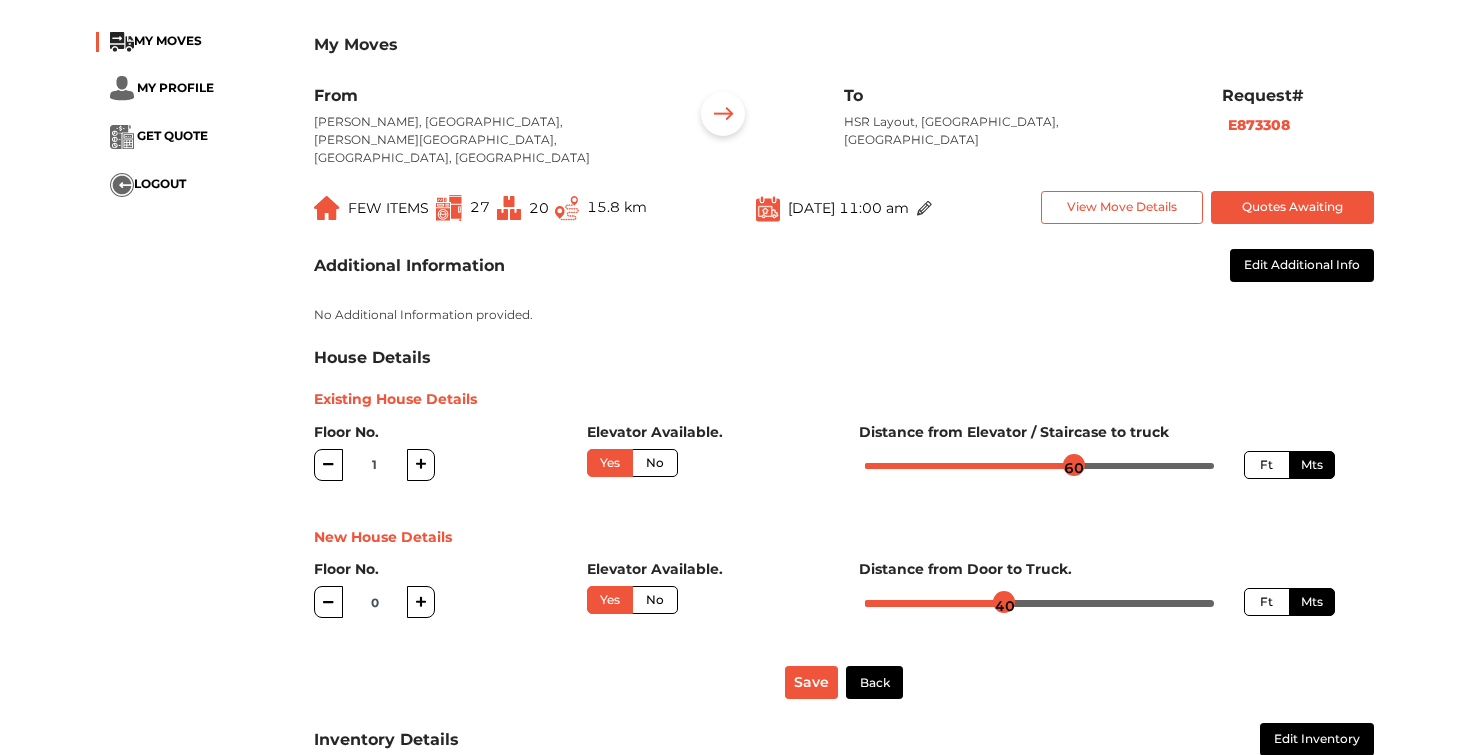 click 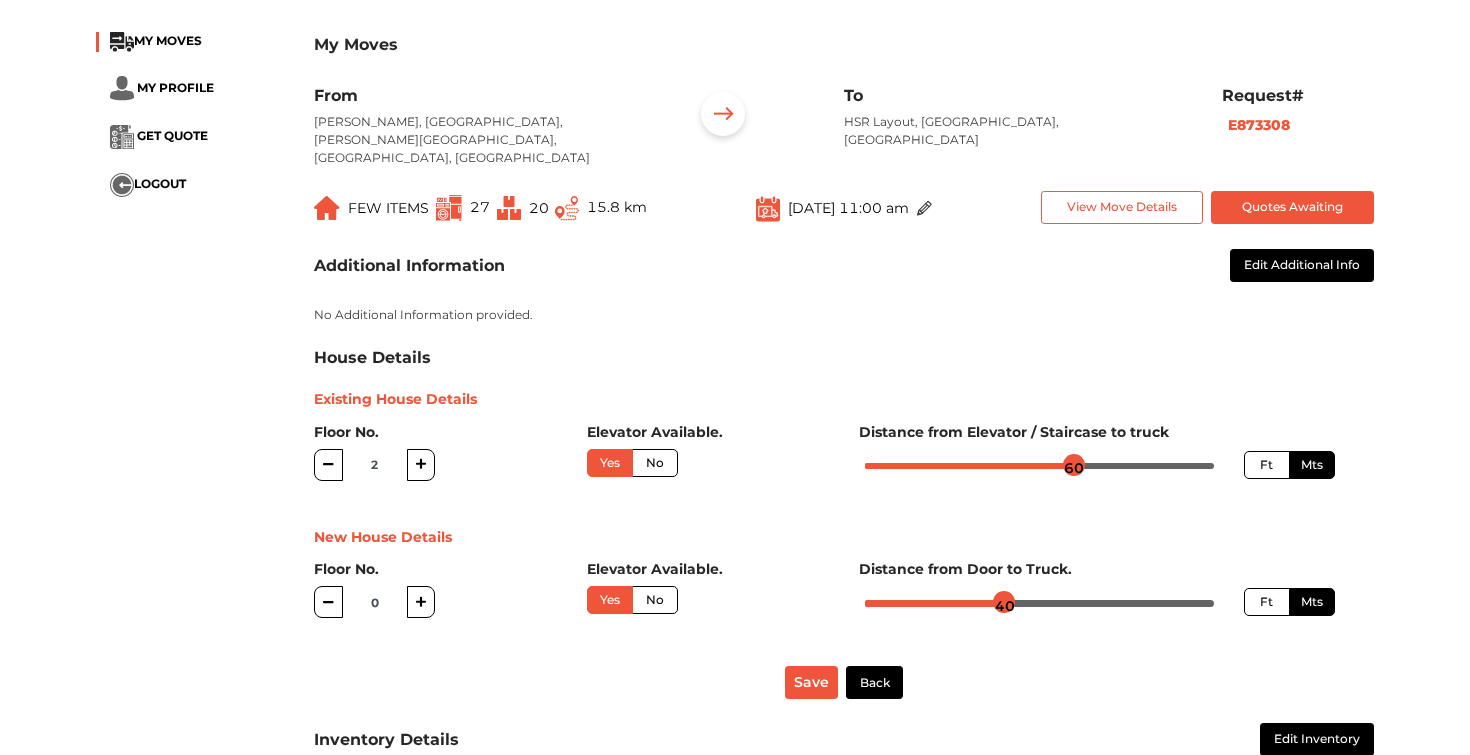 click 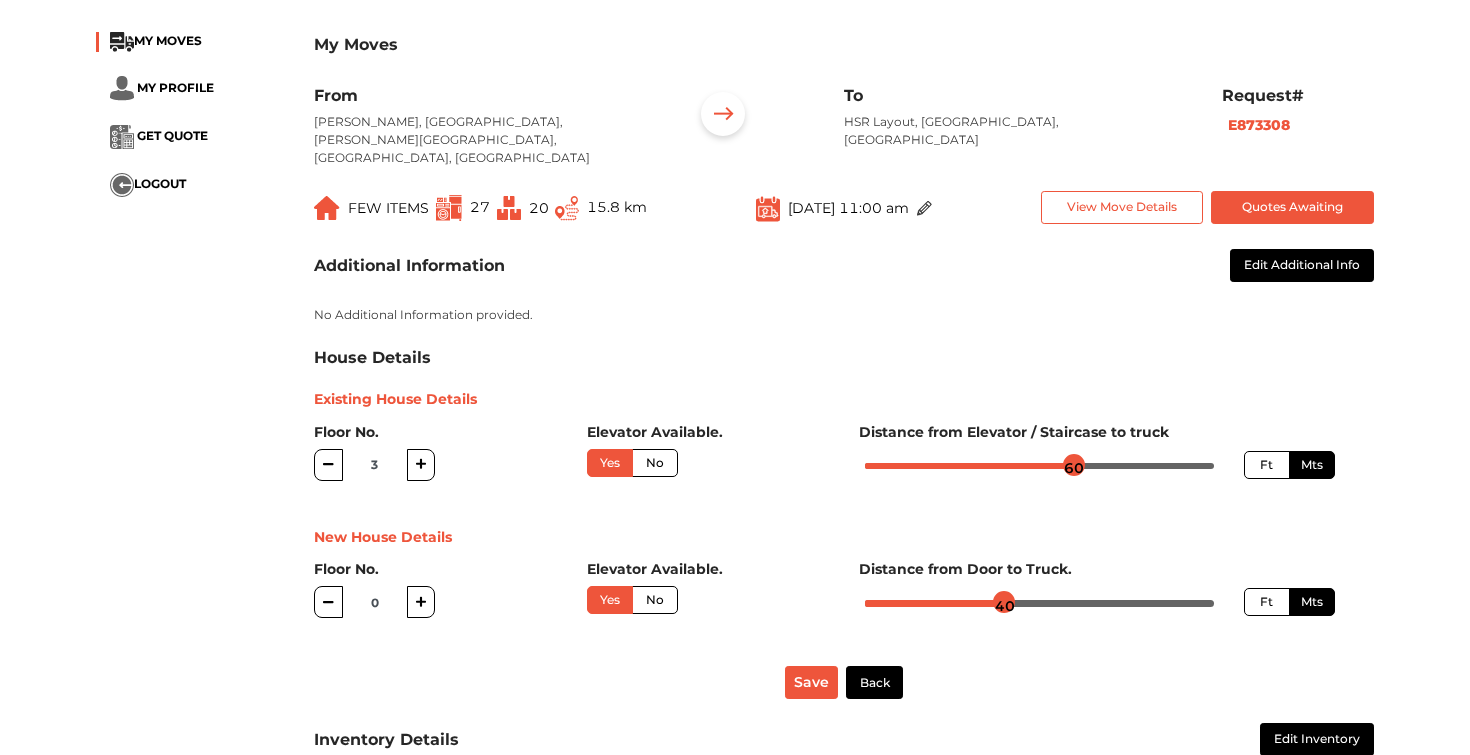 click 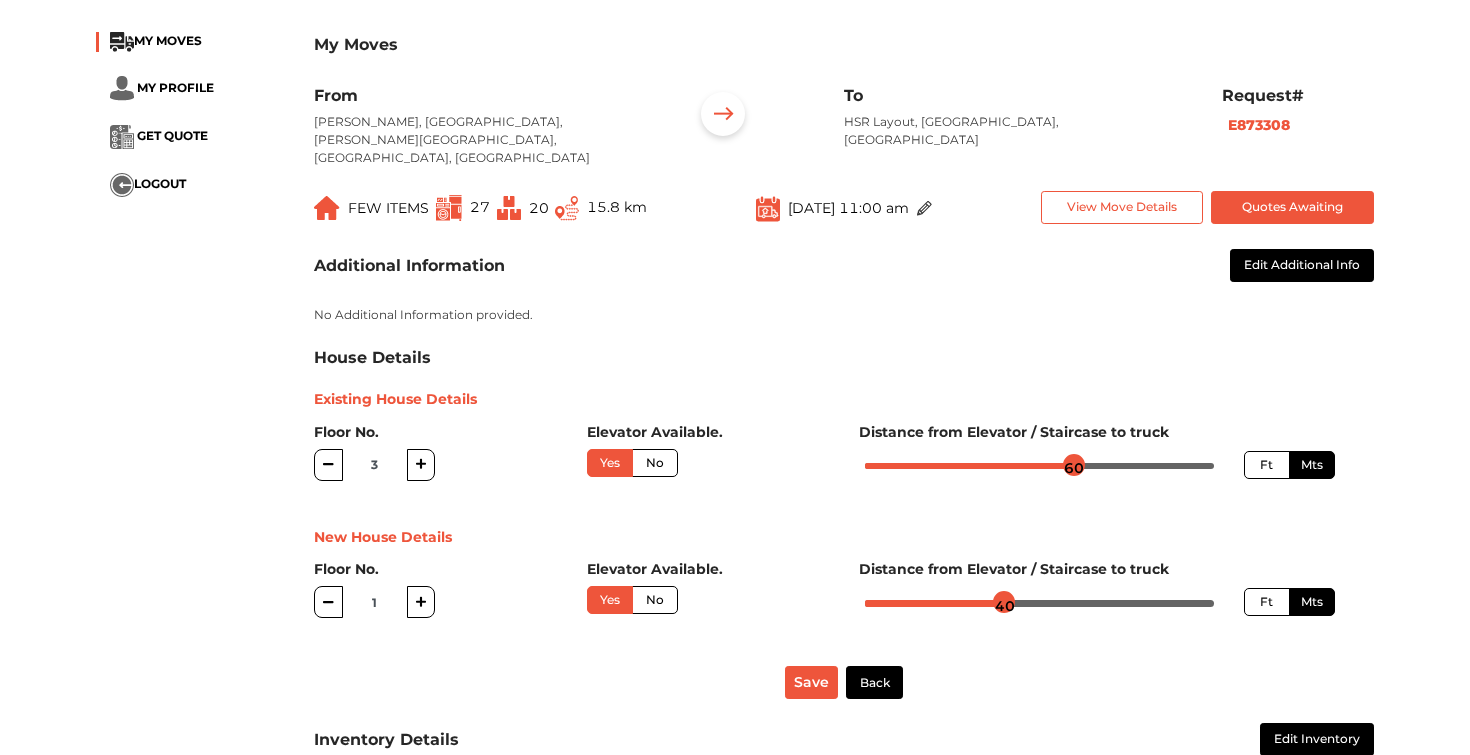 click 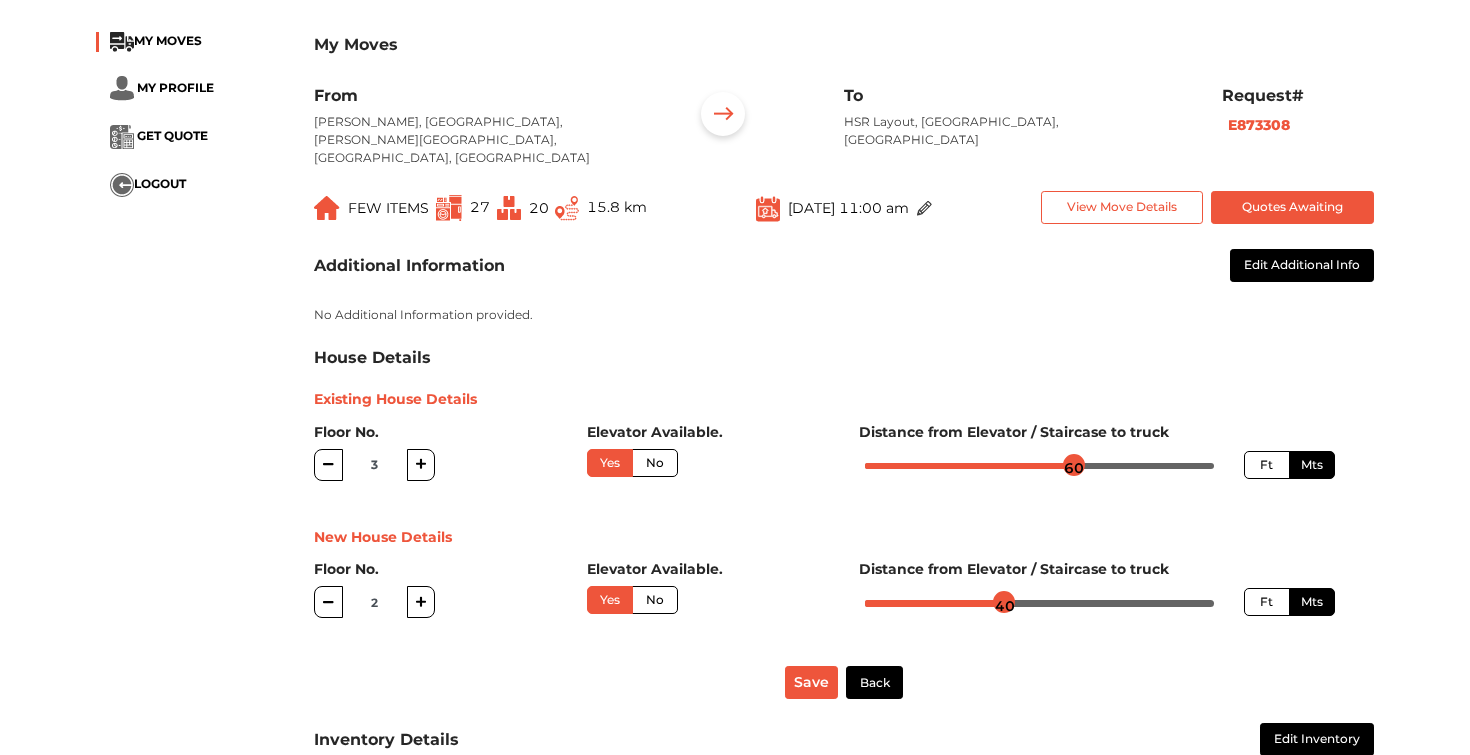 click 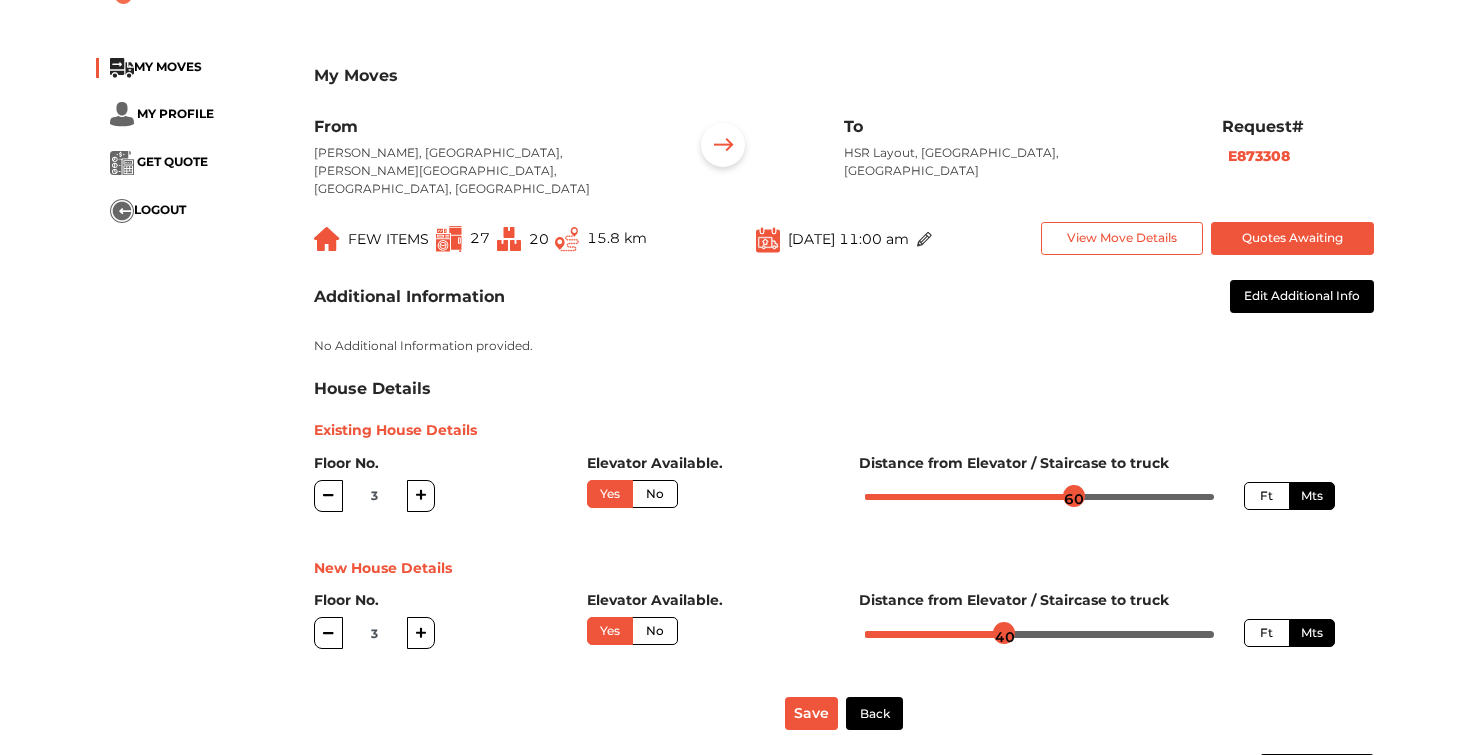 scroll, scrollTop: 77, scrollLeft: 0, axis: vertical 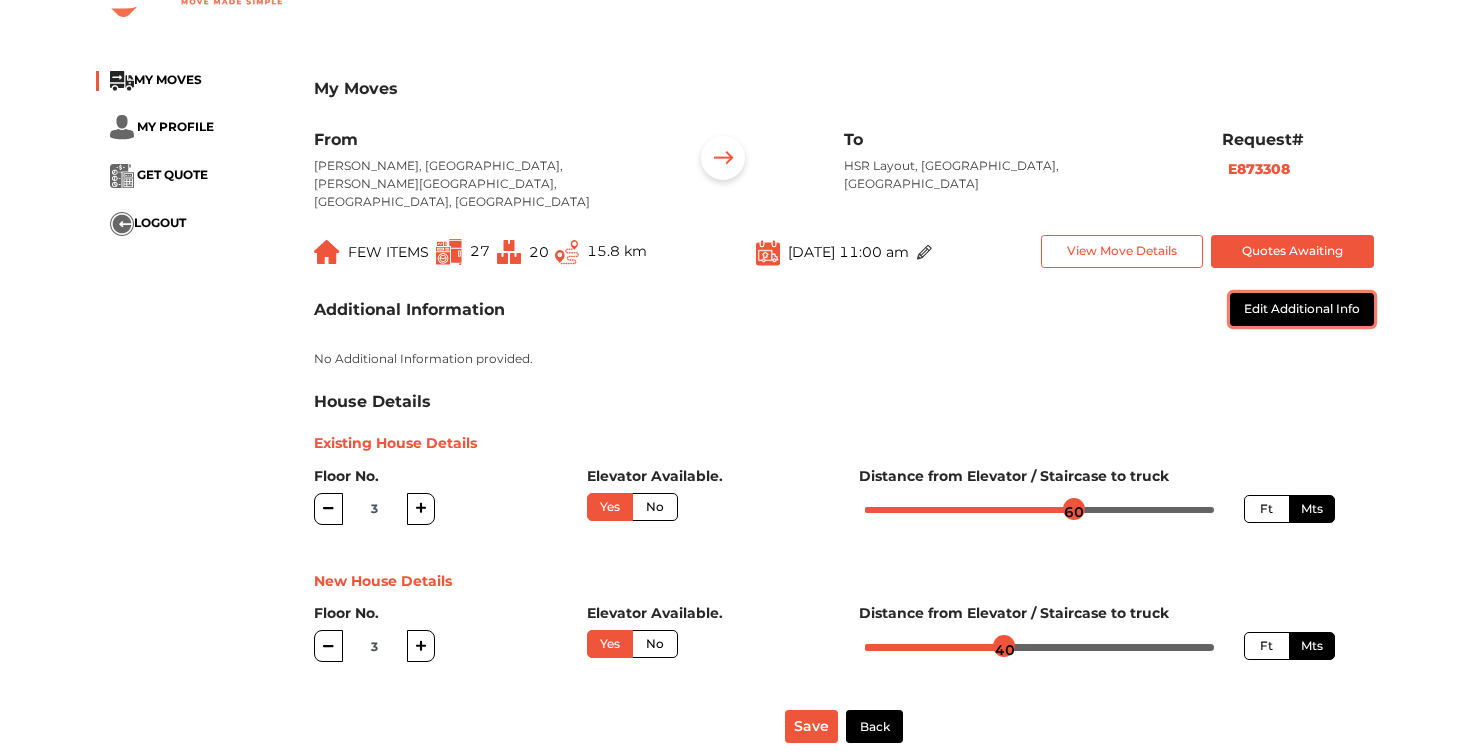 click on "Edit Additional Info" at bounding box center (1302, 309) 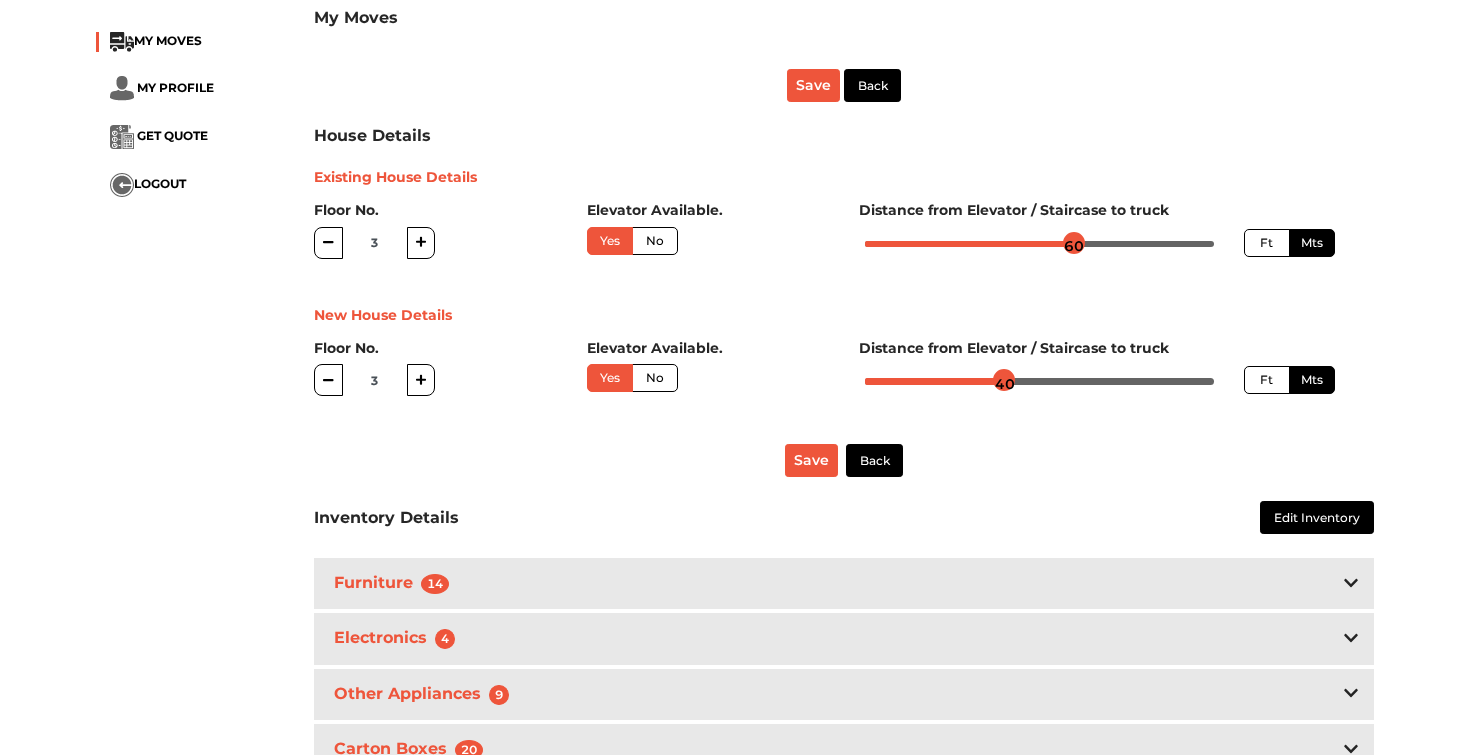 scroll, scrollTop: 439, scrollLeft: 0, axis: vertical 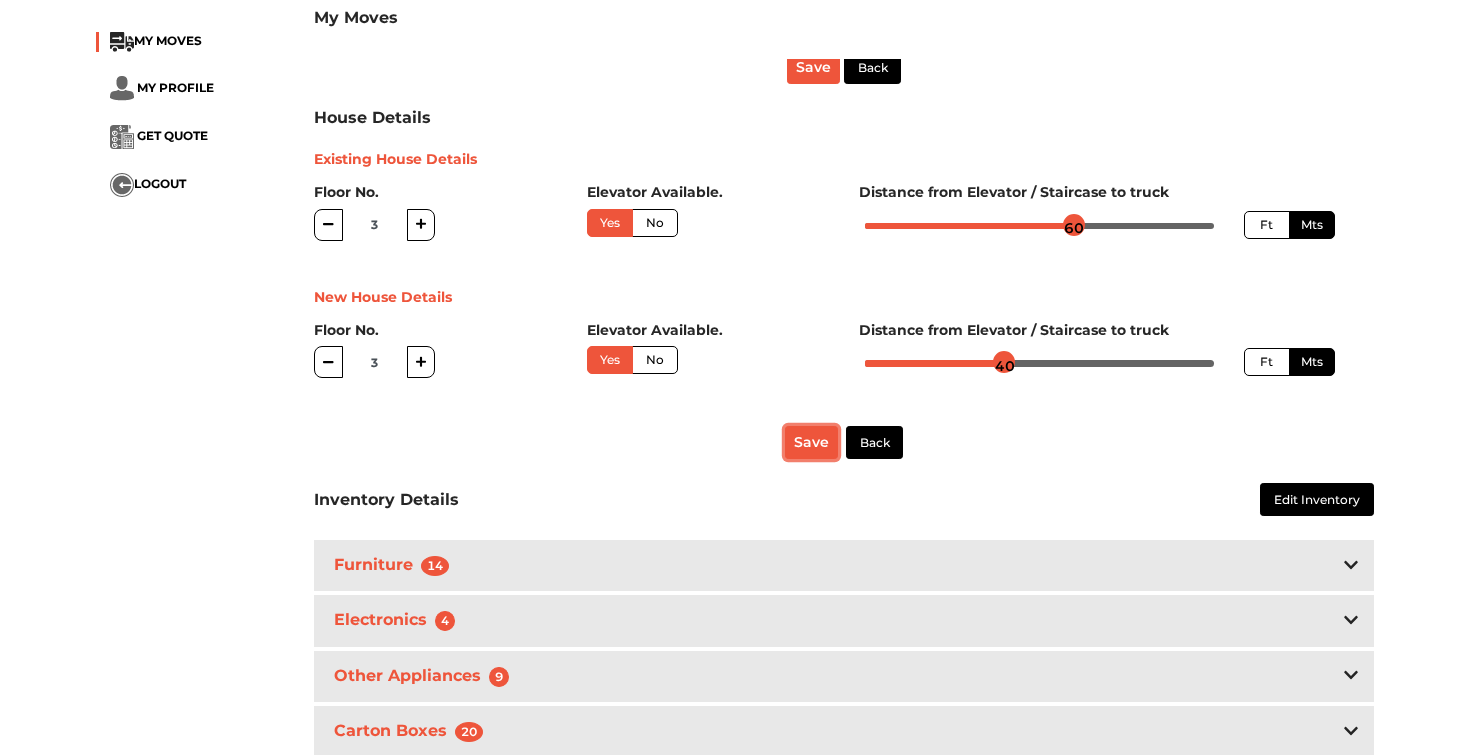 click on "Save" at bounding box center [811, 442] 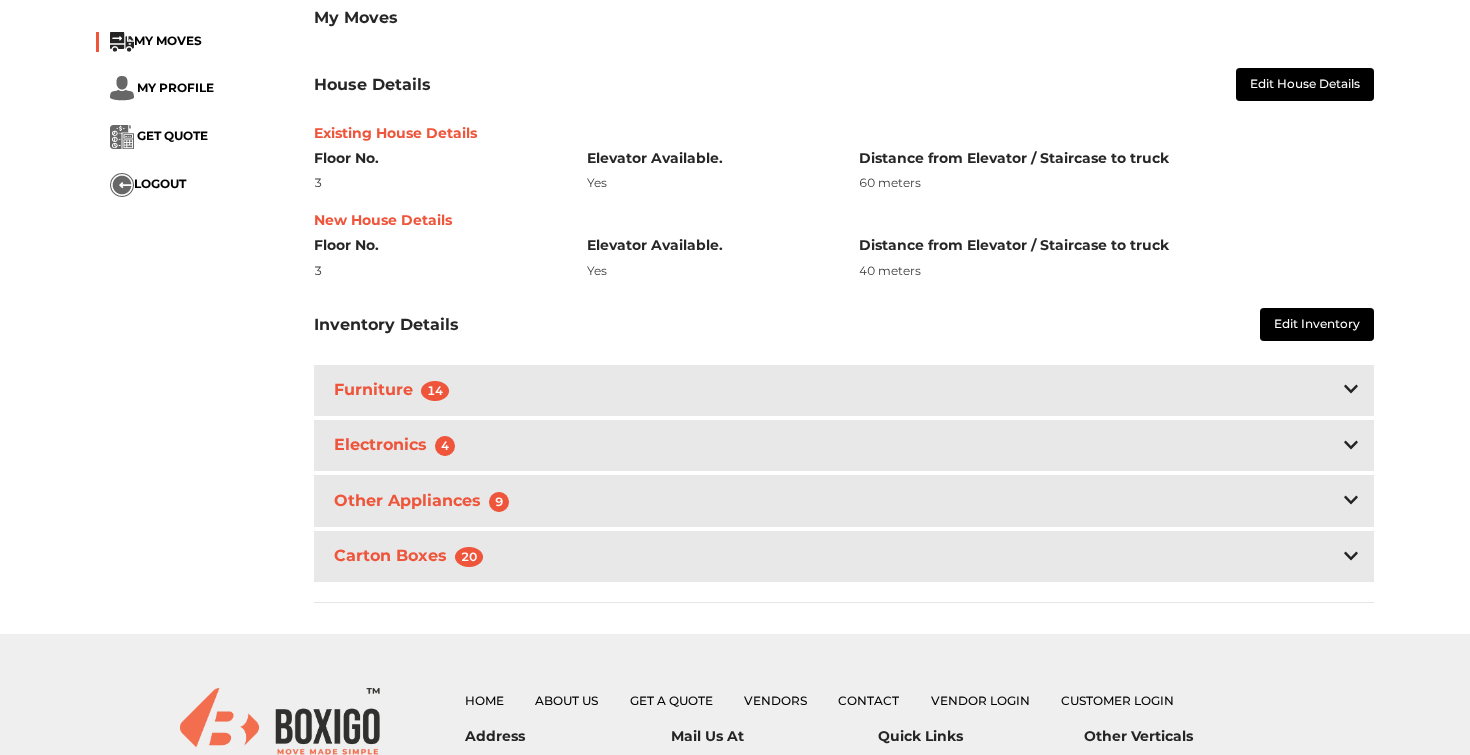 scroll, scrollTop: 703, scrollLeft: 0, axis: vertical 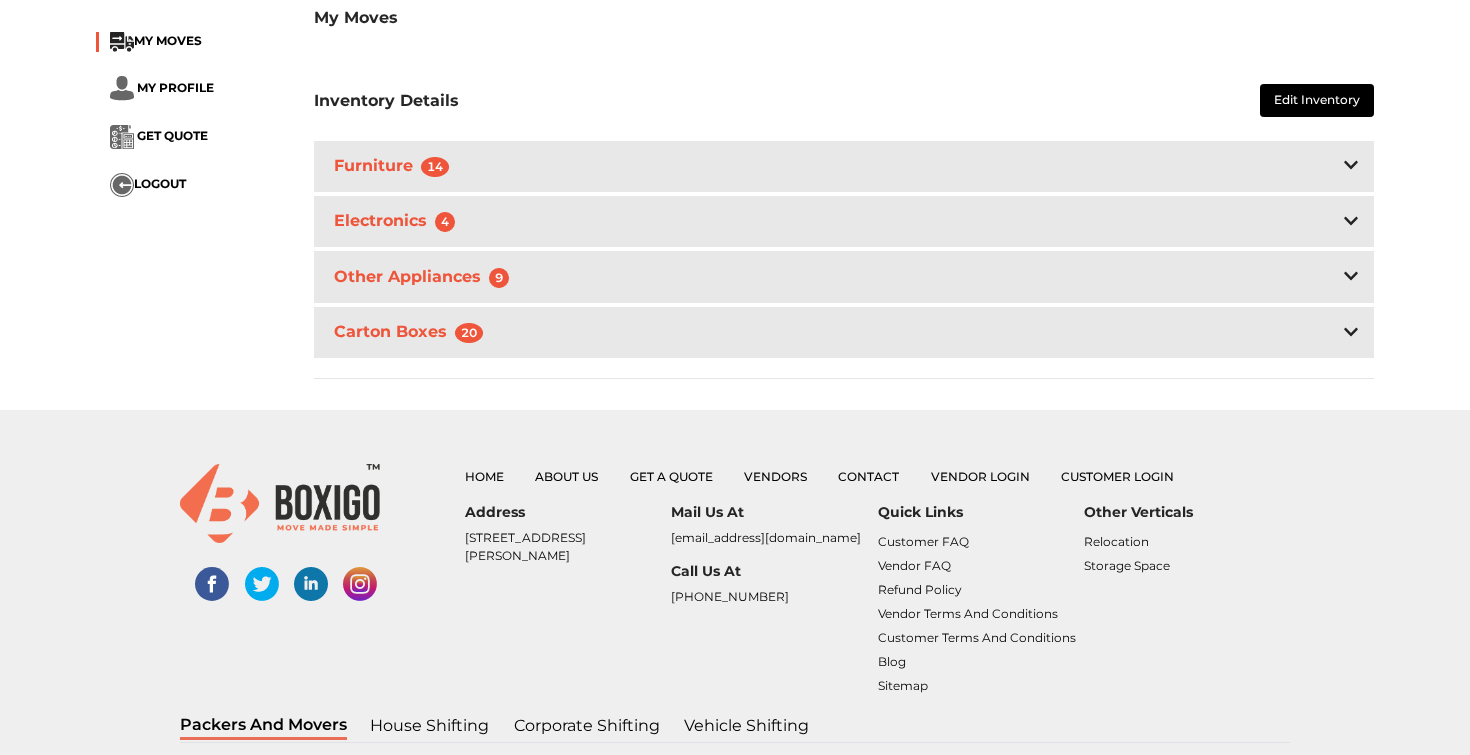 click on "Carton Boxes 20" at bounding box center (844, 332) 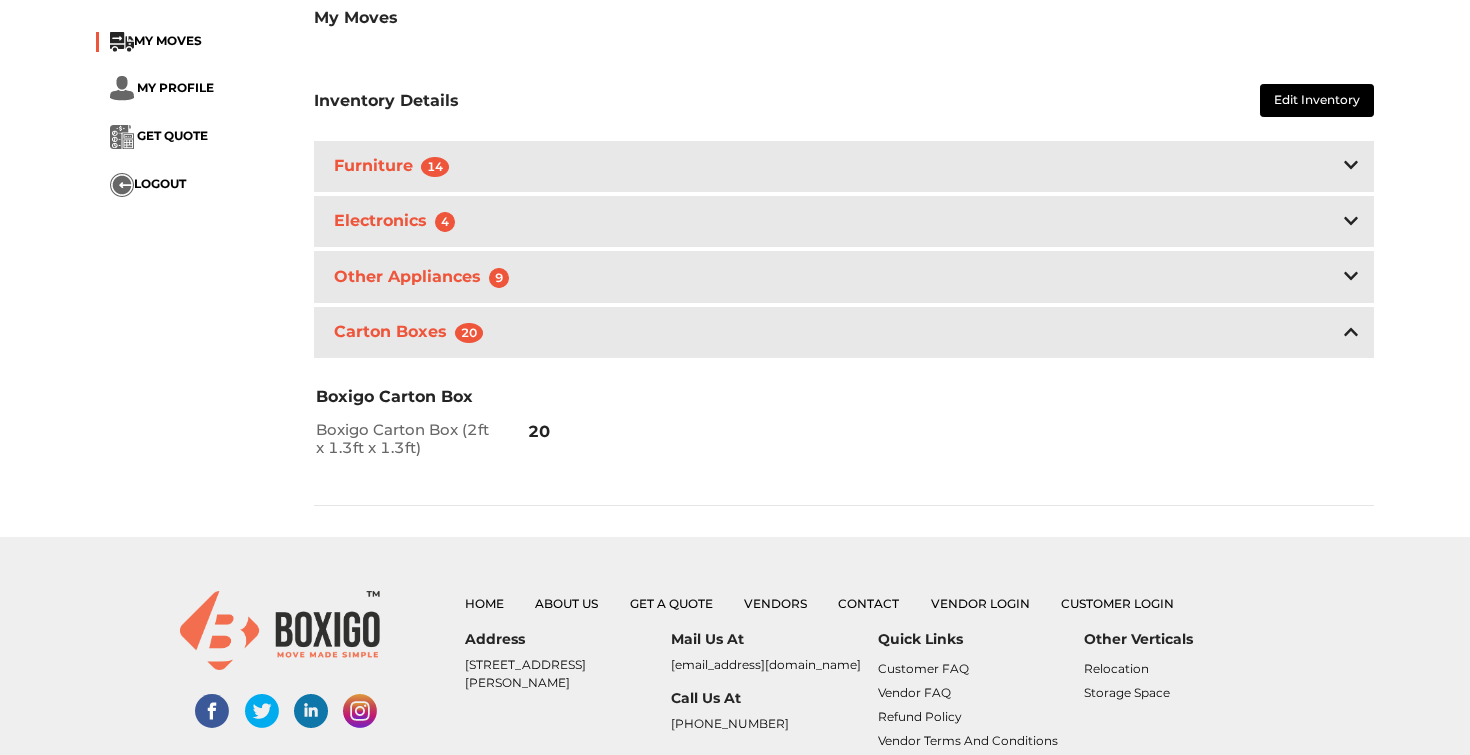 click on "Other Appliances 9" at bounding box center [844, 276] 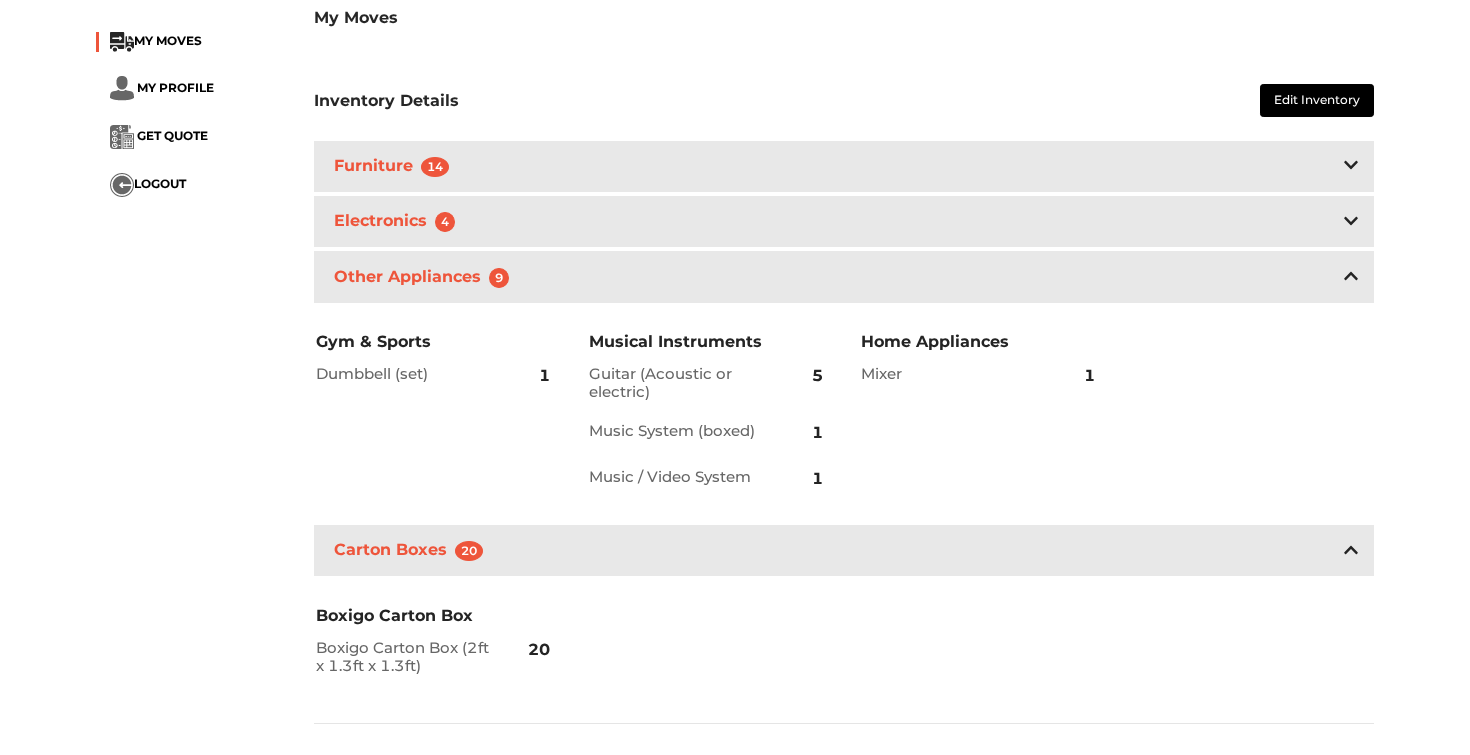 click on "Other Appliances 9" at bounding box center [844, 276] 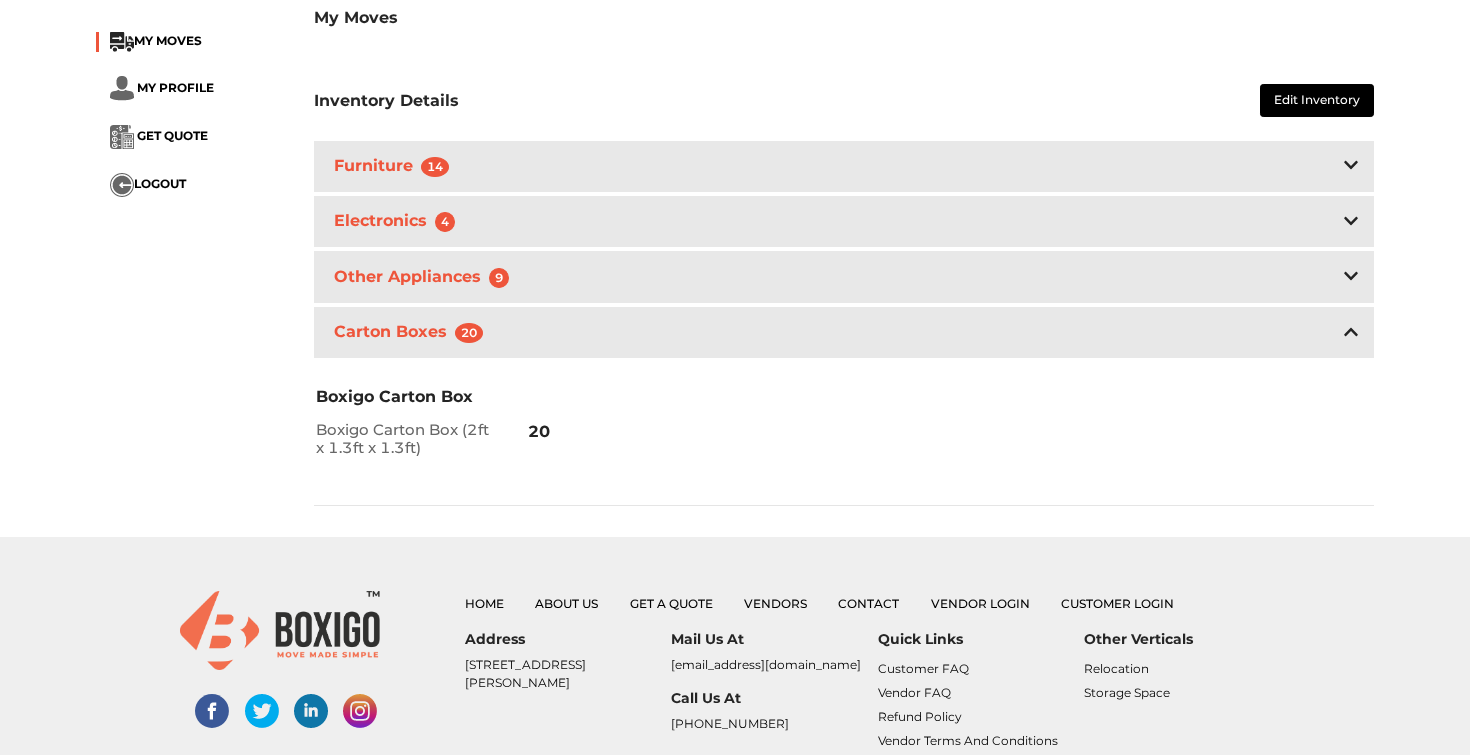 click on "Electronics 4" at bounding box center [844, 221] 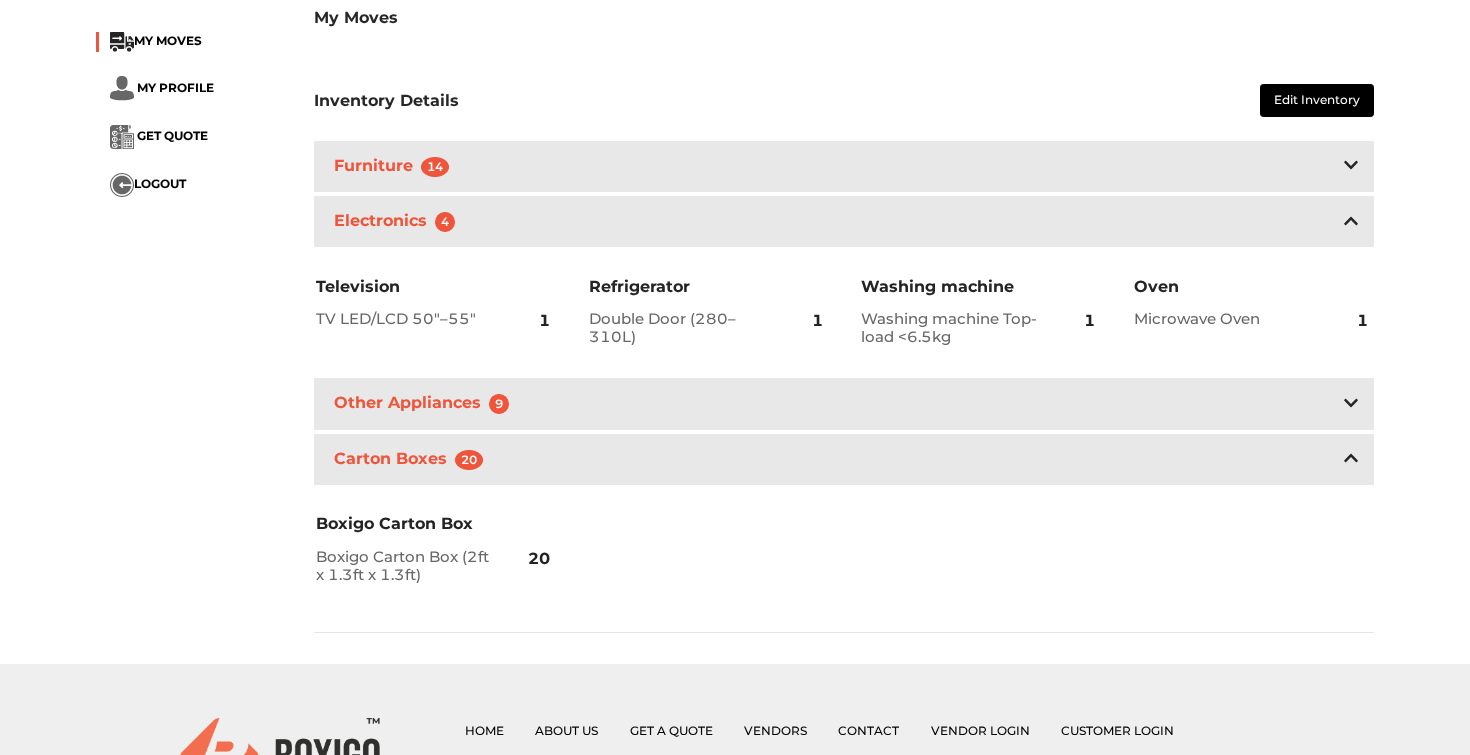 click on "Furniture 14" at bounding box center [844, 166] 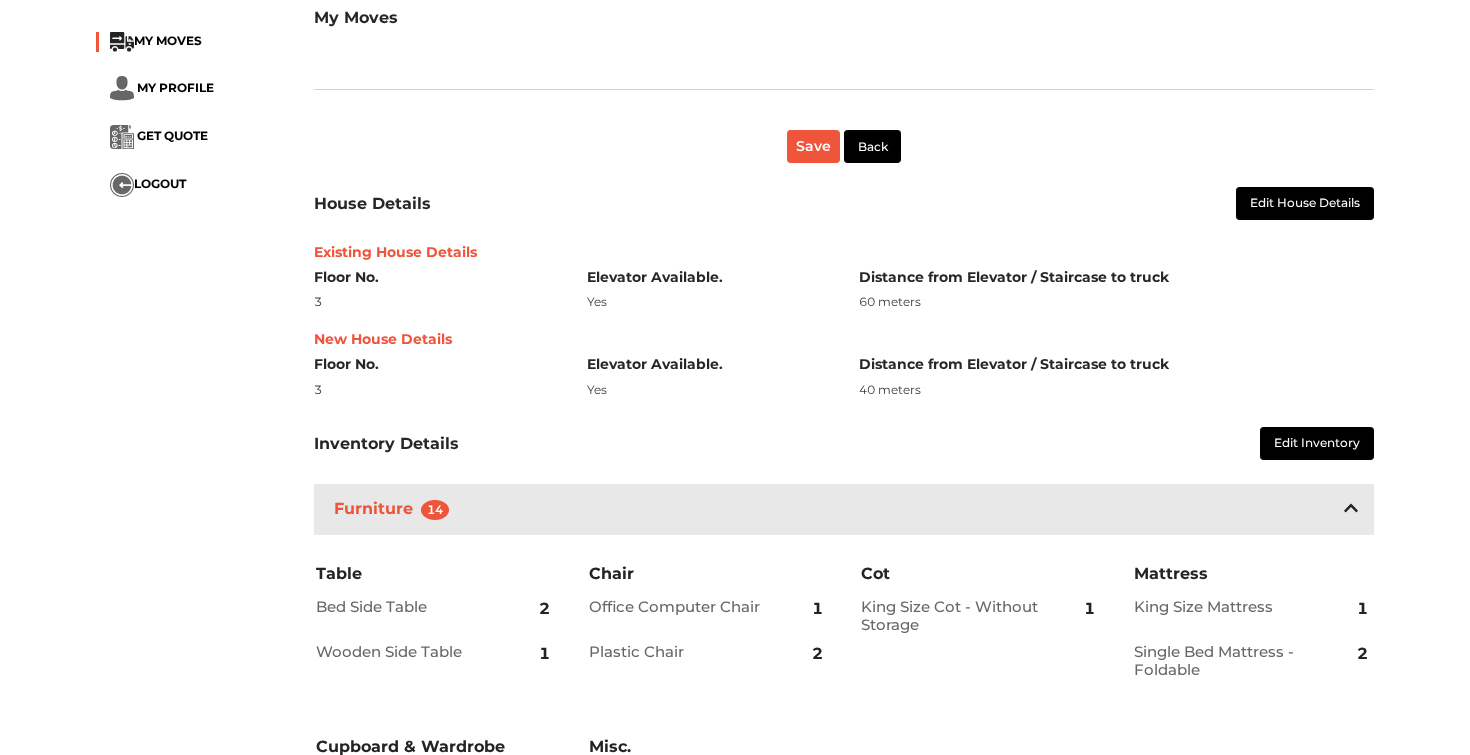 scroll, scrollTop: 0, scrollLeft: 0, axis: both 